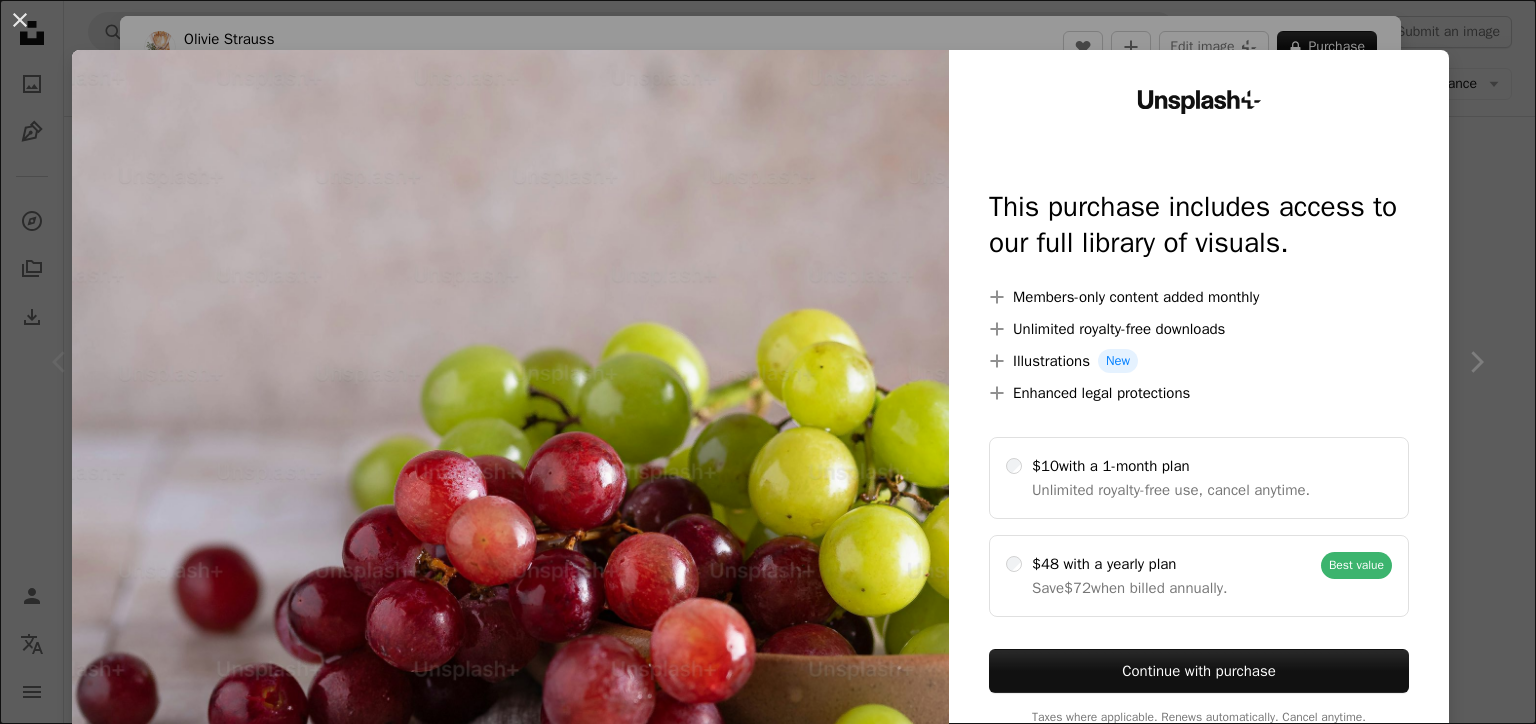 scroll, scrollTop: 391, scrollLeft: 0, axis: vertical 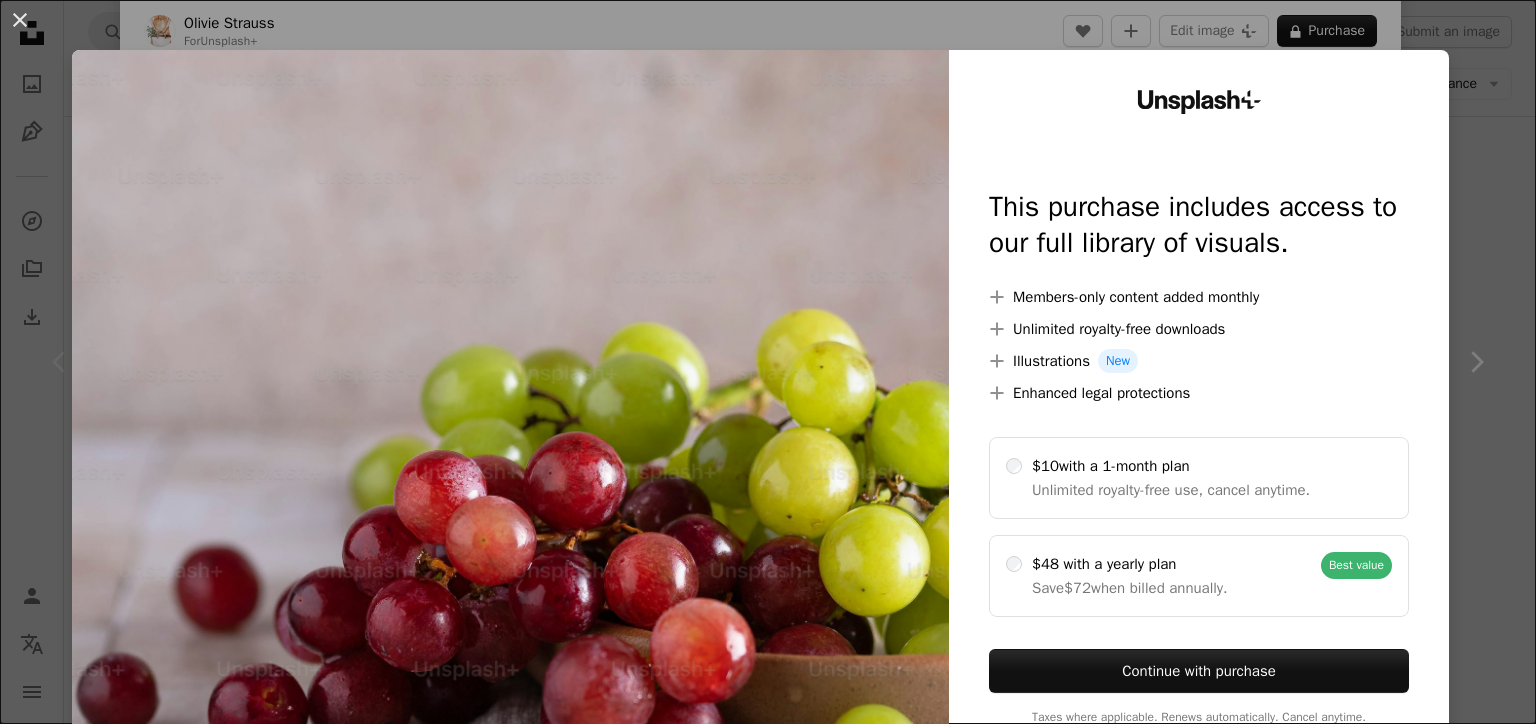 click at bounding box center (510, 407) 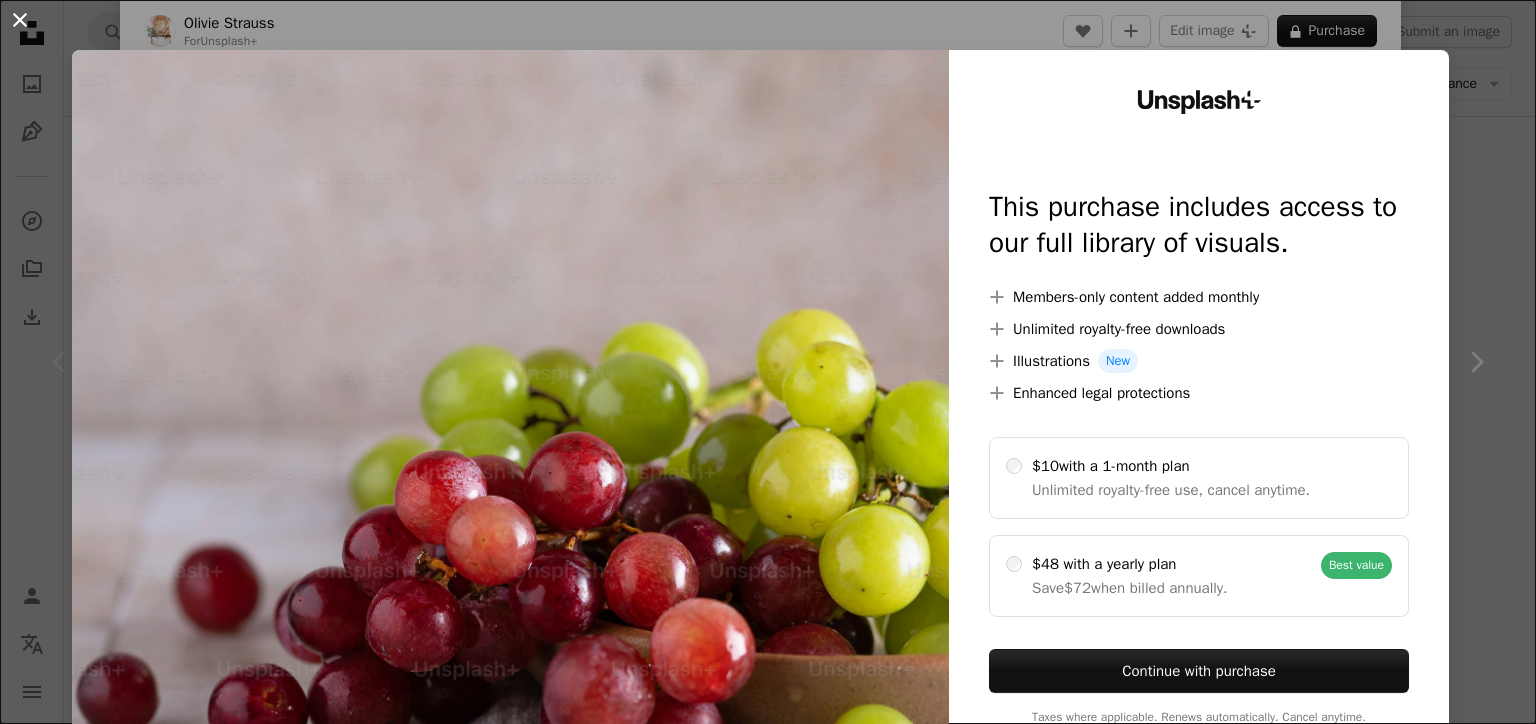 click on "An X shape" at bounding box center (20, 20) 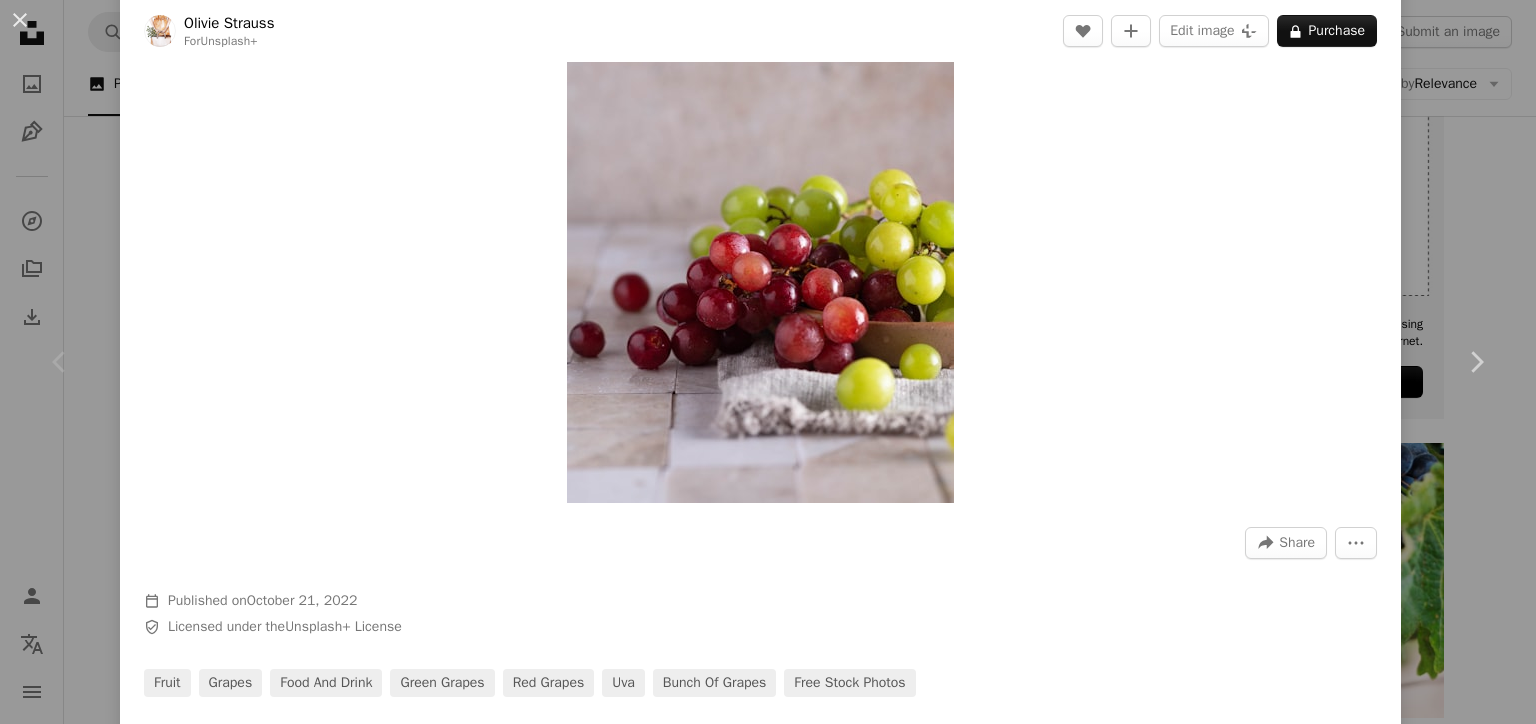 click on "An X shape" at bounding box center (20, 20) 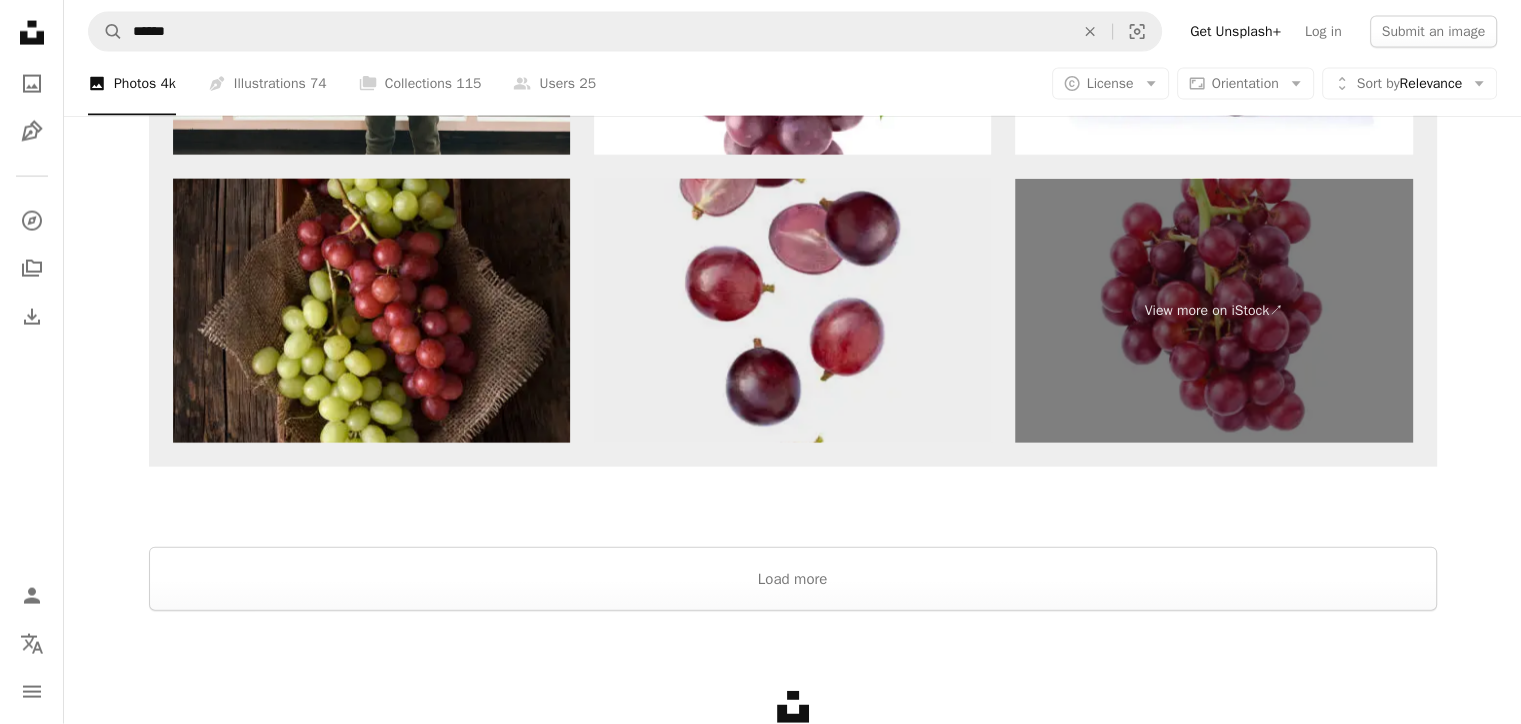 scroll, scrollTop: 4557, scrollLeft: 0, axis: vertical 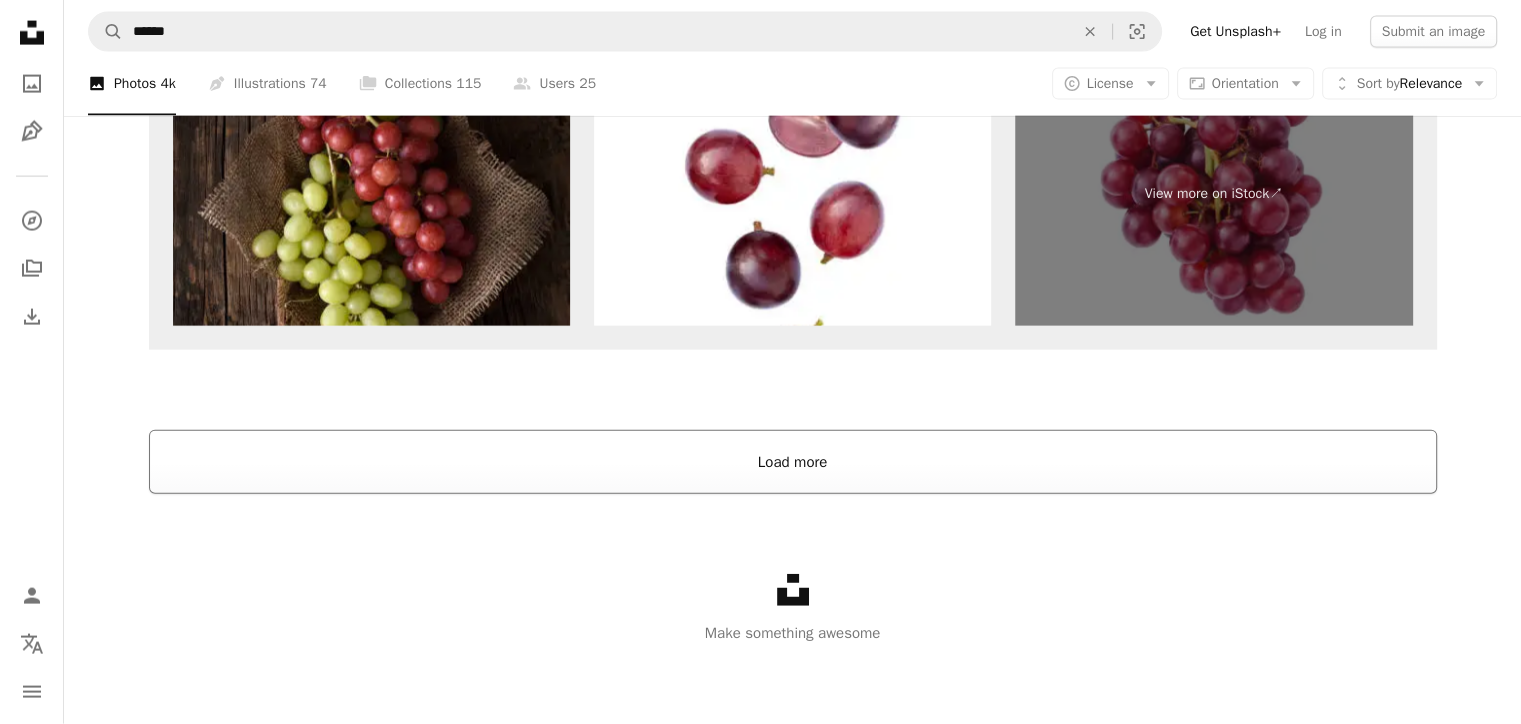 click on "Load more" at bounding box center [793, 462] 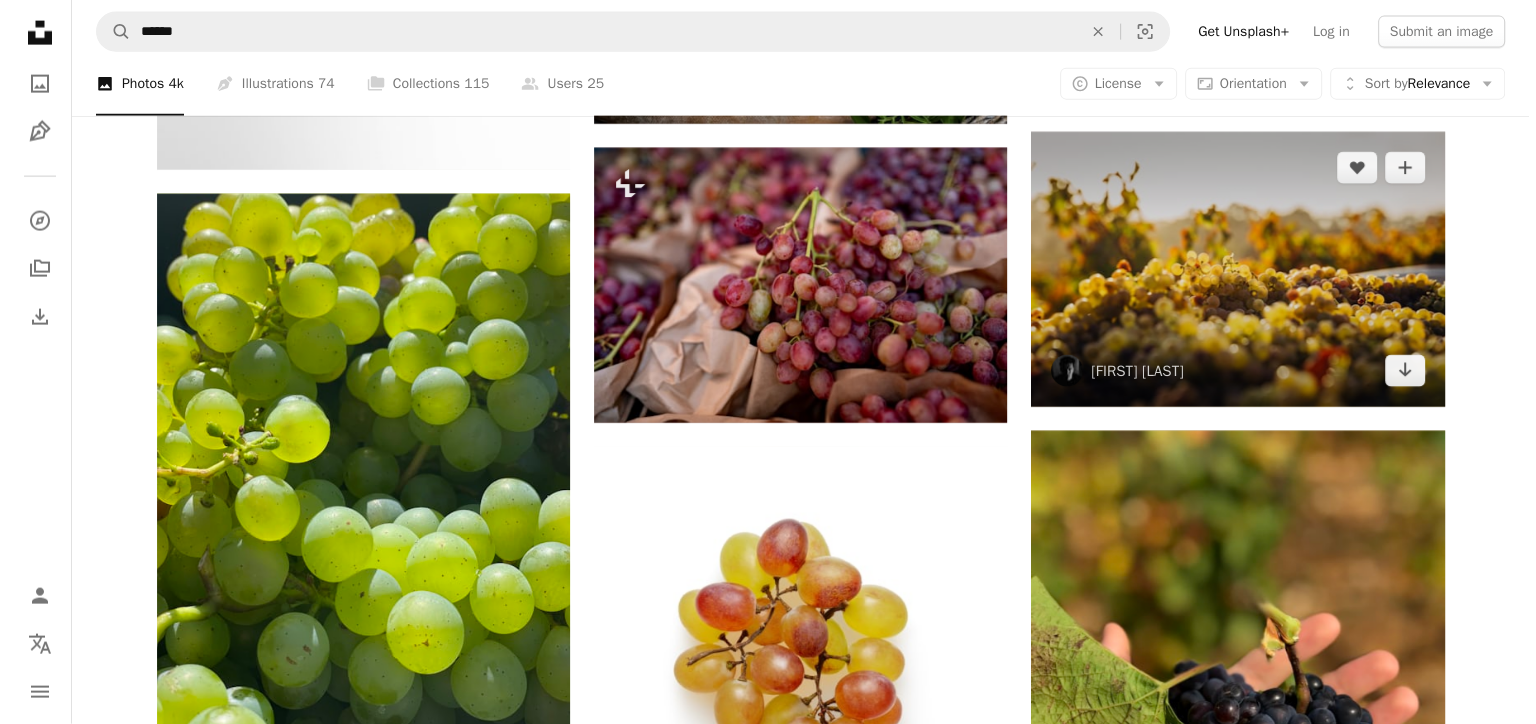 scroll, scrollTop: 4724, scrollLeft: 0, axis: vertical 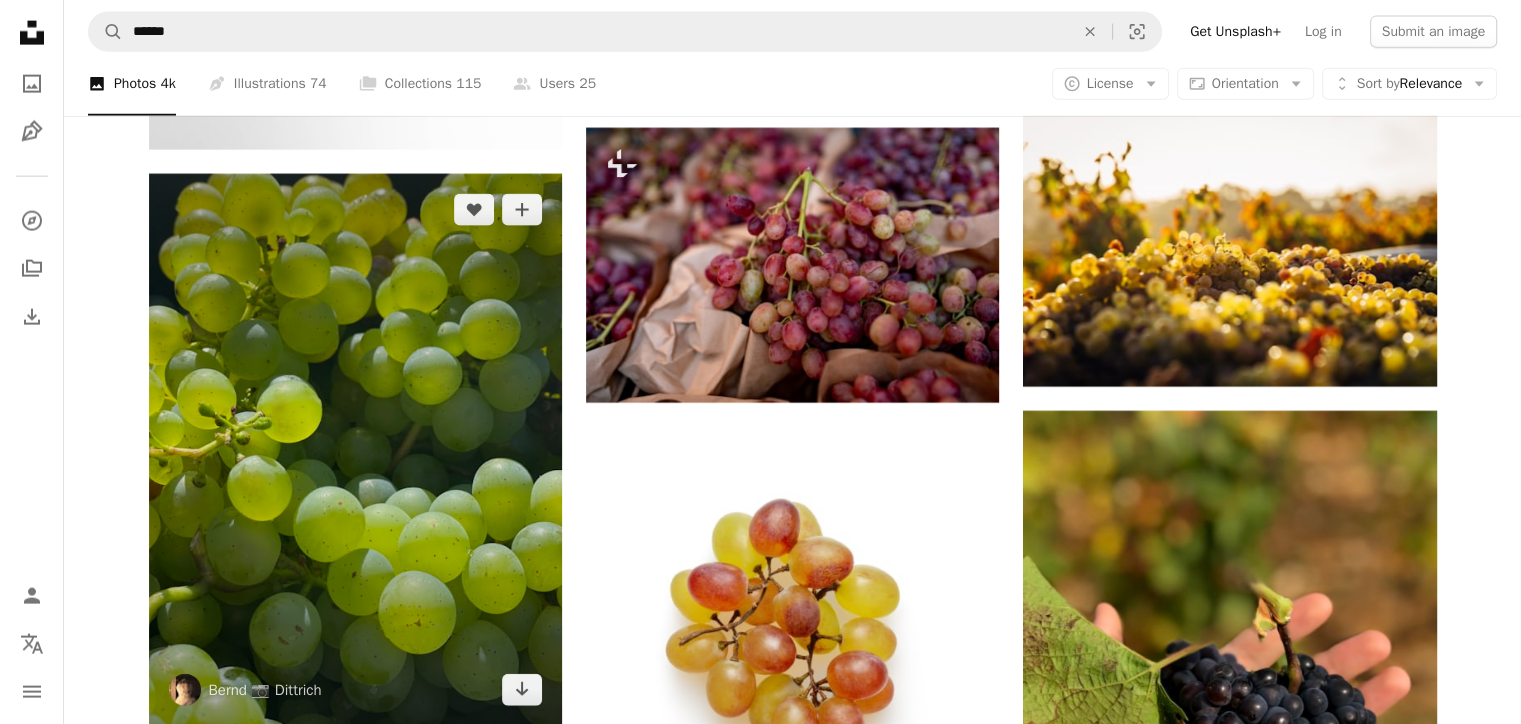 click at bounding box center (355, 449) 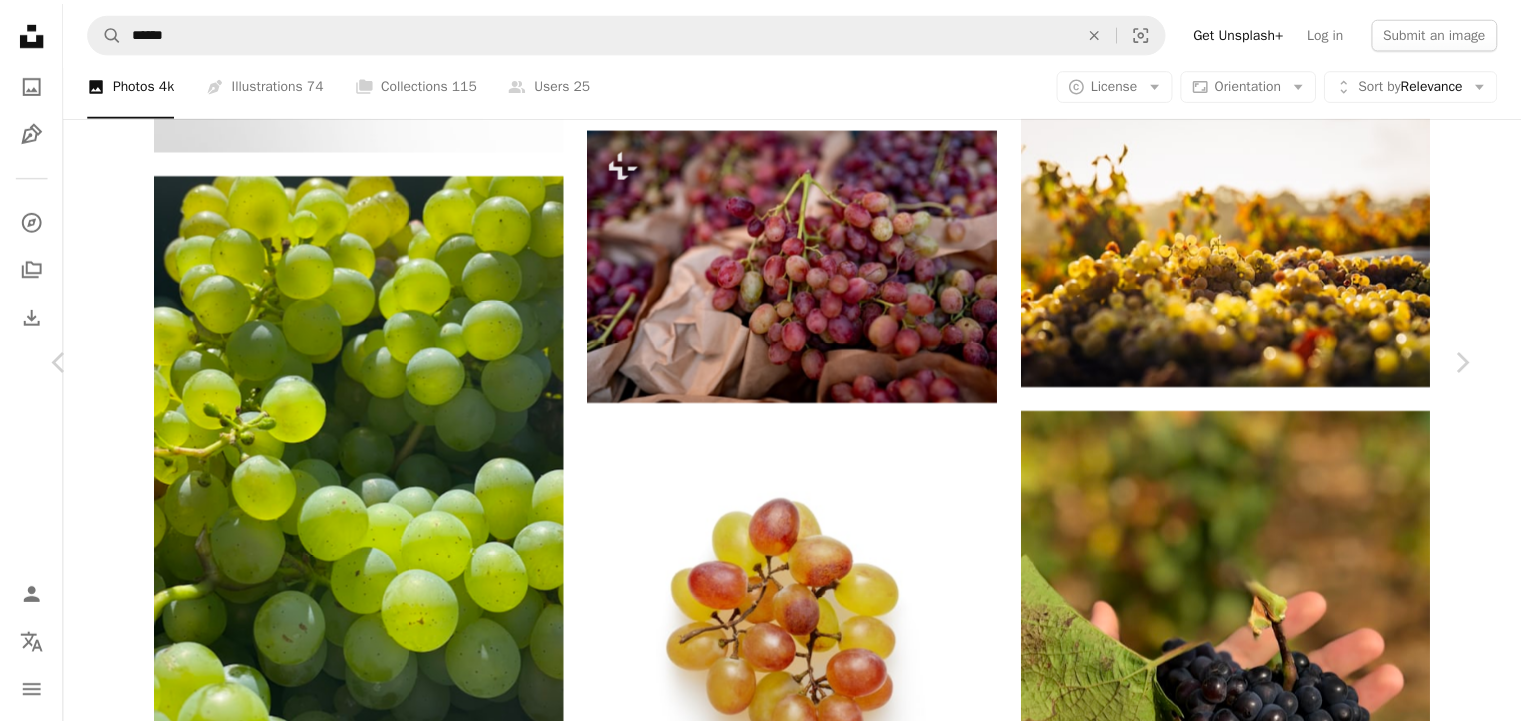 scroll, scrollTop: 0, scrollLeft: 0, axis: both 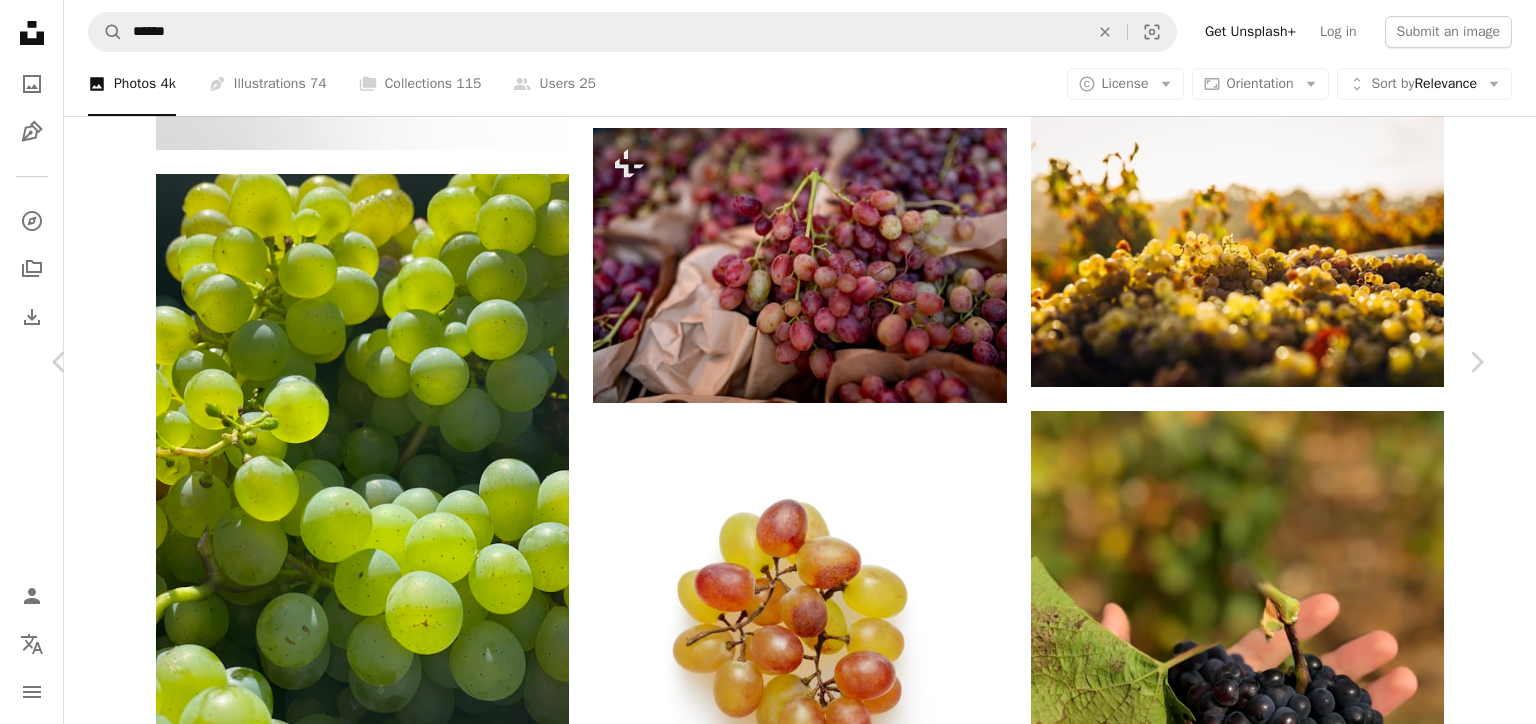 click on "An X shape" at bounding box center (20, 20) 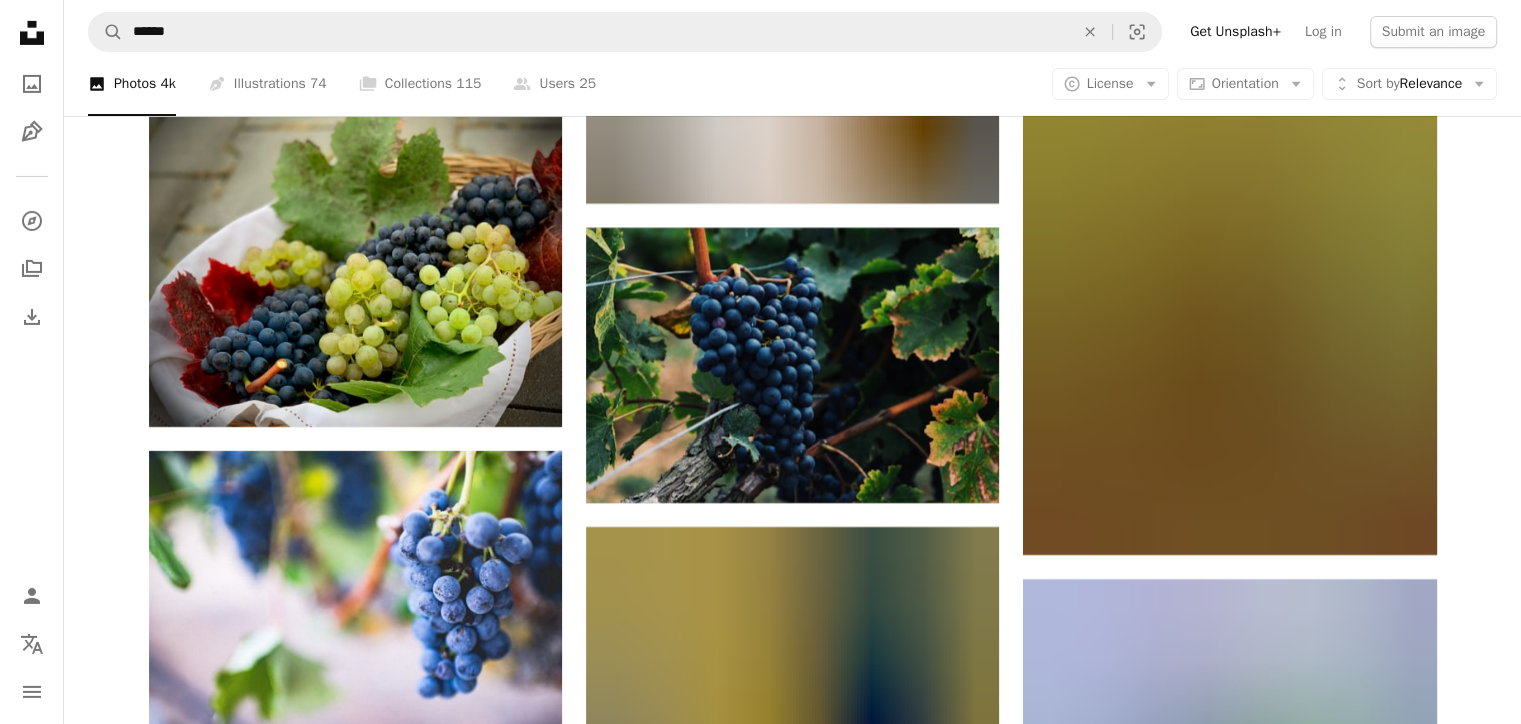 scroll, scrollTop: 7224, scrollLeft: 0, axis: vertical 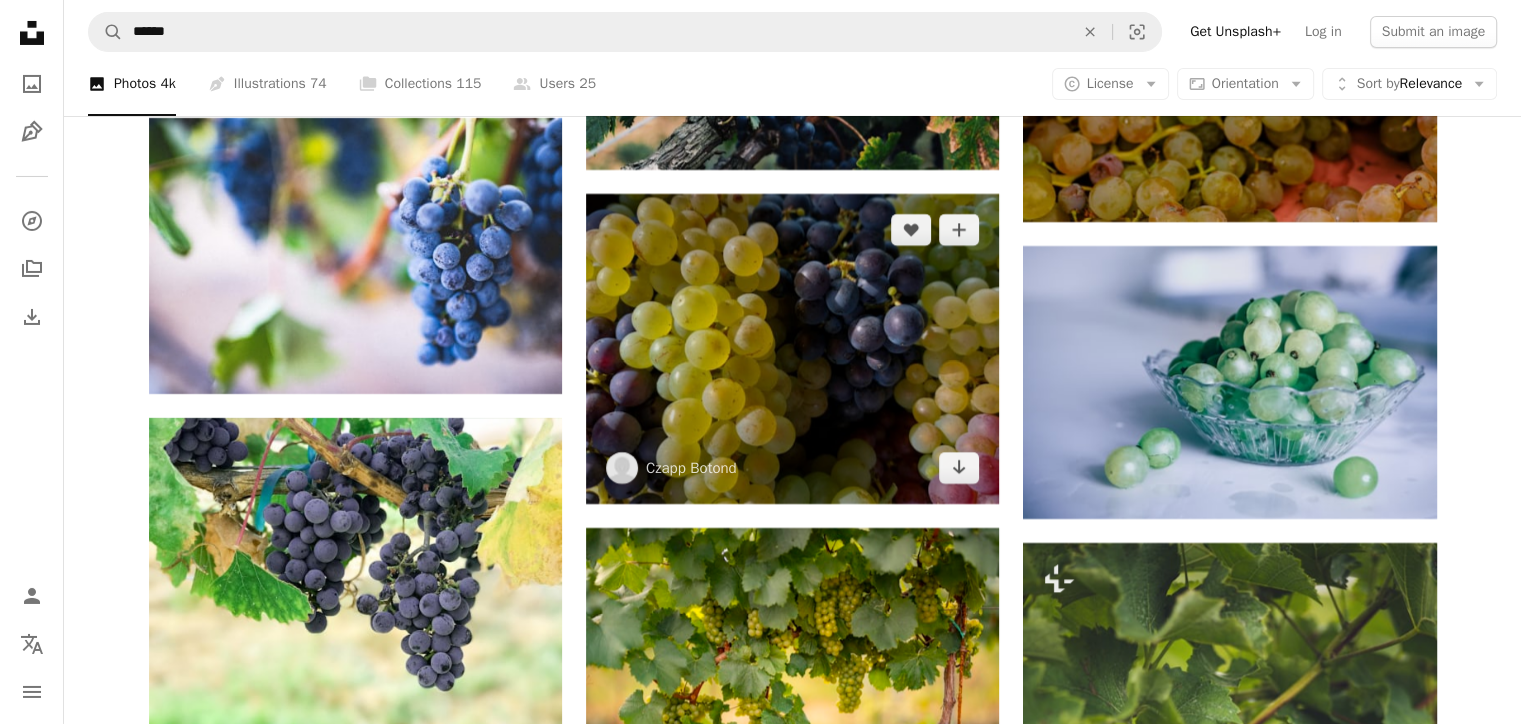 click at bounding box center [792, 349] 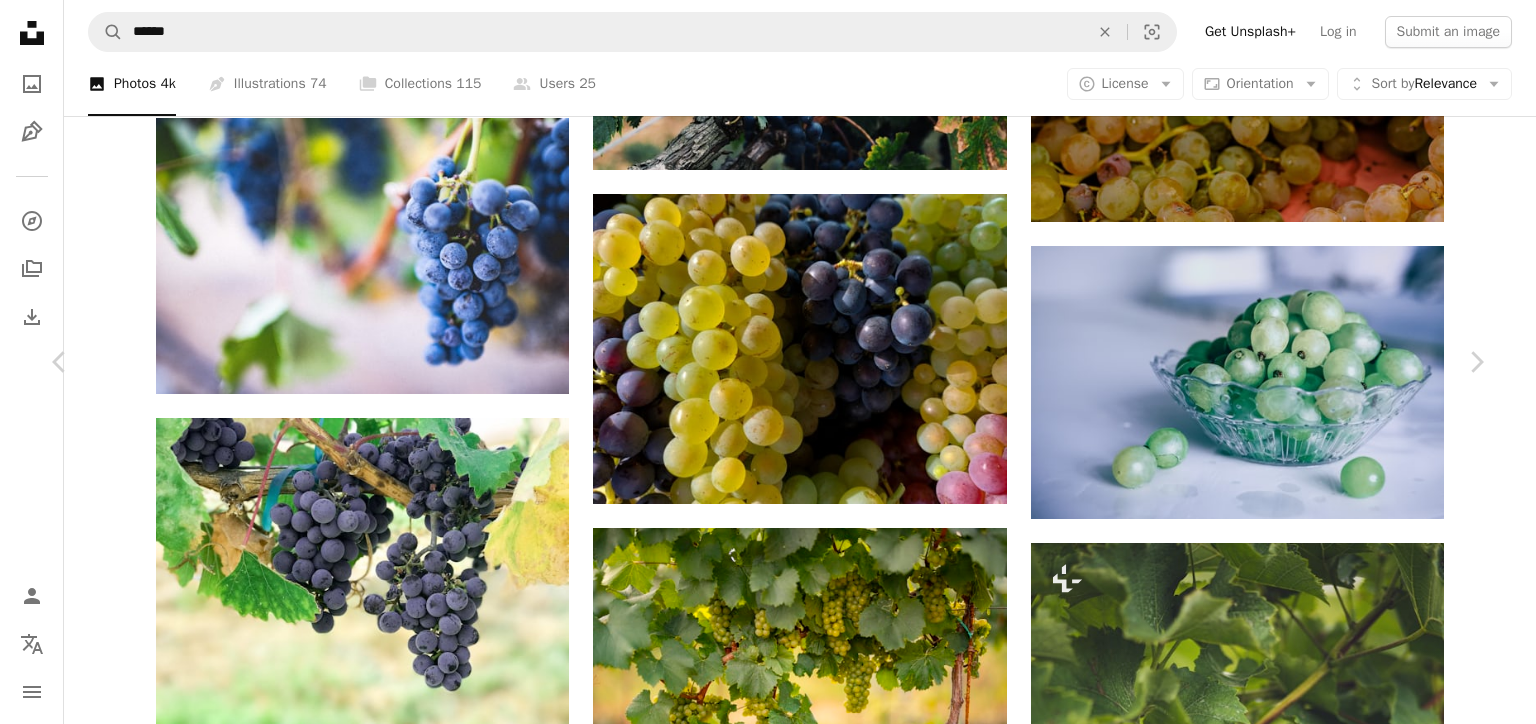 click on "Chevron down" 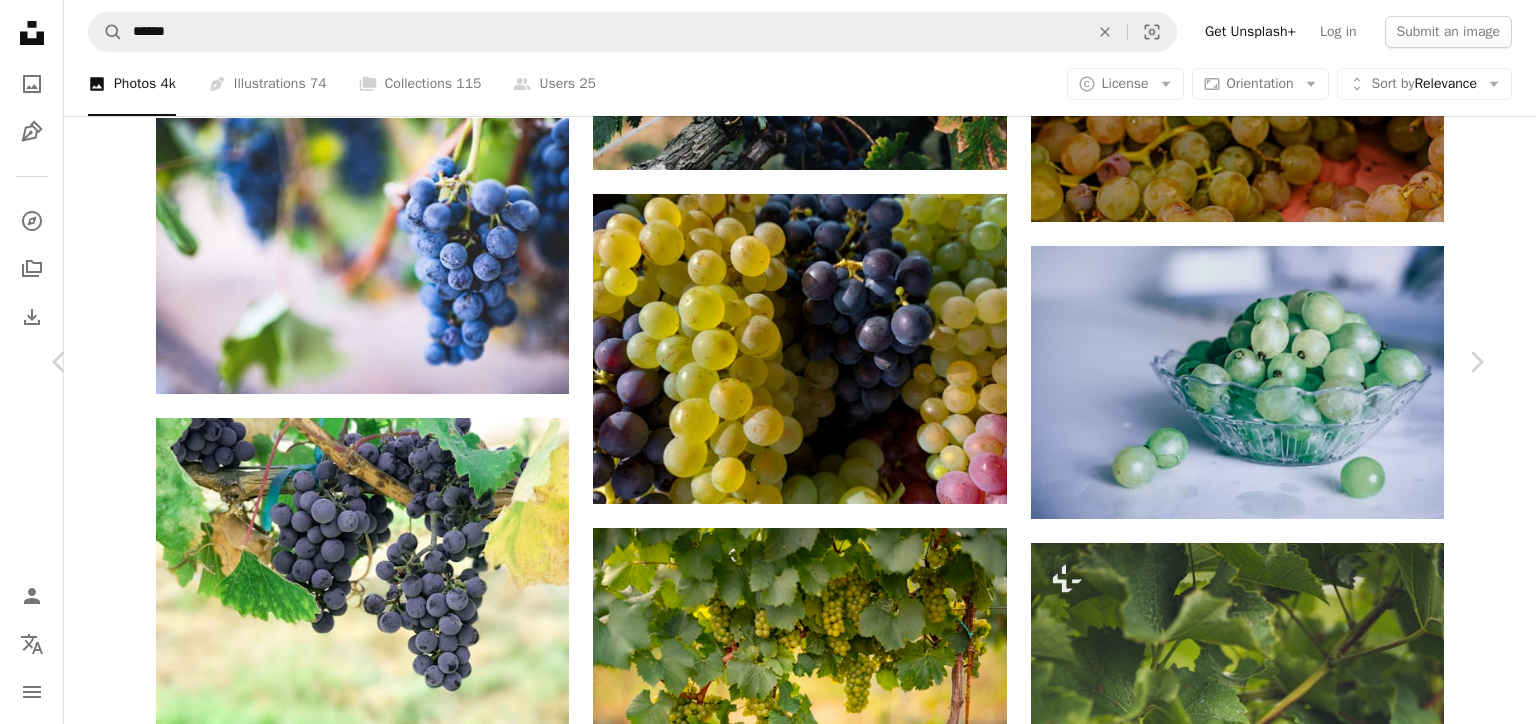 click on "Chevron down" 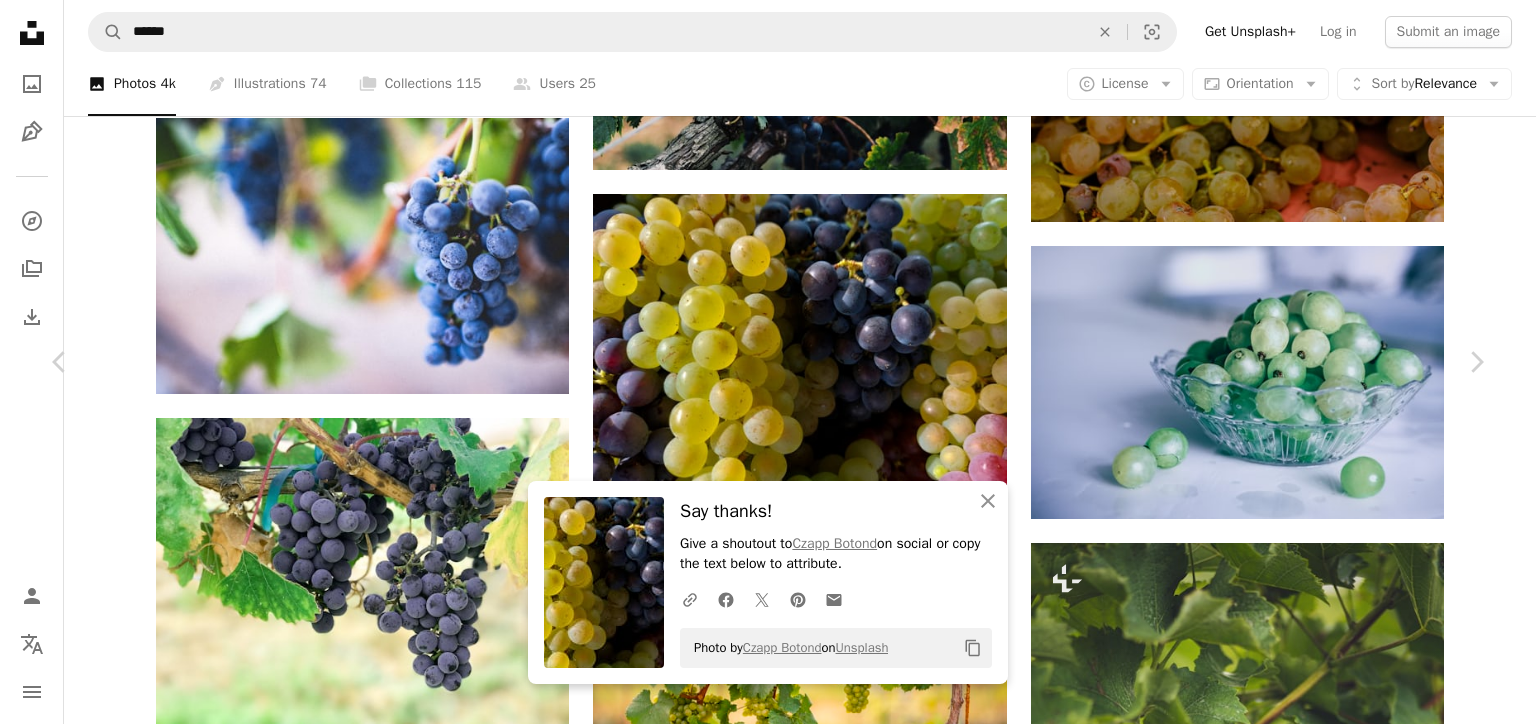click on "An X shape" at bounding box center (20, 20) 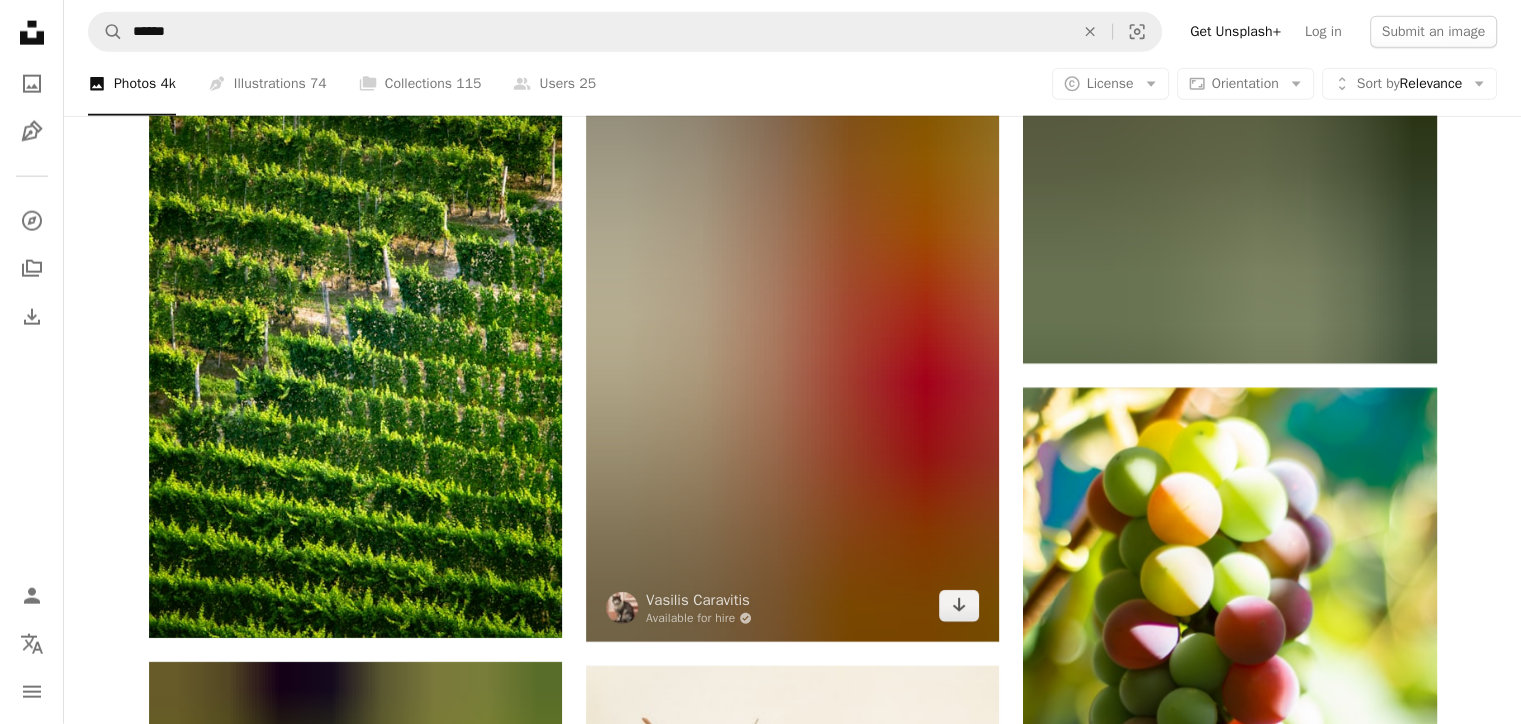scroll, scrollTop: 12724, scrollLeft: 0, axis: vertical 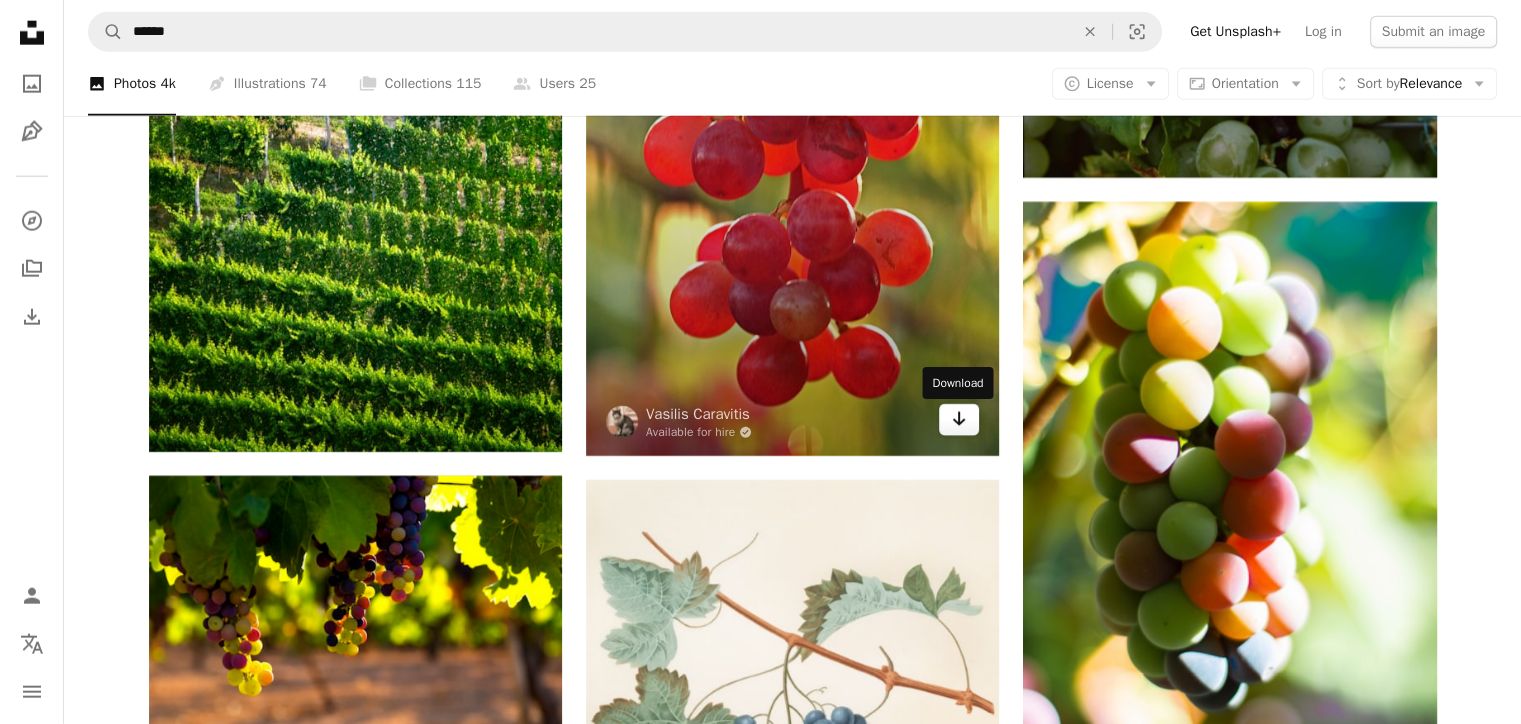 click 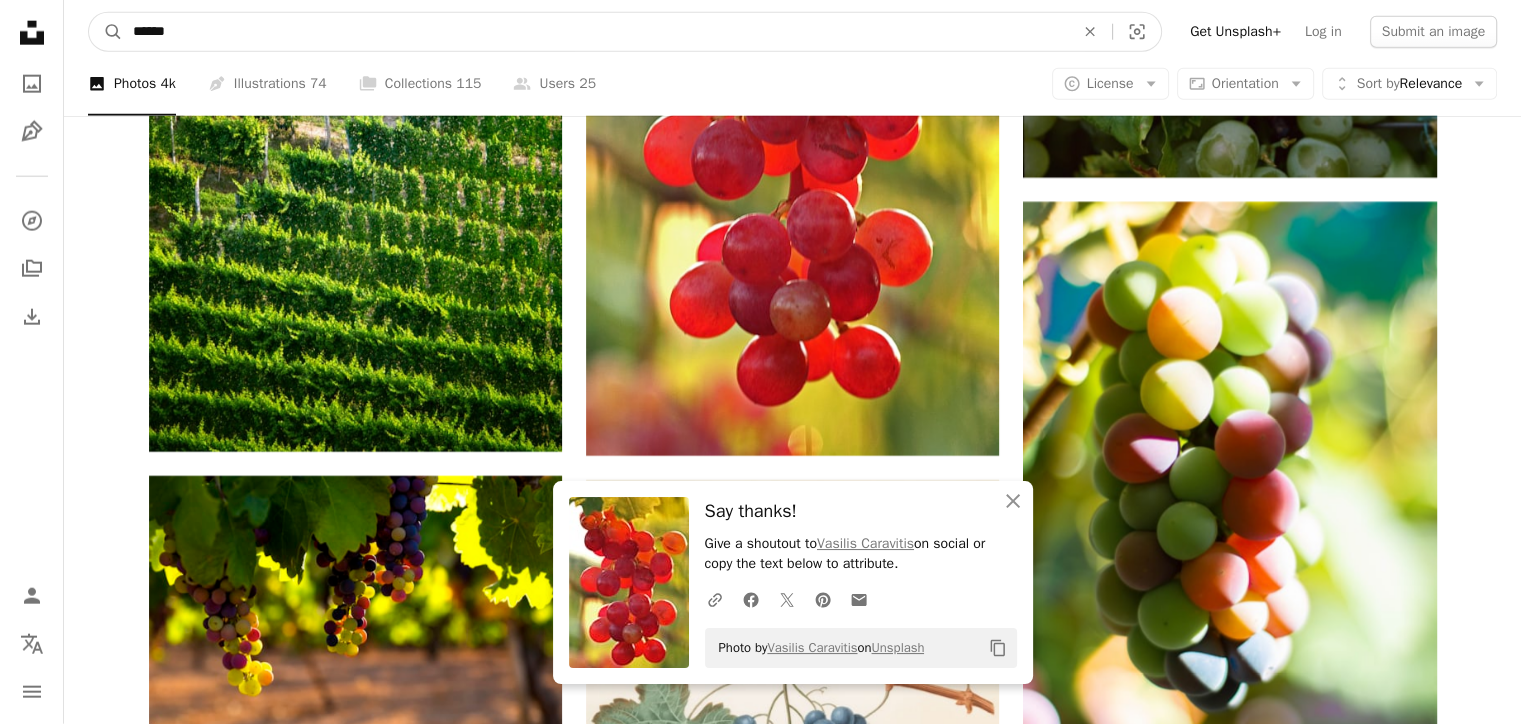 click on "******" at bounding box center [595, 32] 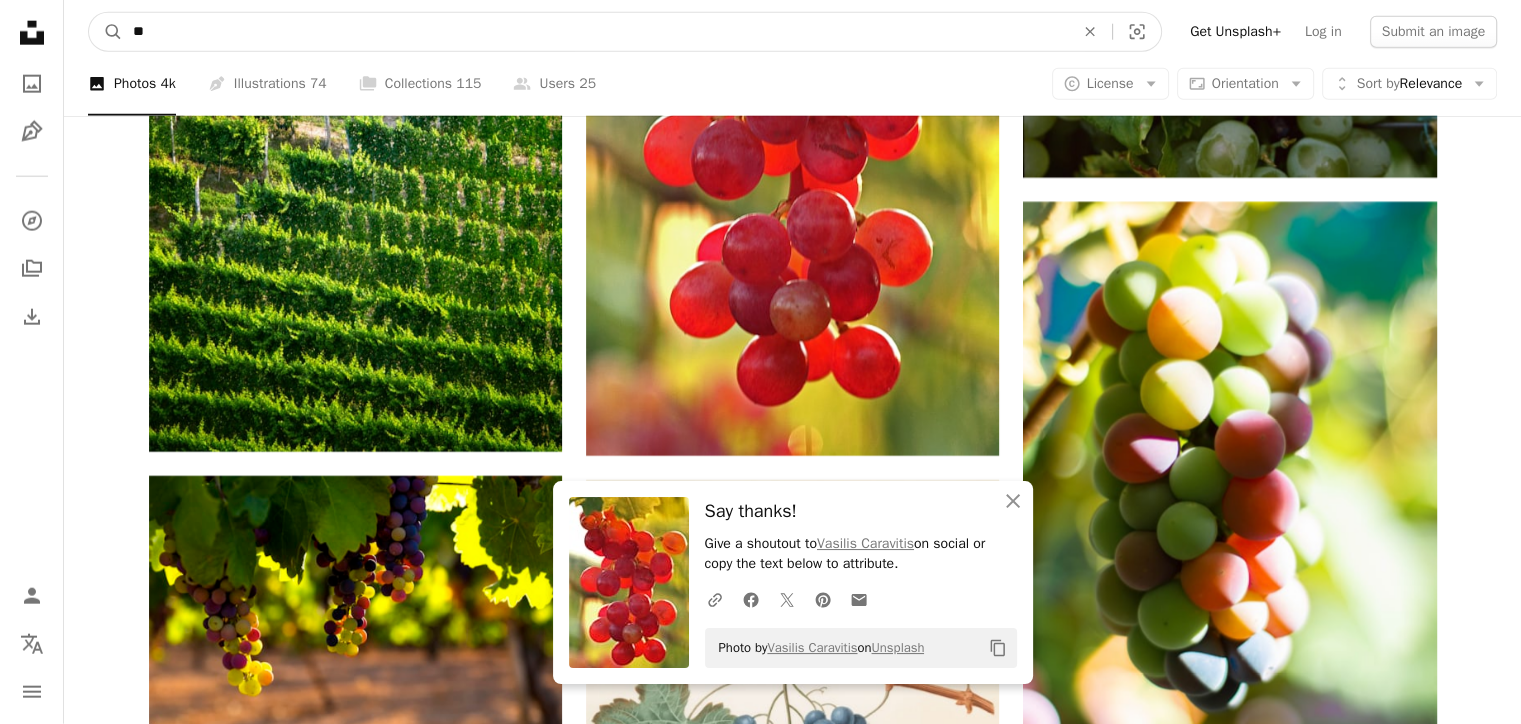 type on "*" 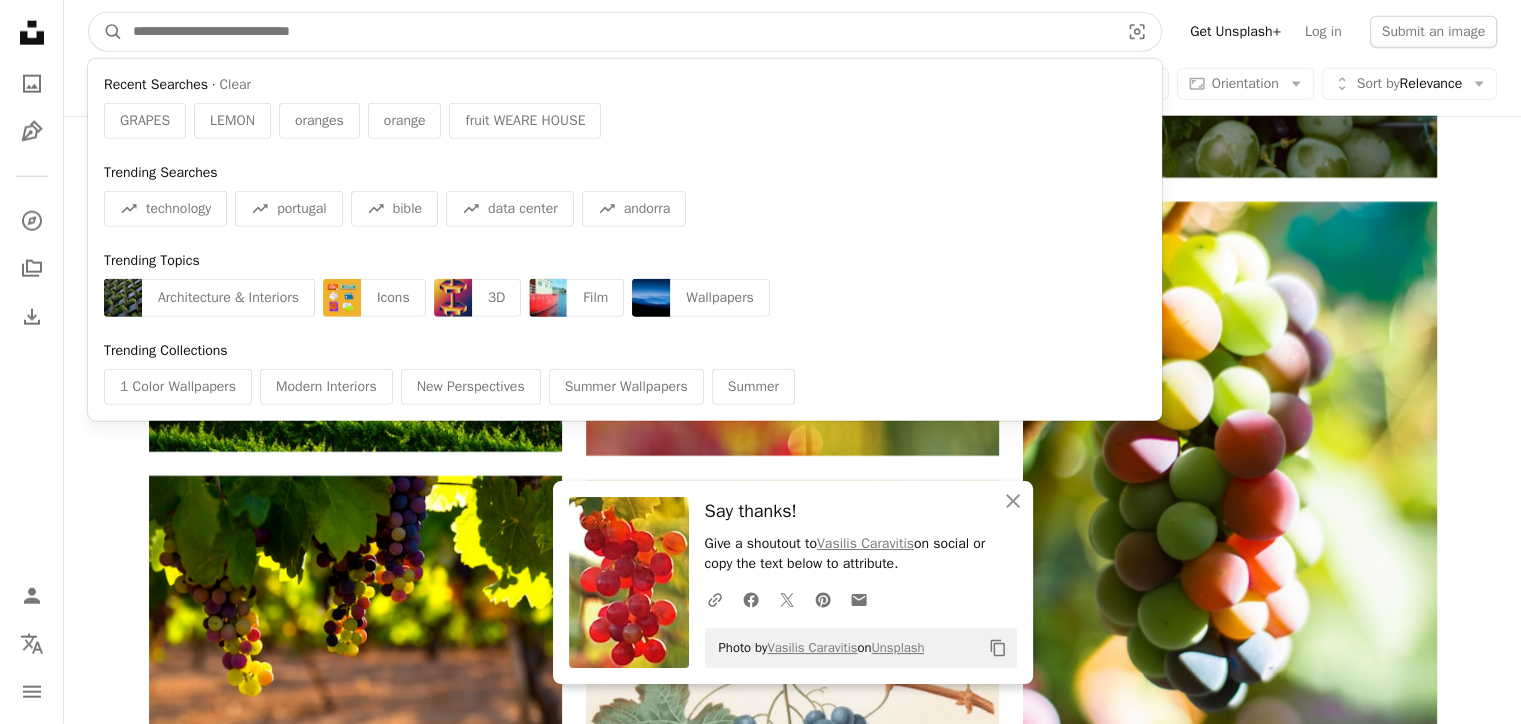 paste on "**********" 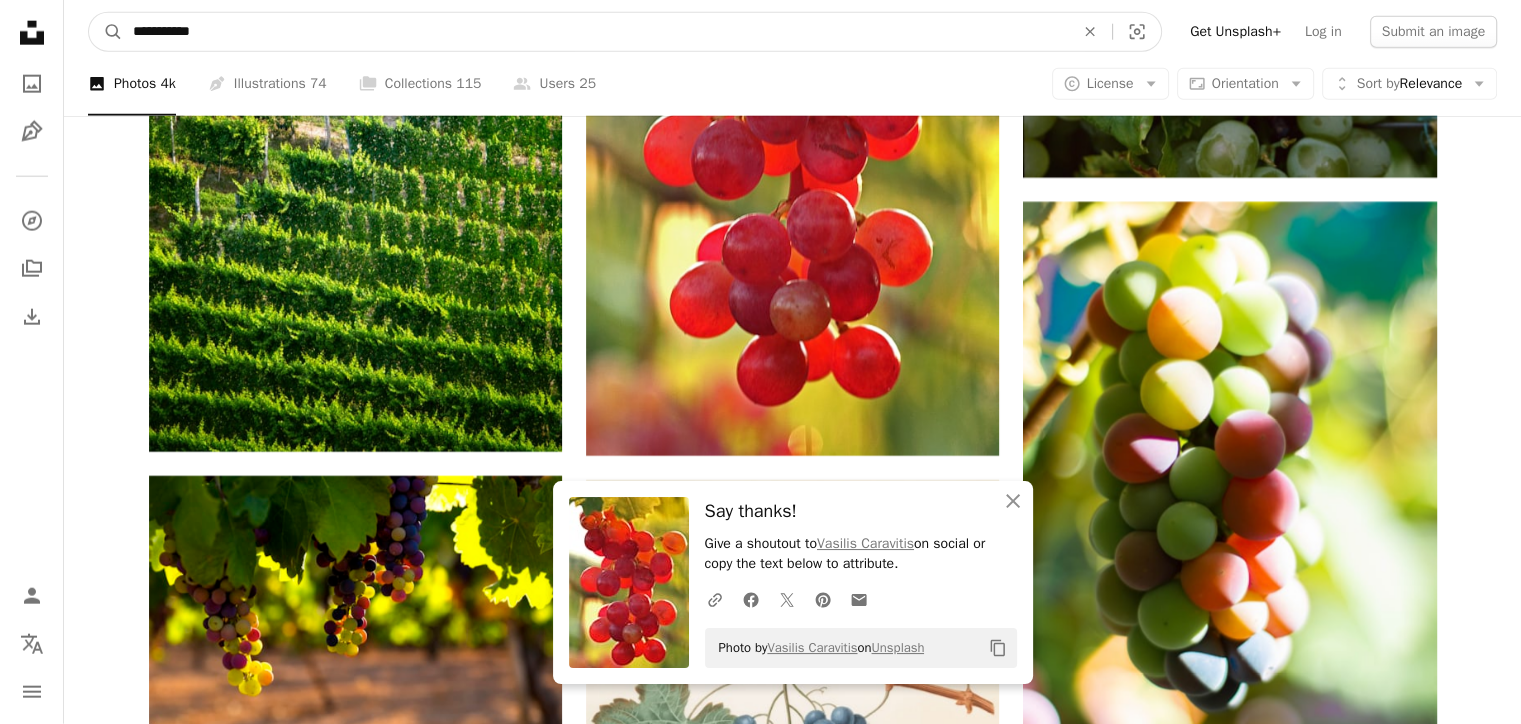 type on "**********" 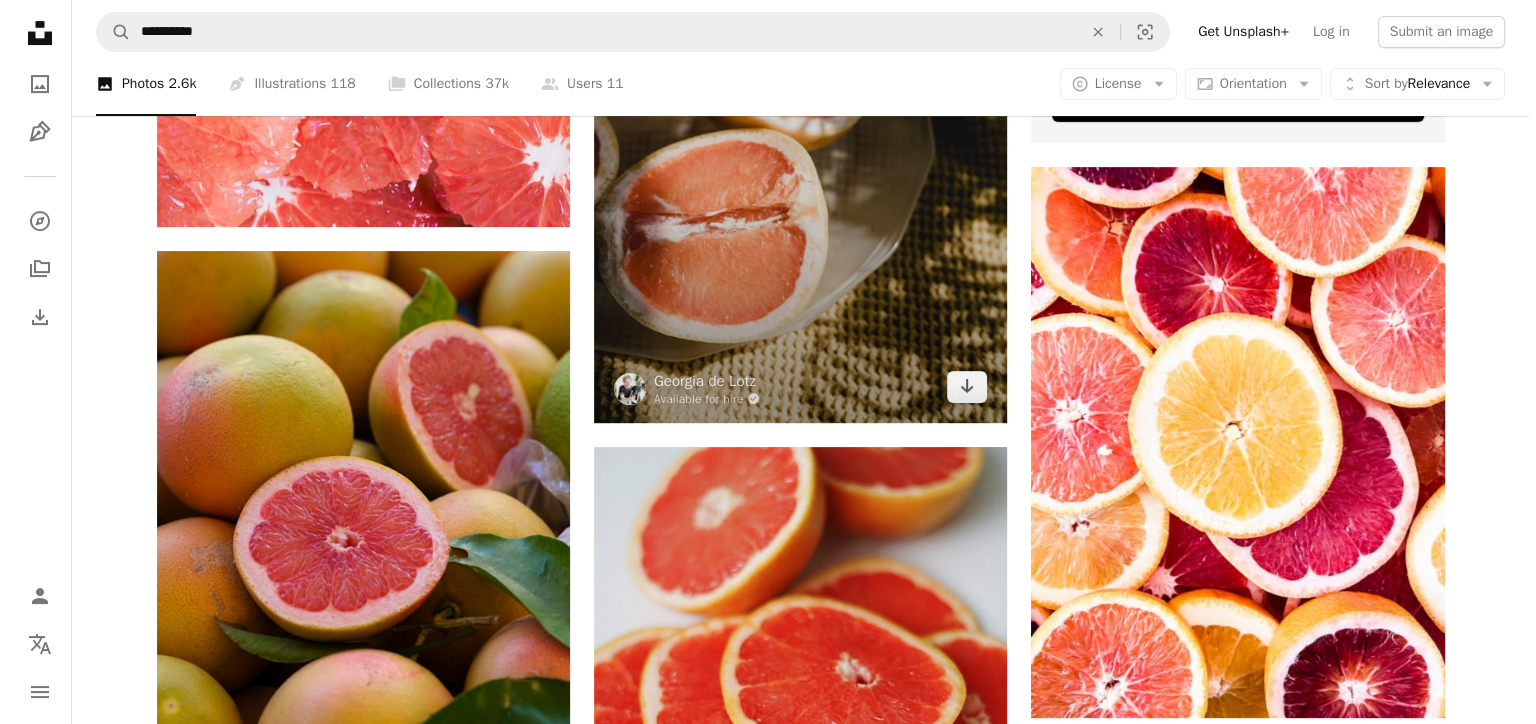 scroll, scrollTop: 833, scrollLeft: 0, axis: vertical 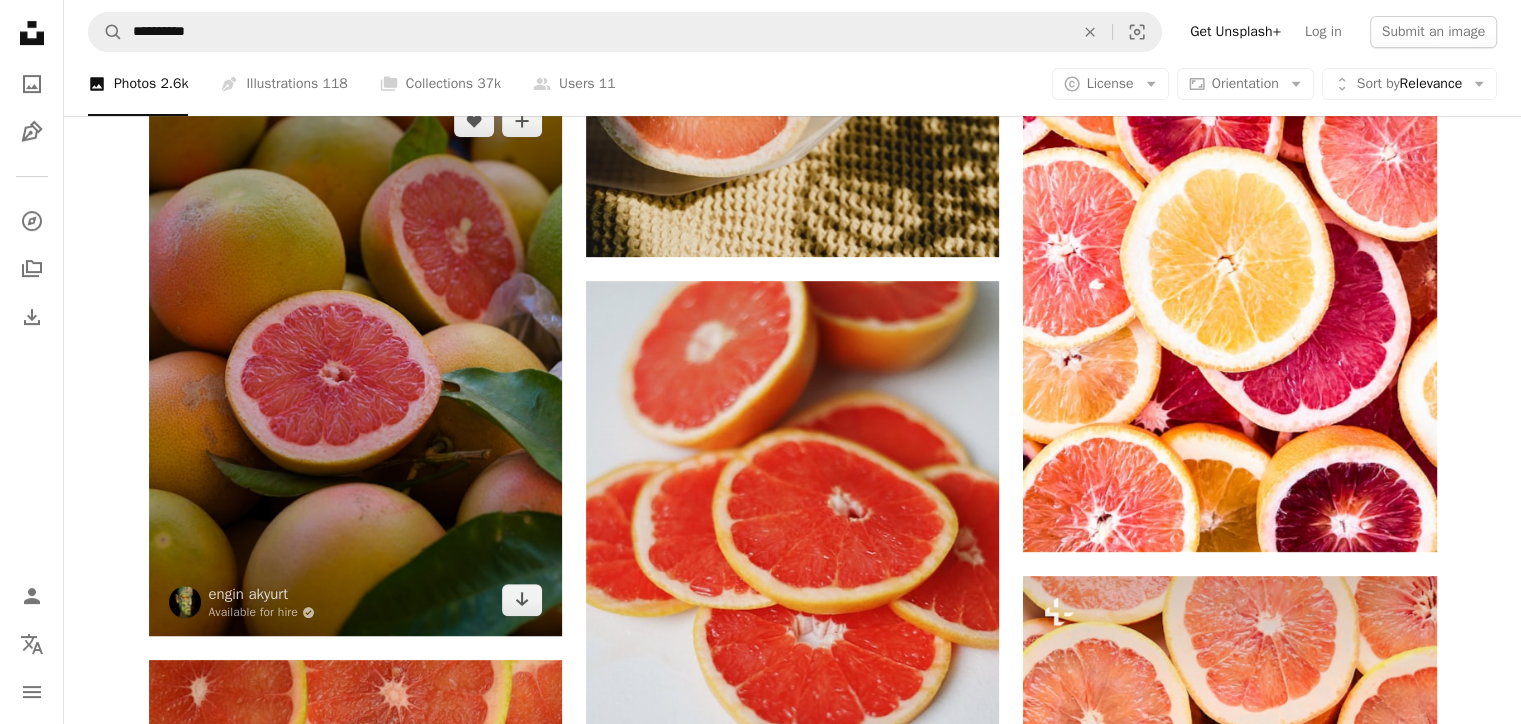 click at bounding box center (355, 360) 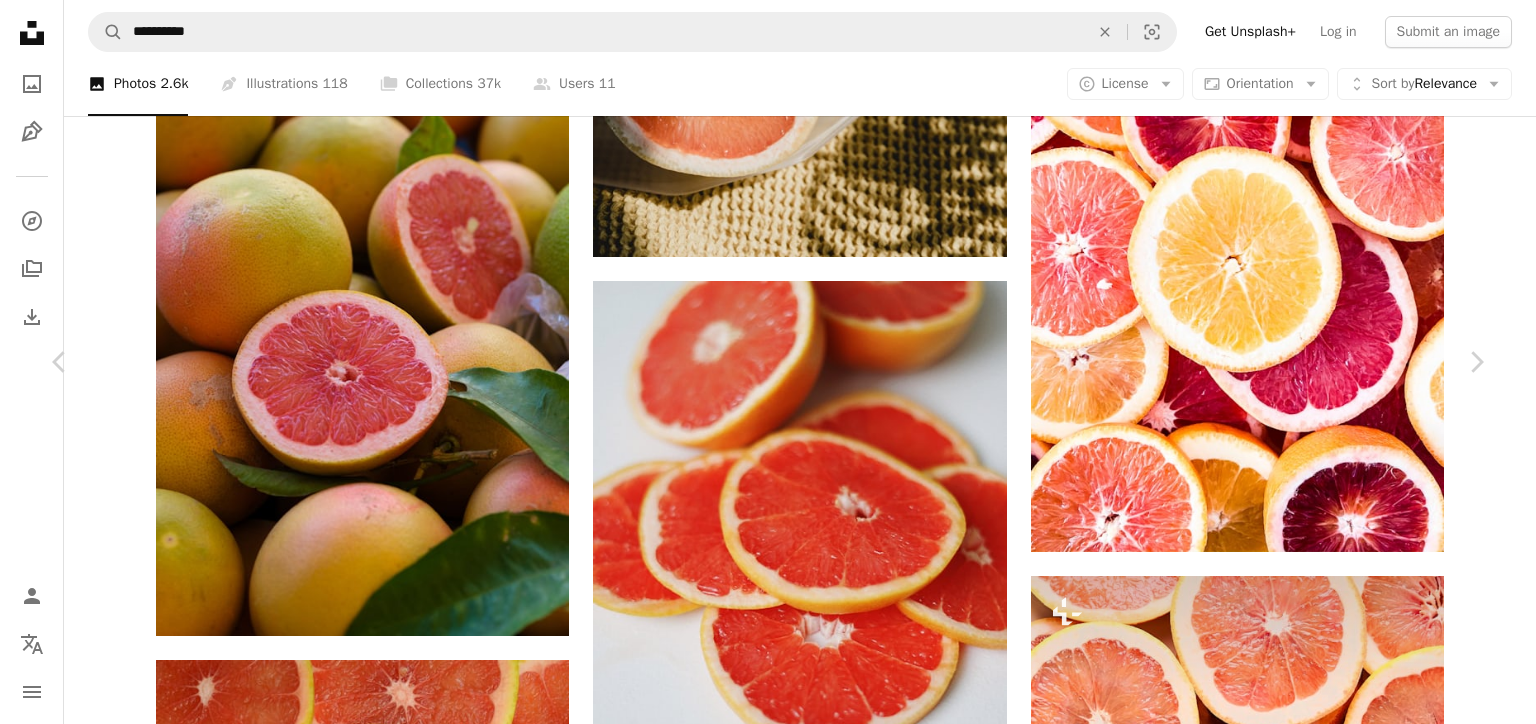 click on "Download free" at bounding box center [1287, 4288] 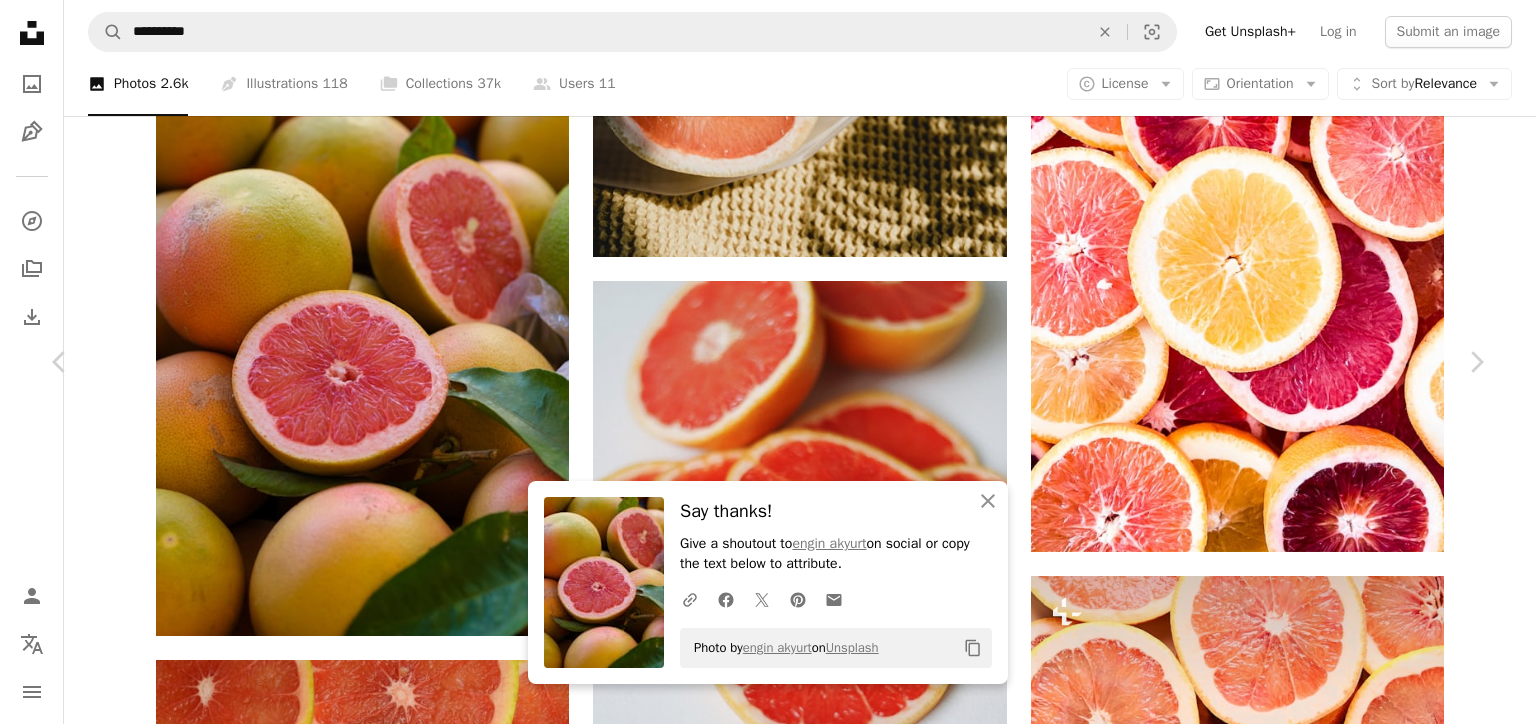 scroll, scrollTop: 5058, scrollLeft: 0, axis: vertical 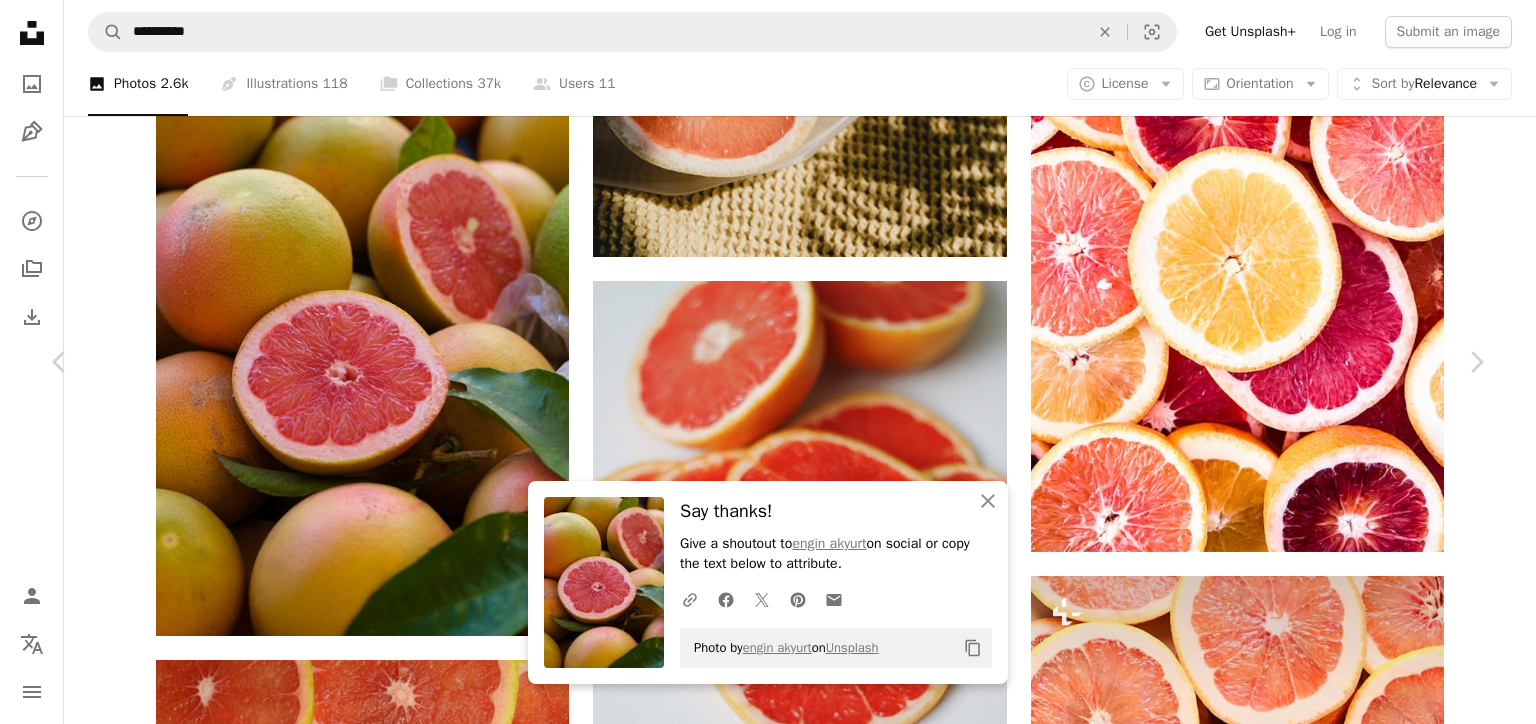 click on "An X shape" at bounding box center [20, 20] 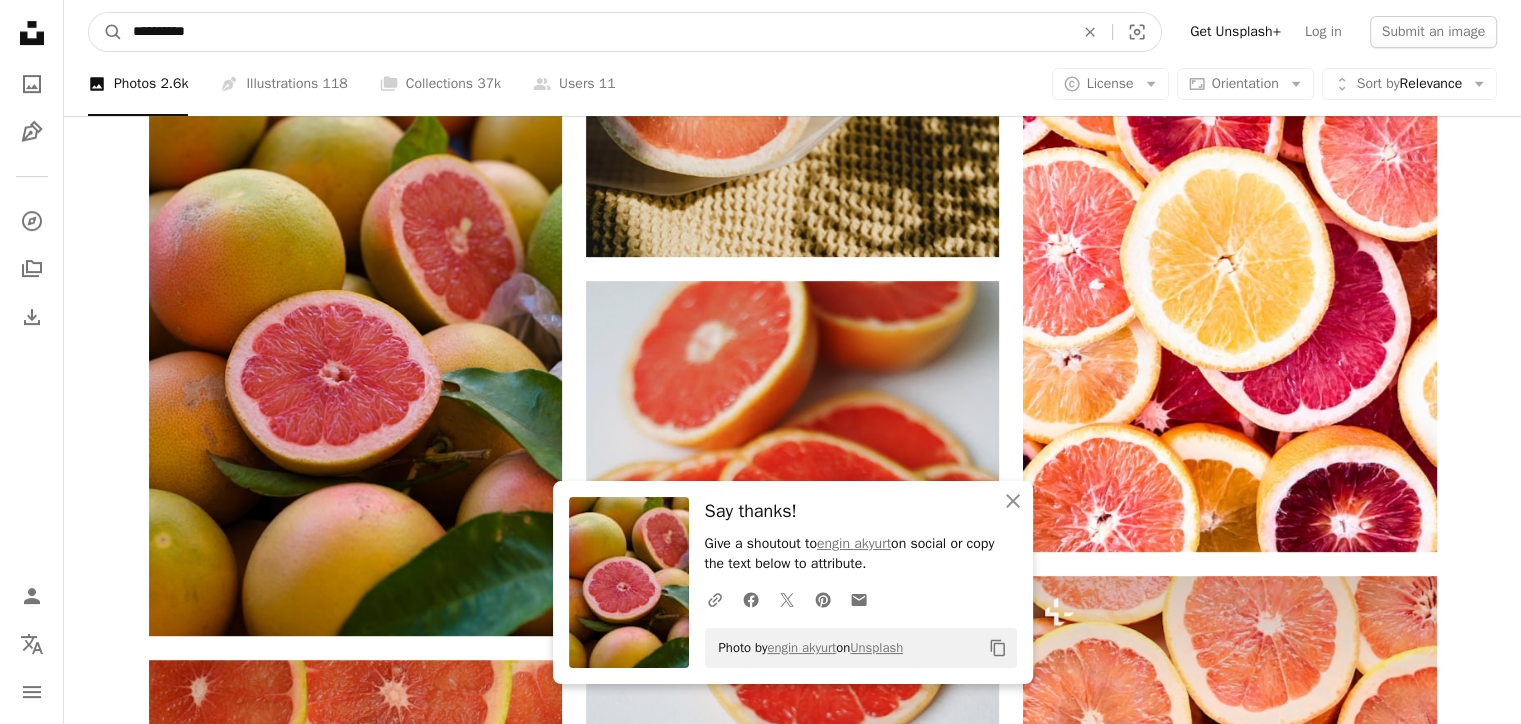 click on "**********" at bounding box center (595, 32) 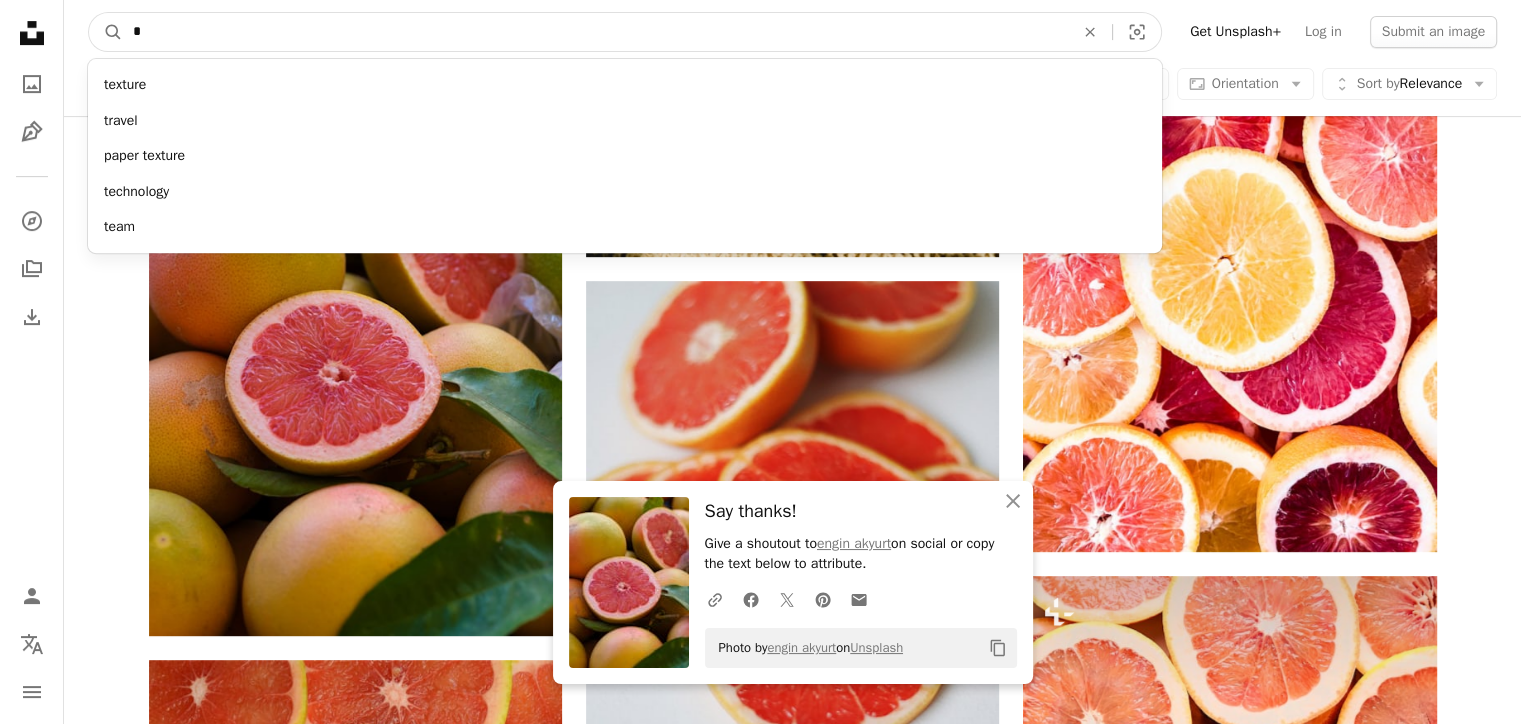 paste on "*******" 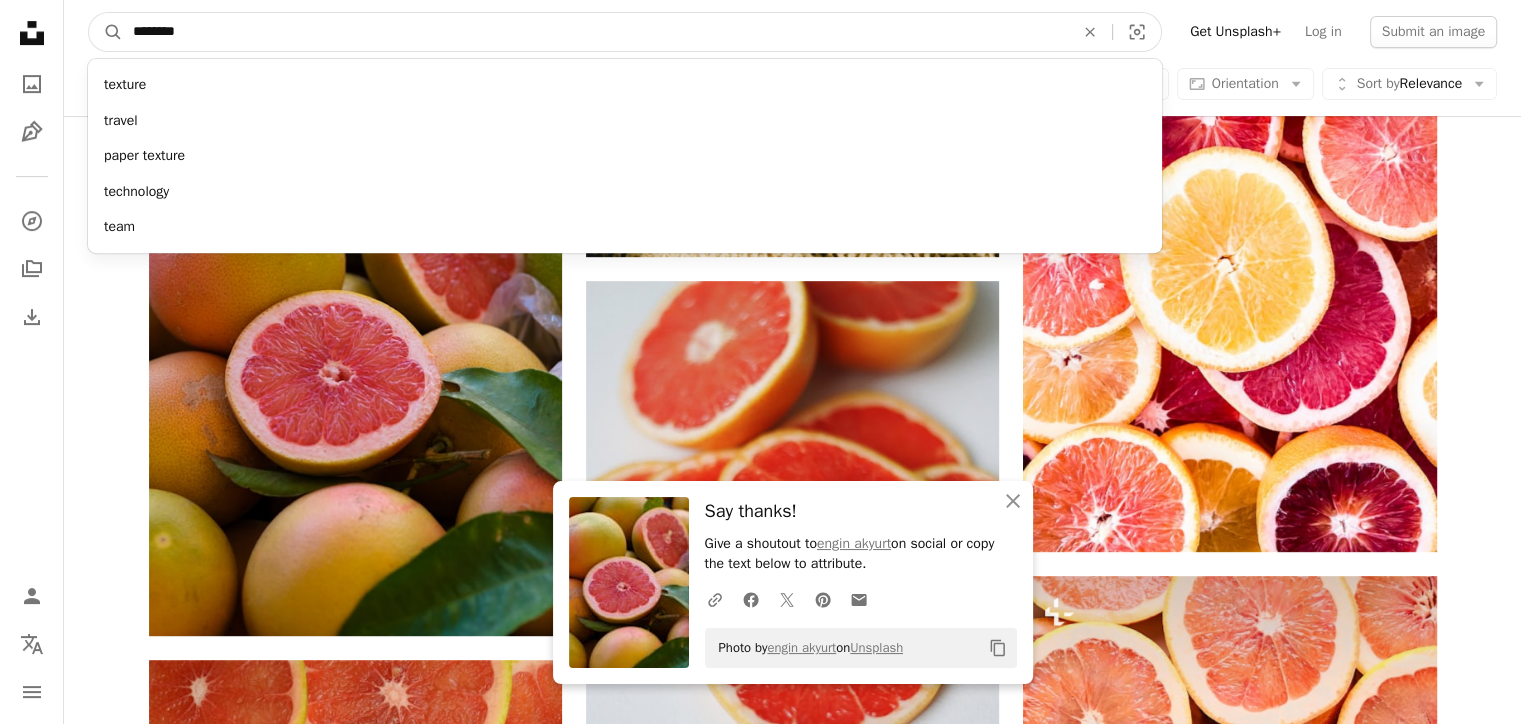 click on "A magnifying glass" at bounding box center (106, 32) 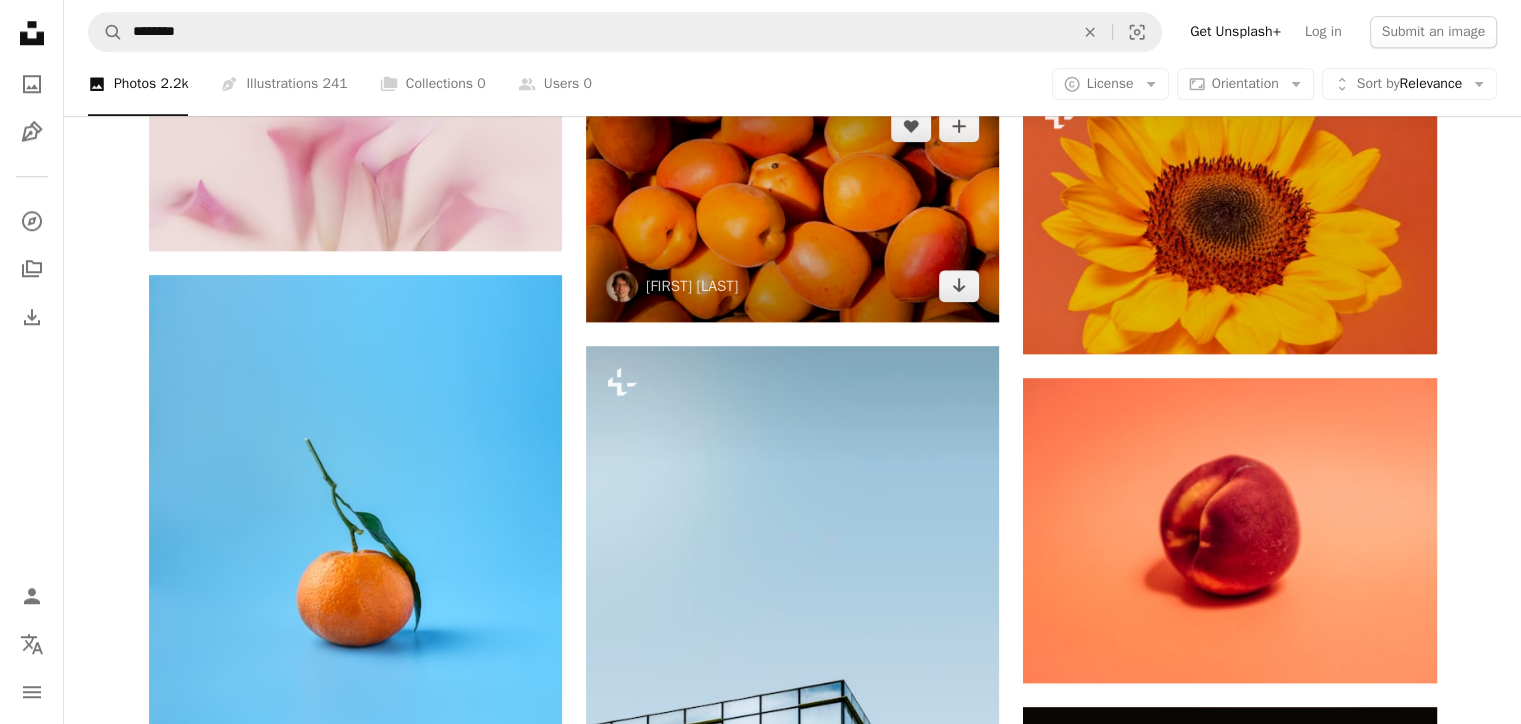 scroll, scrollTop: 1833, scrollLeft: 0, axis: vertical 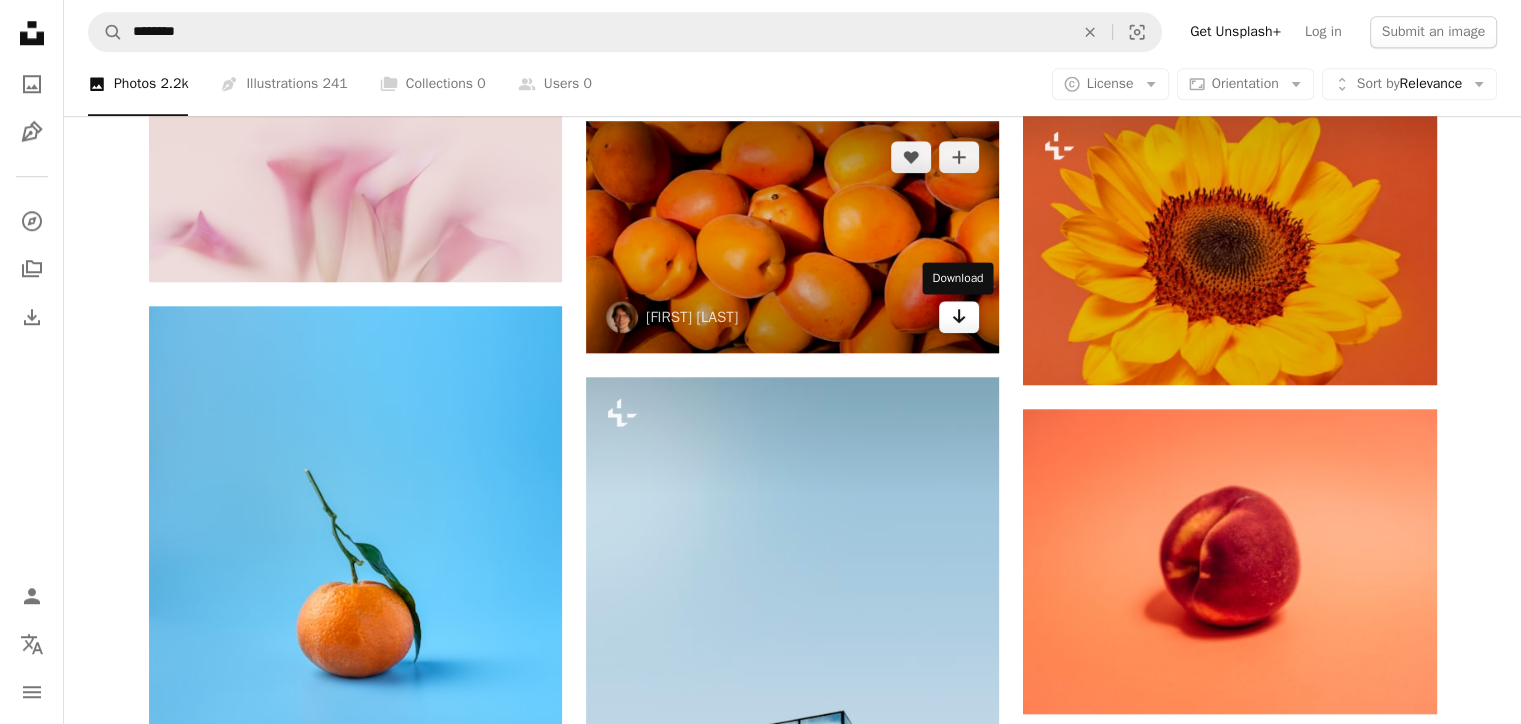 click on "Arrow pointing down" 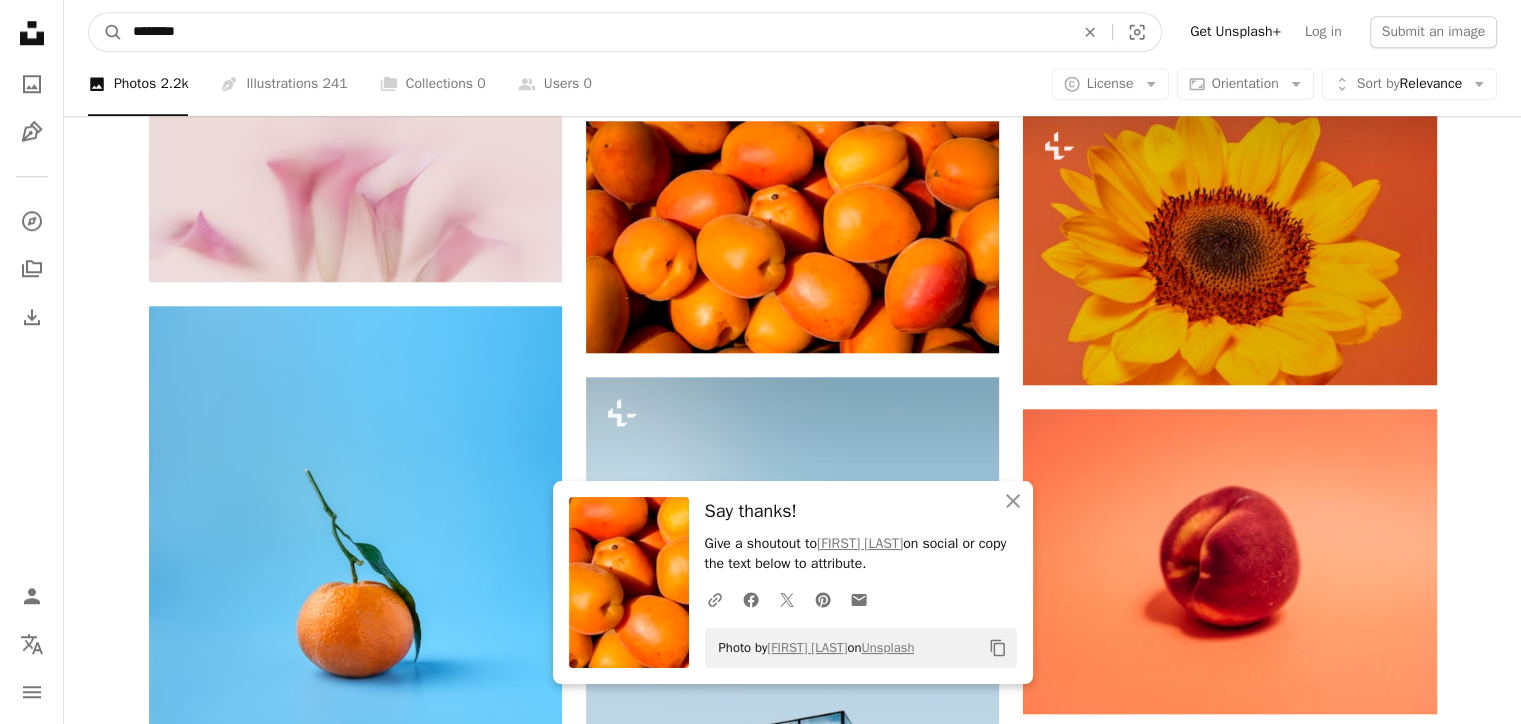 click on "********" at bounding box center (595, 32) 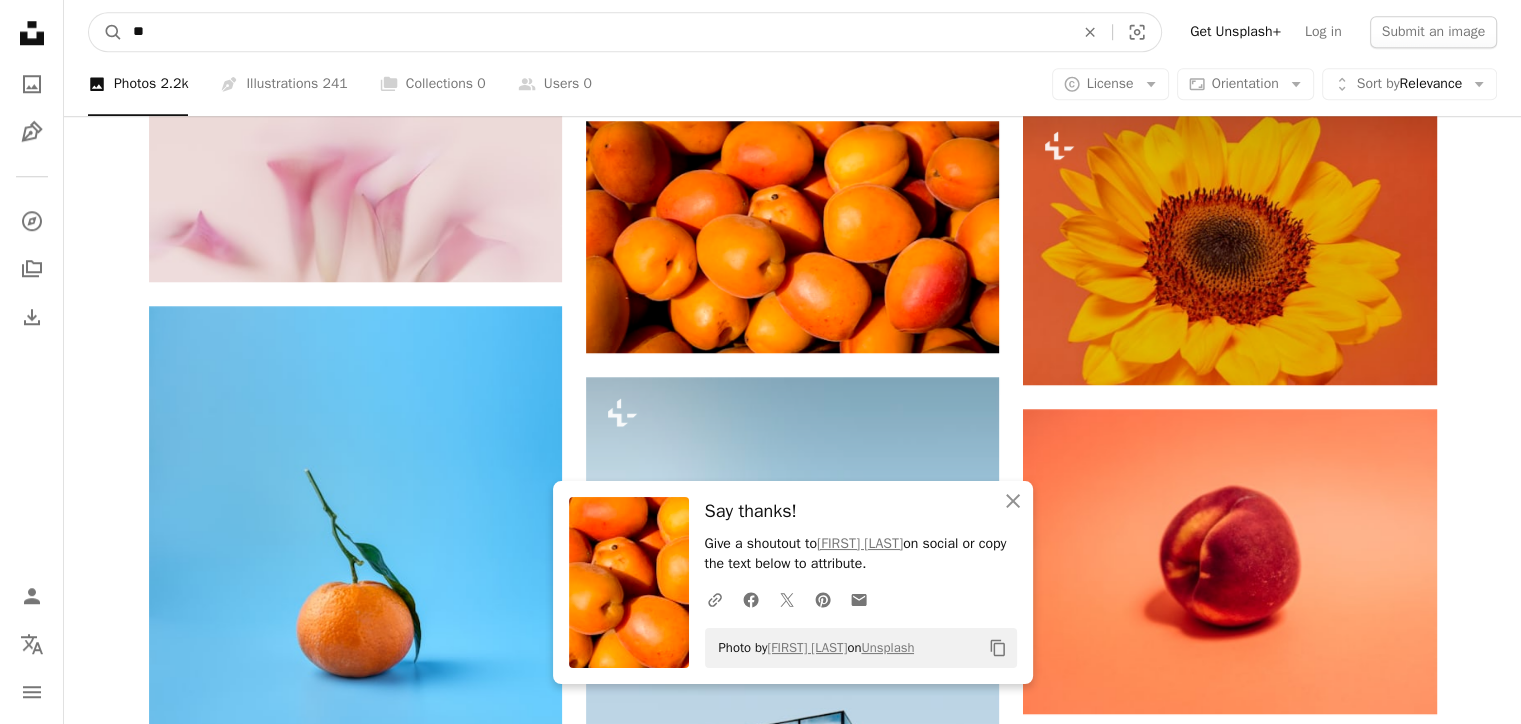 type on "*" 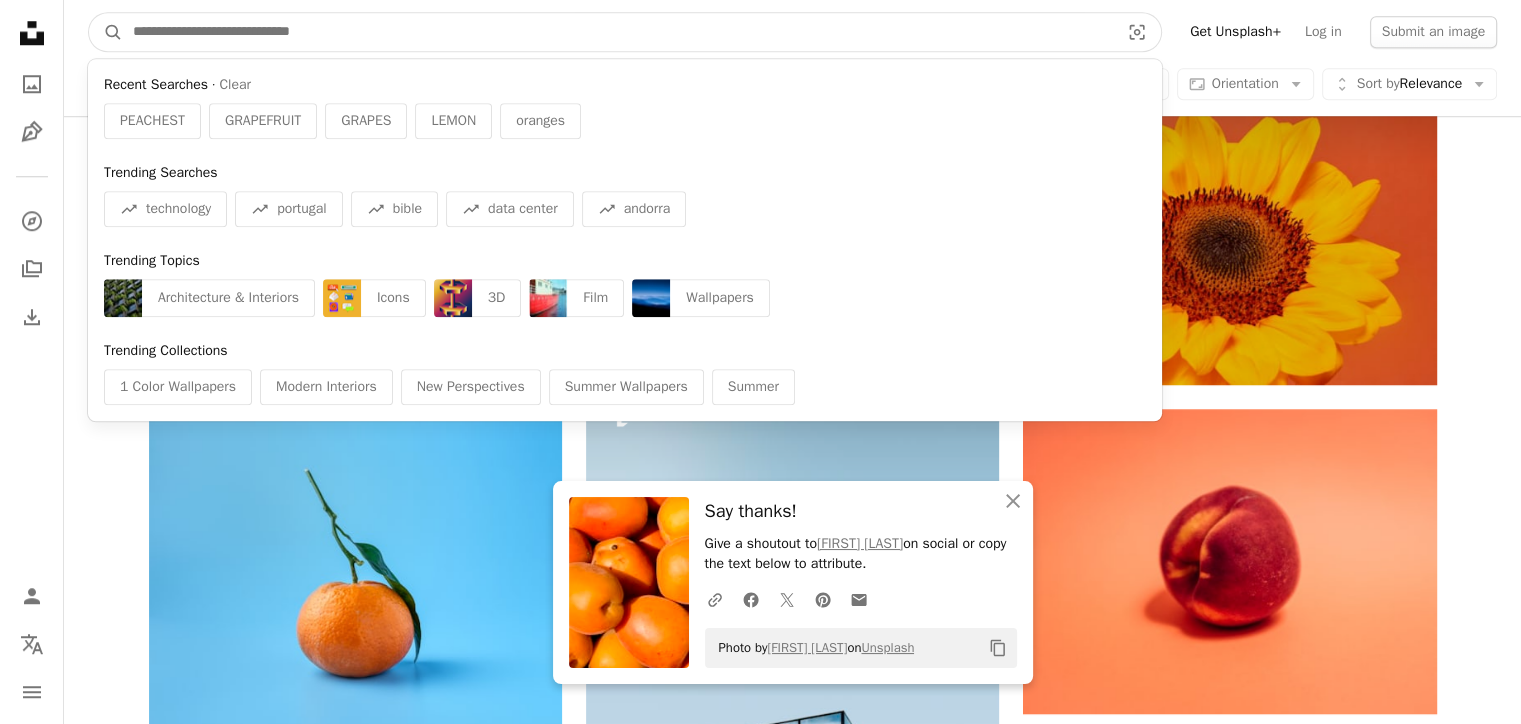 paste on "*****" 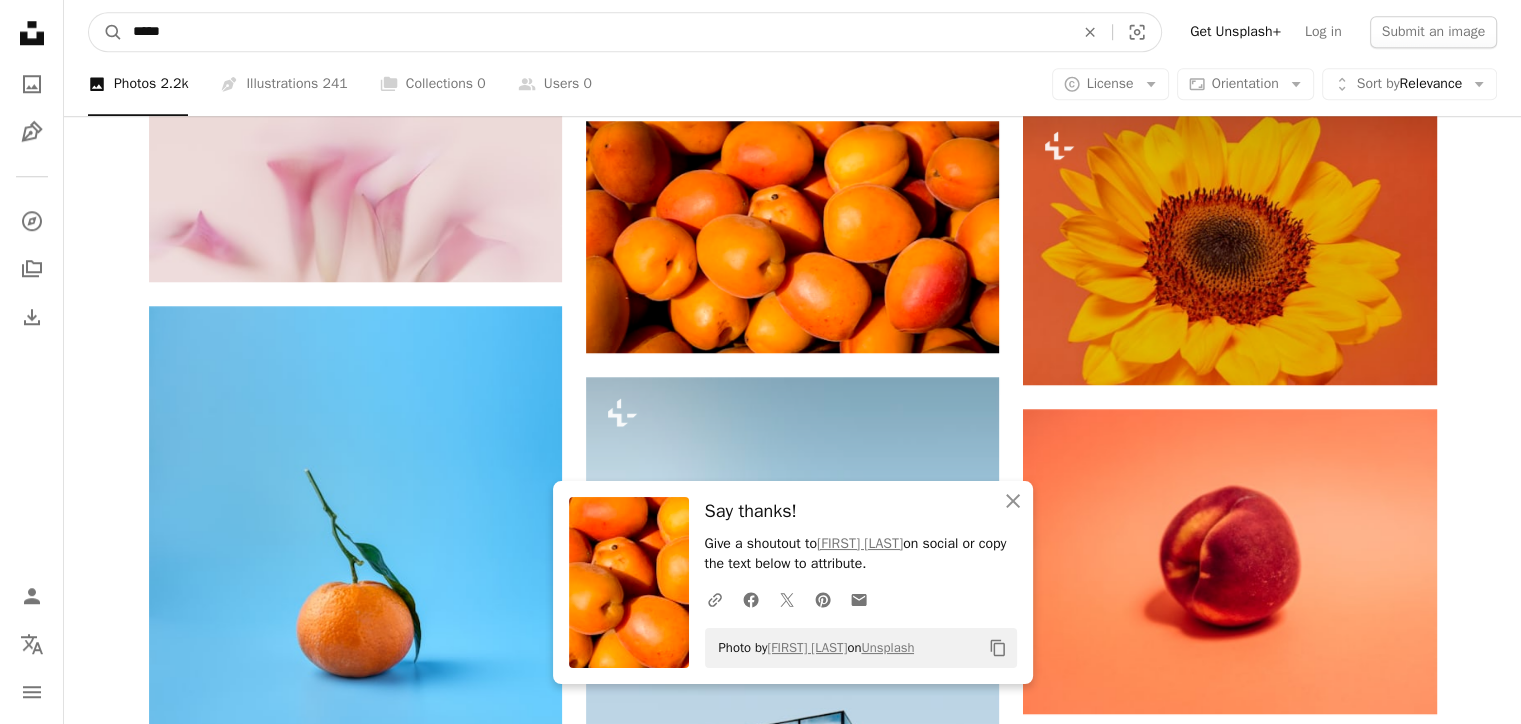 type on "*****" 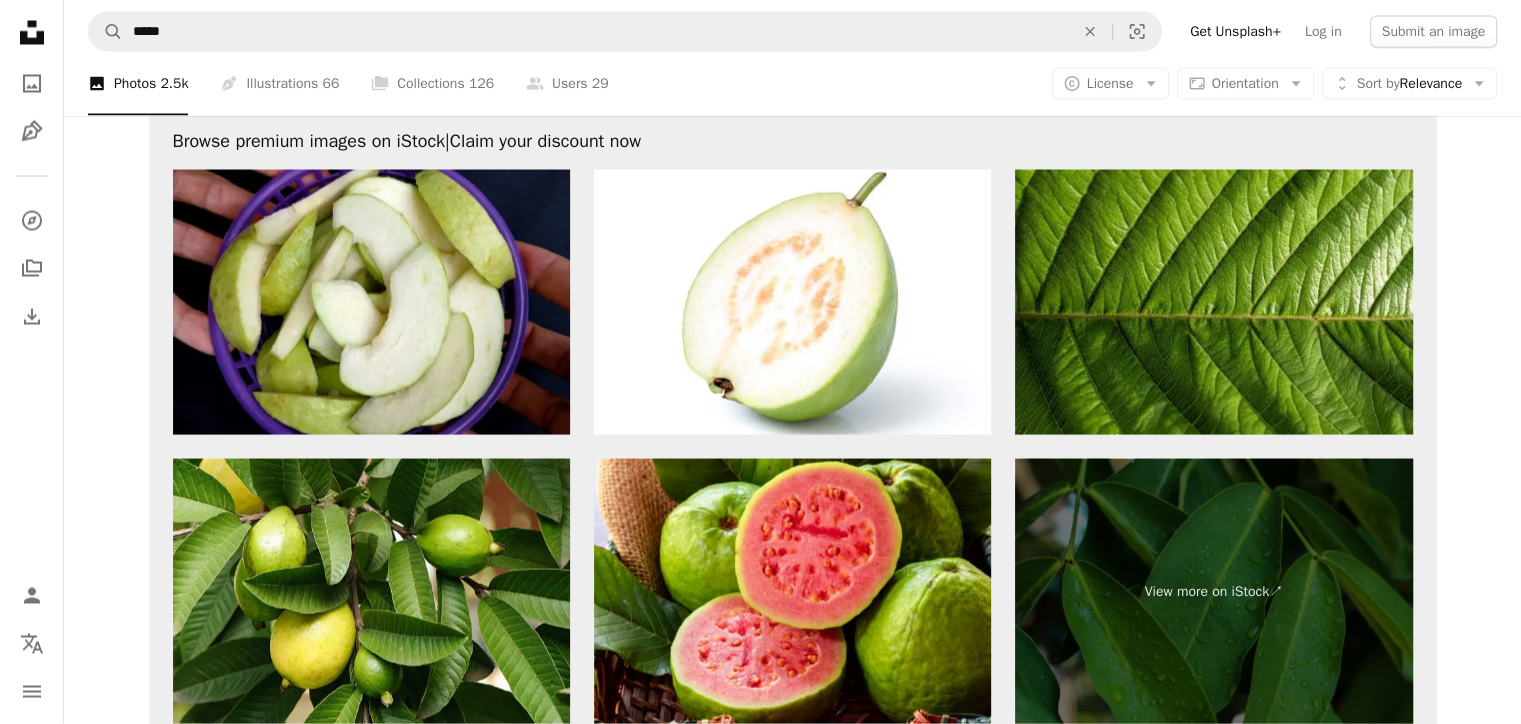 scroll, scrollTop: 4000, scrollLeft: 0, axis: vertical 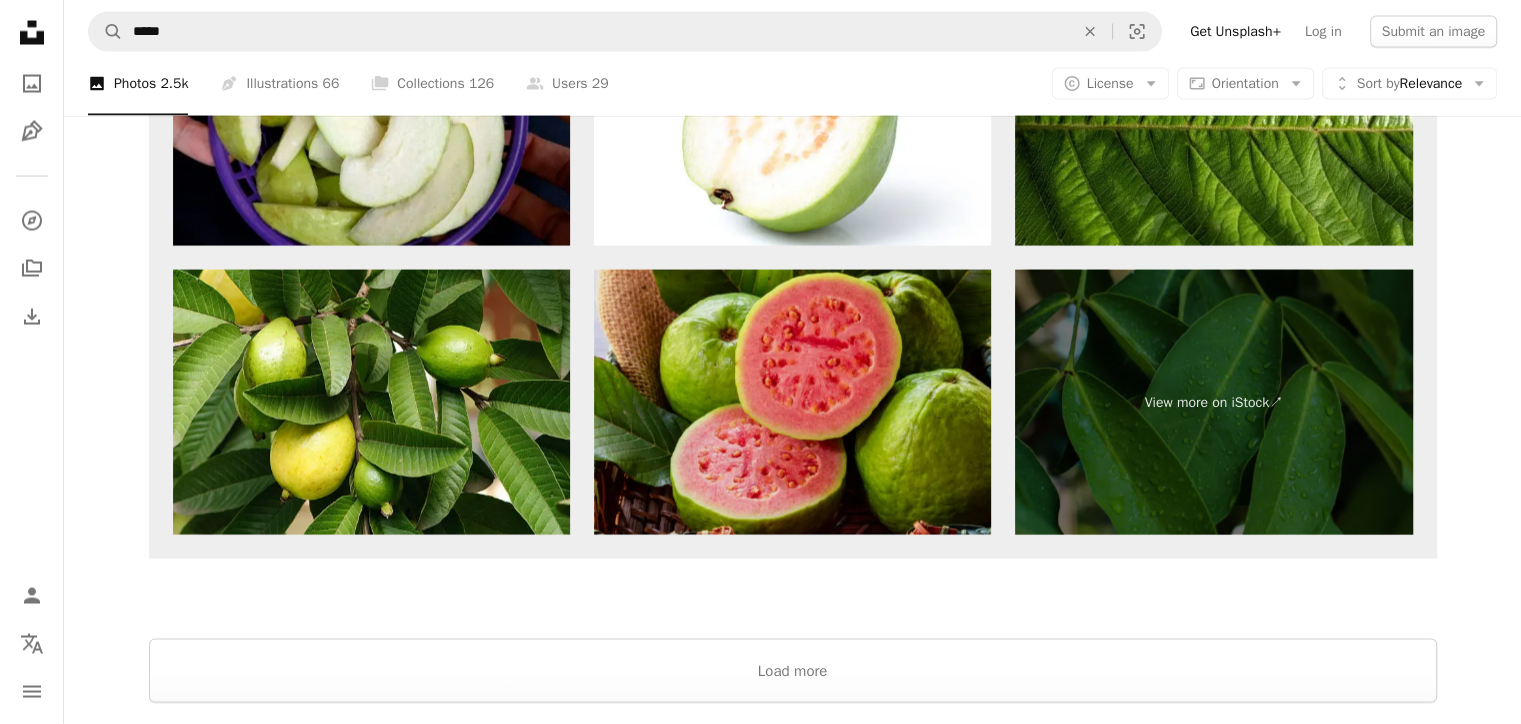 click at bounding box center (792, 402) 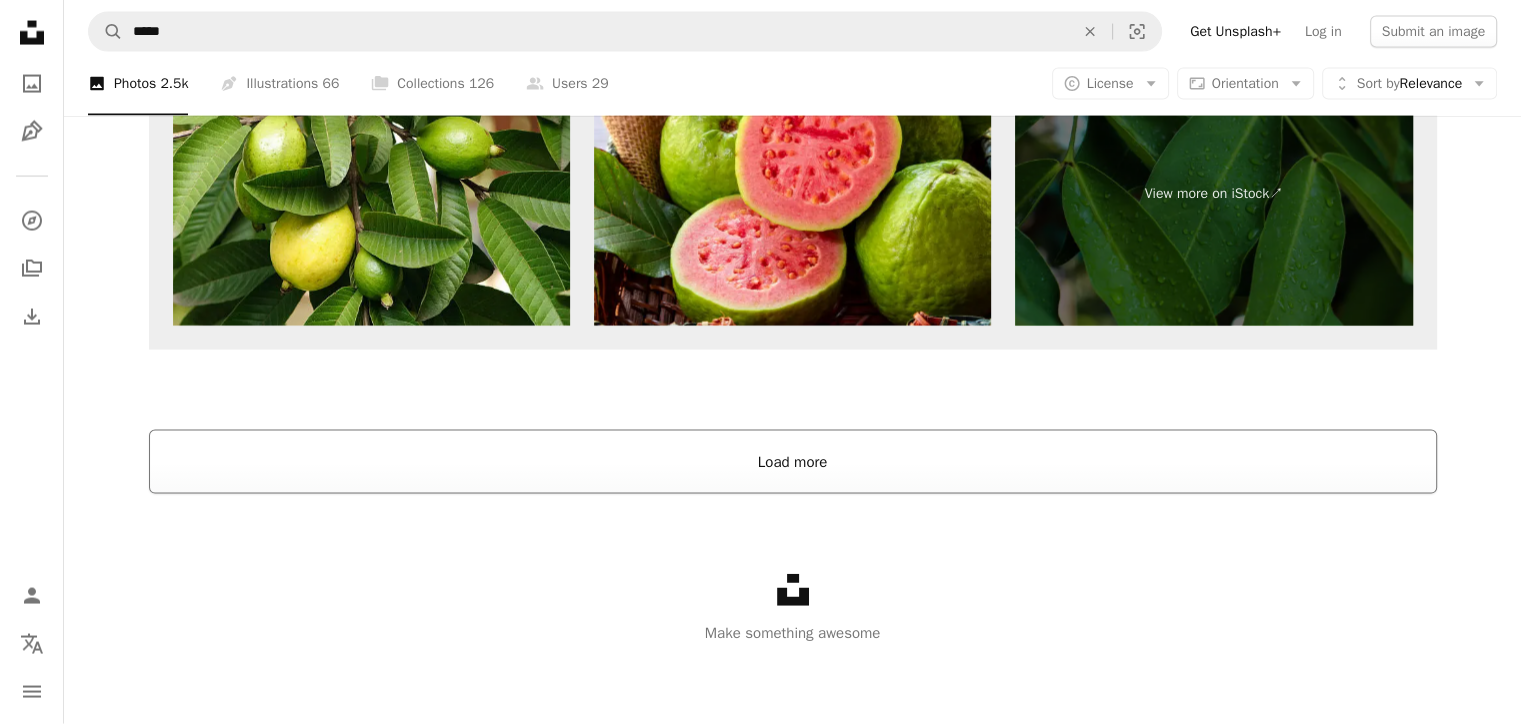 click on "Load more" at bounding box center [793, 462] 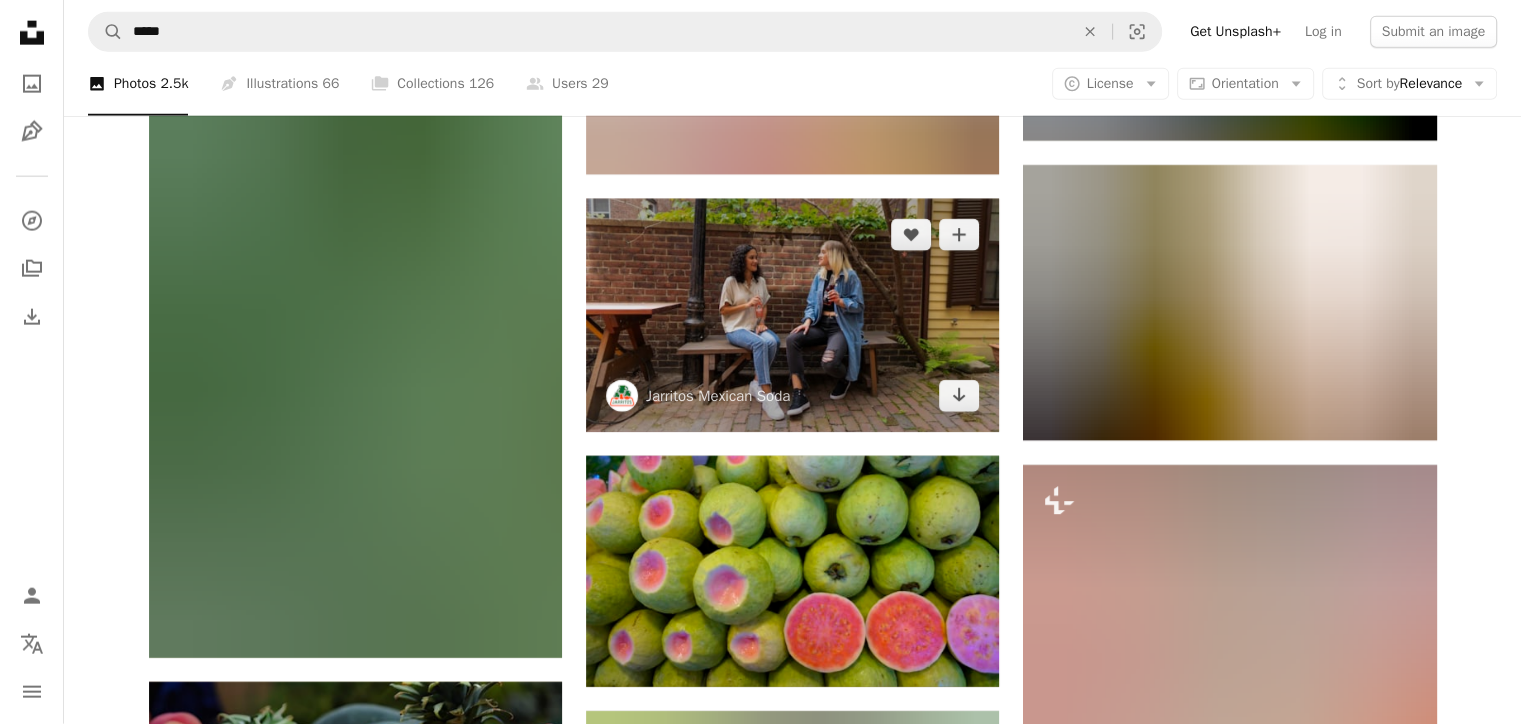 scroll, scrollTop: 12709, scrollLeft: 0, axis: vertical 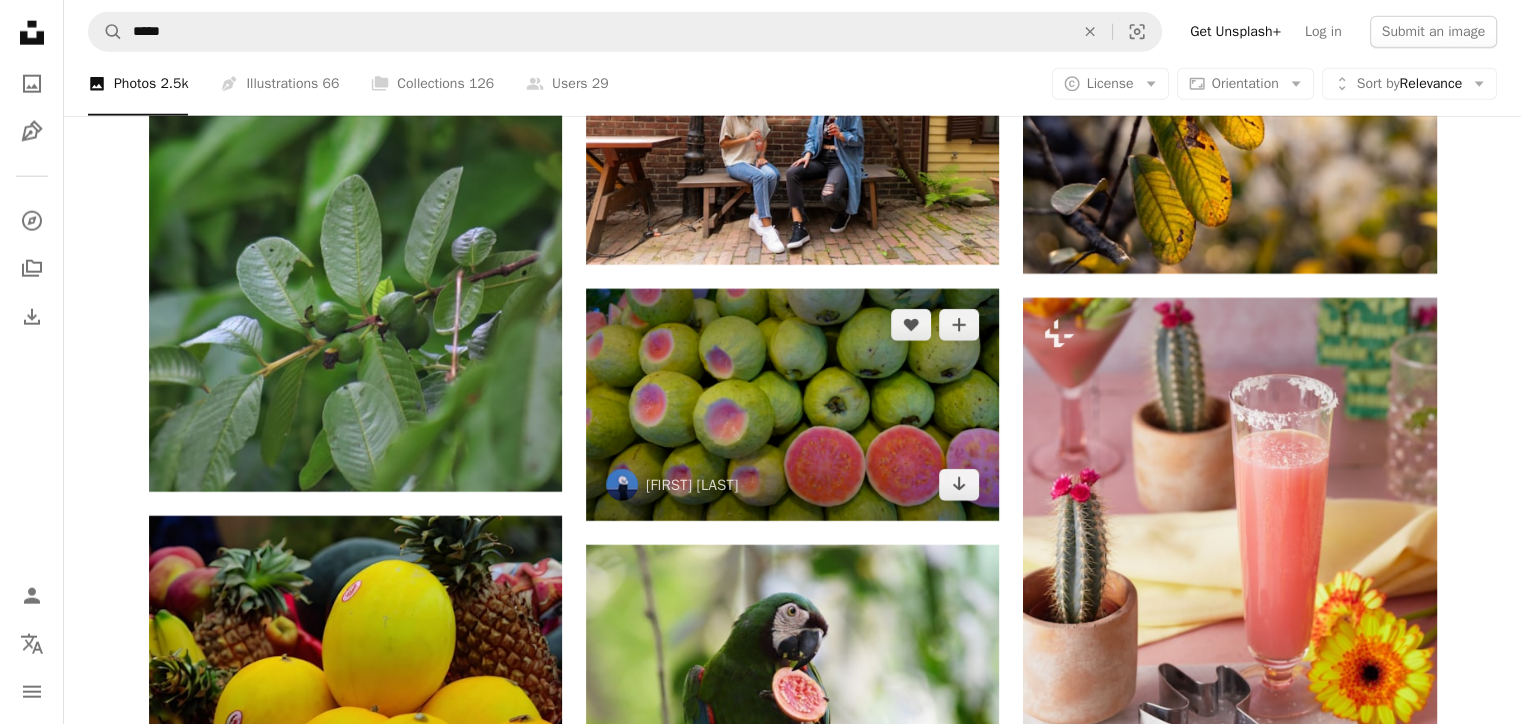 click at bounding box center (792, 404) 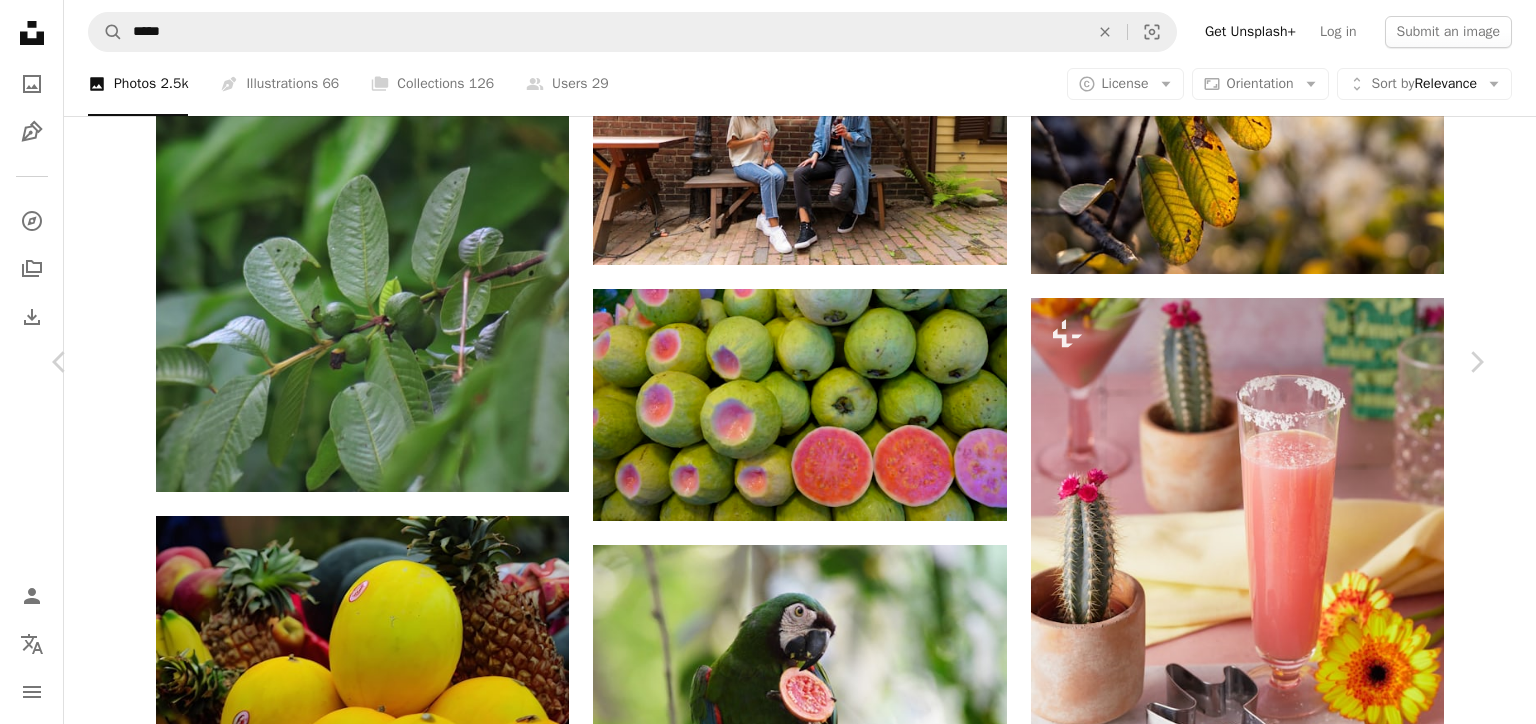 click on "Download free" at bounding box center (1287, 15237) 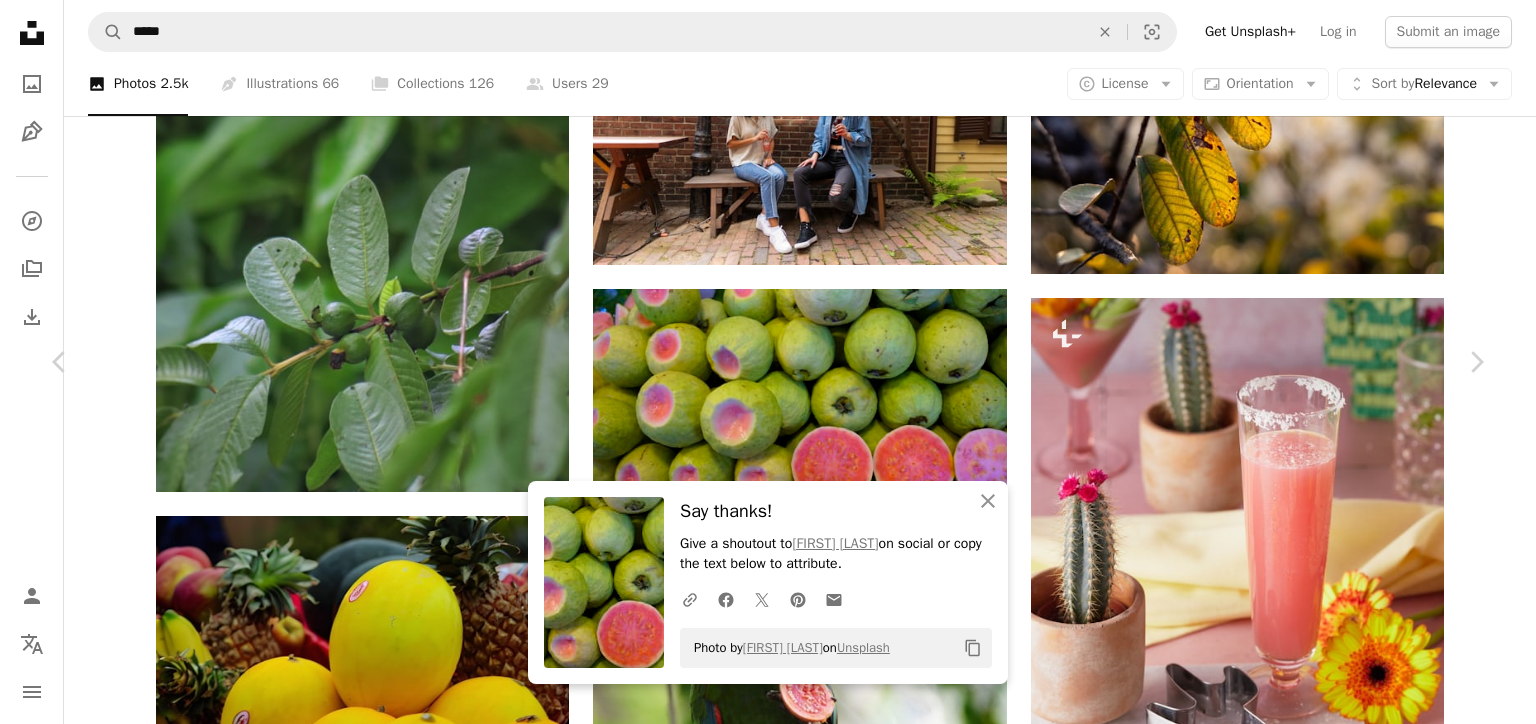 click on "An X shape Chevron left Chevron right An X shape Close Say thanks! Give a shoutout to [NAME] on social or copy the text below to attribute. A URL sharing icon (chains) Facebook icon X (formerly Twitter) icon Pinterest icon An envelope Photo by [NAME] on Unsplash
Copy content [NAME] mayear2019 A heart A plus sign Edit image   Plus sign for Unsplash+ Download free Chevron down Zoom in Views 23,486 Downloads 197 A forward-right arrow Share Info icon Info More Actions Calendar outlined Published on  June 21, 2019 Camera SONY, NEX-5R Safety Free to use under the  Unsplash License food plant fruit produce Browse premium related images on iStock  |  Save 20% with code UNSPLASH20 View more on iStock  ↗ Related images A heart A plus sign [NAME] Arrow pointing down Plus sign for Unsplash+ A heart A plus sign [NAME] For  Unsplash+ A lock   Purchase A heart A plus sign [NAME] Arrow pointing down A heart A plus sign [NAME] Available for hire A checkmark inside of a circle For" at bounding box center [768, 15552] 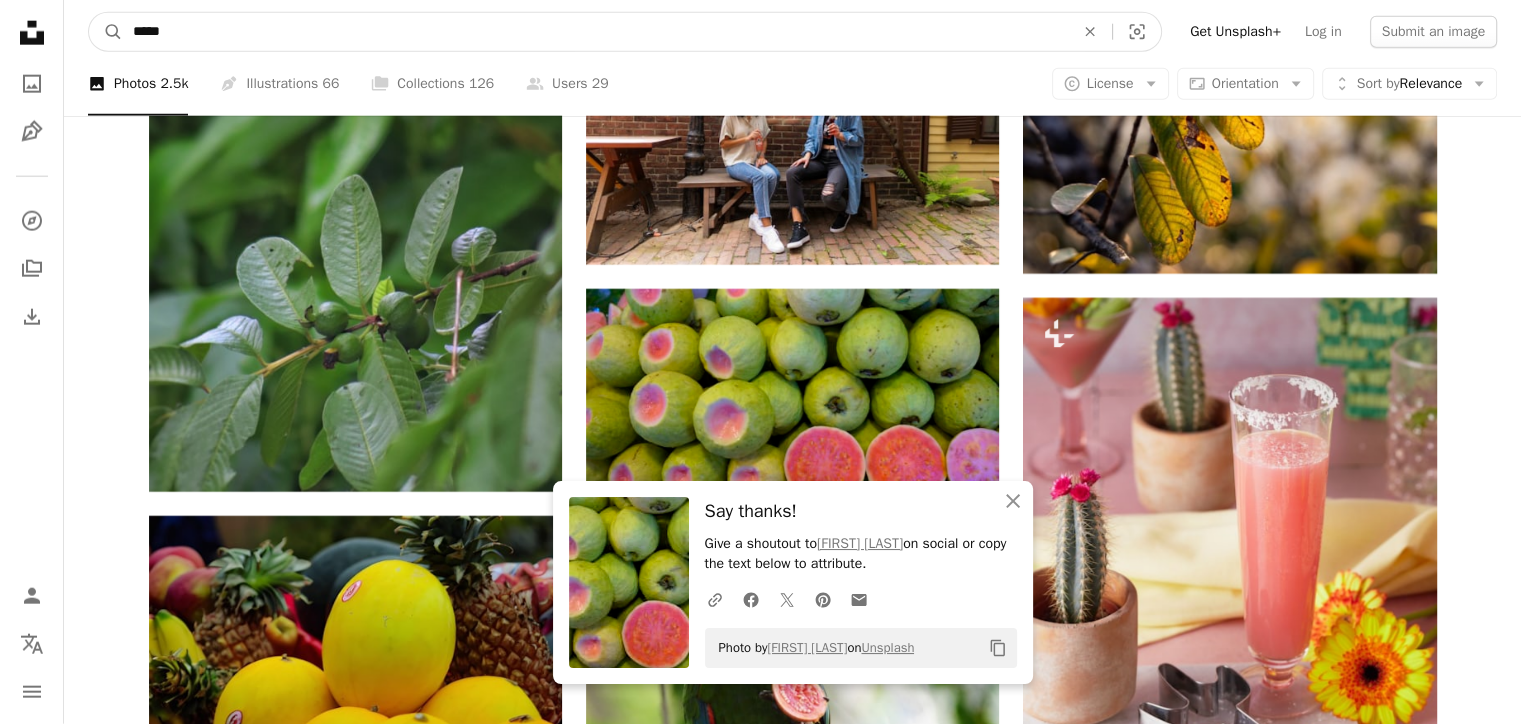 click on "*****" at bounding box center [595, 32] 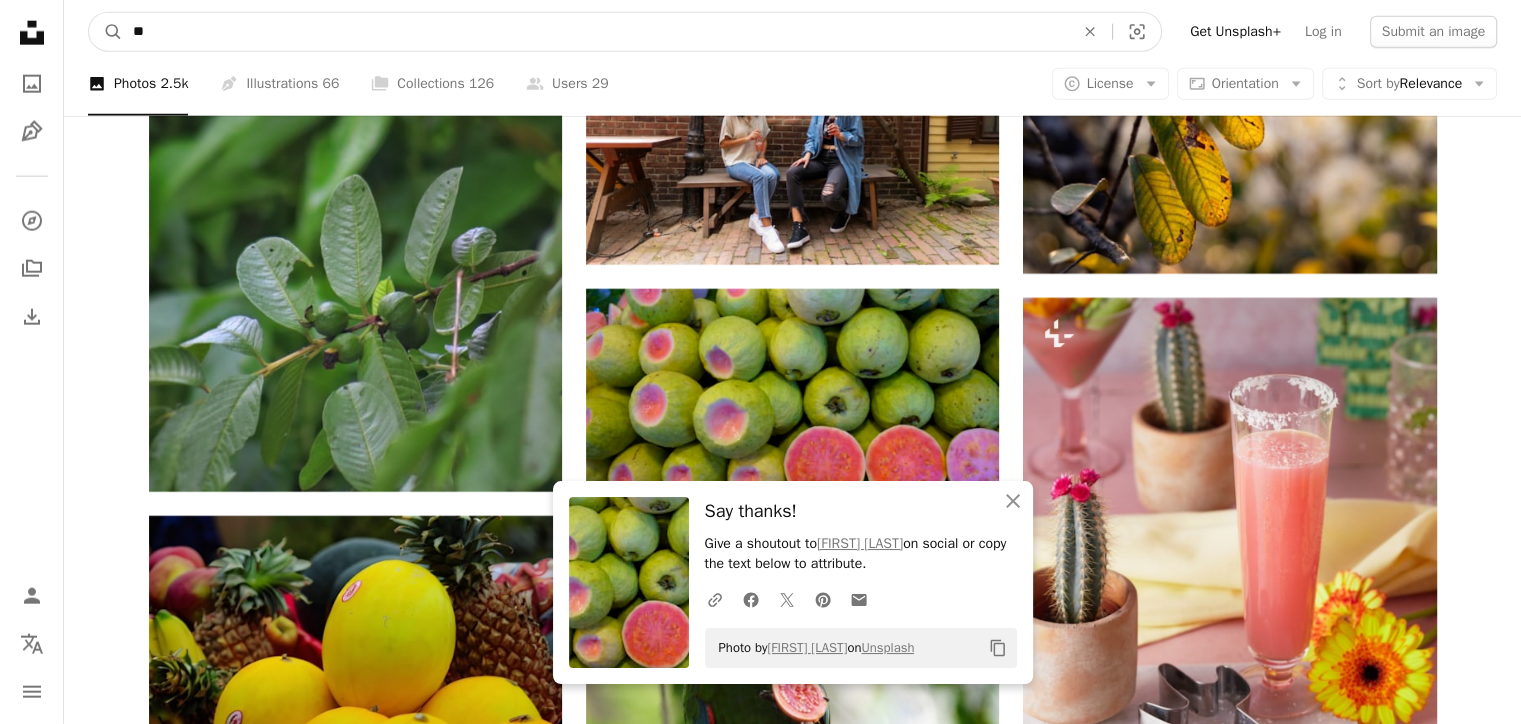 type on "*" 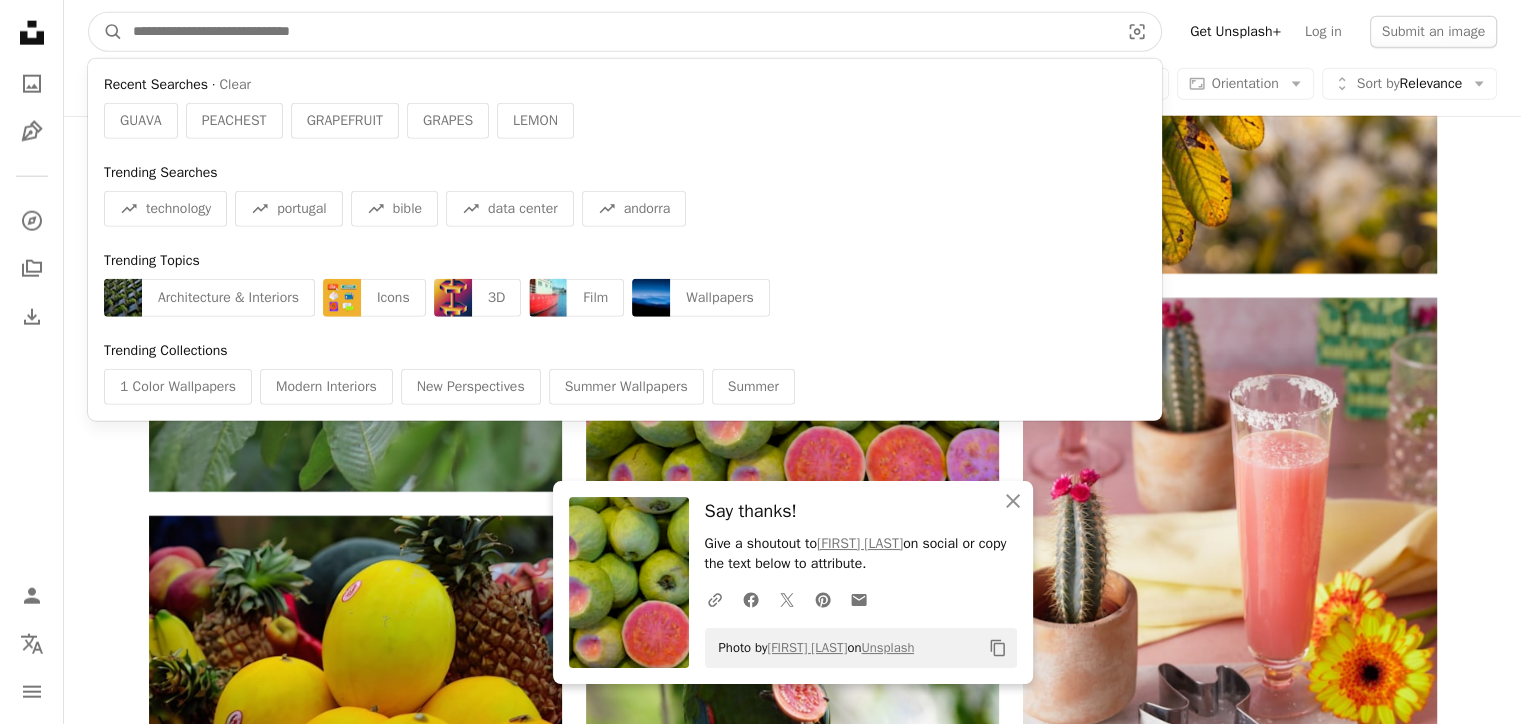paste 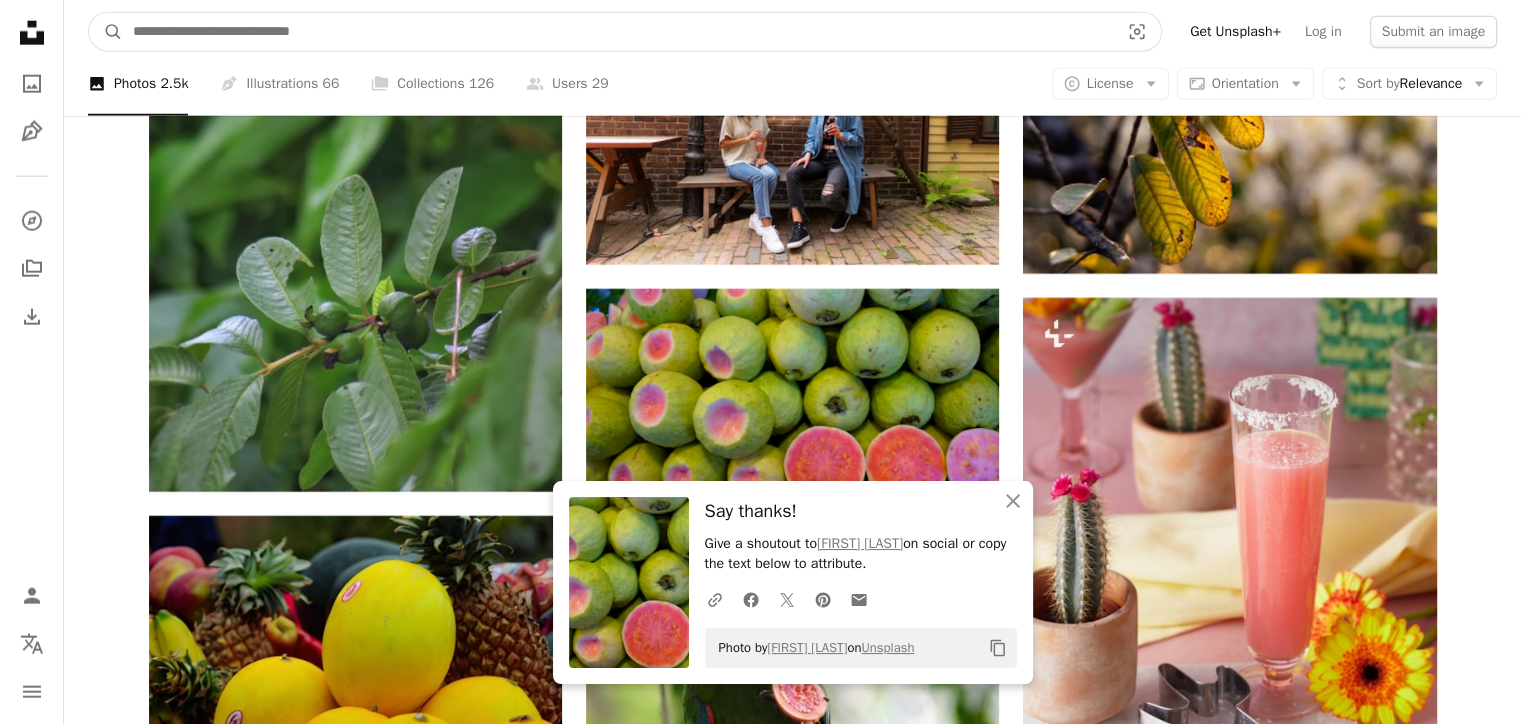 click at bounding box center (618, 32) 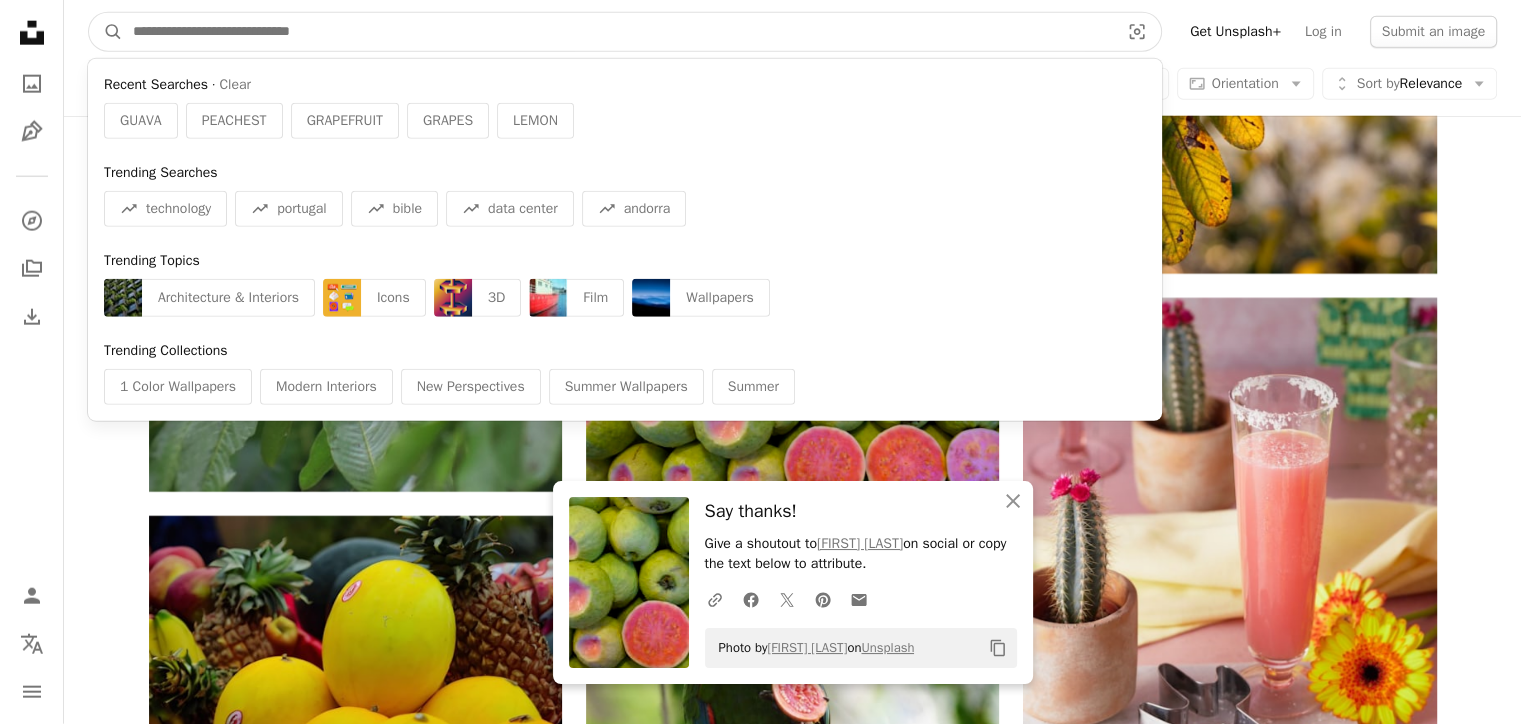paste on "*******" 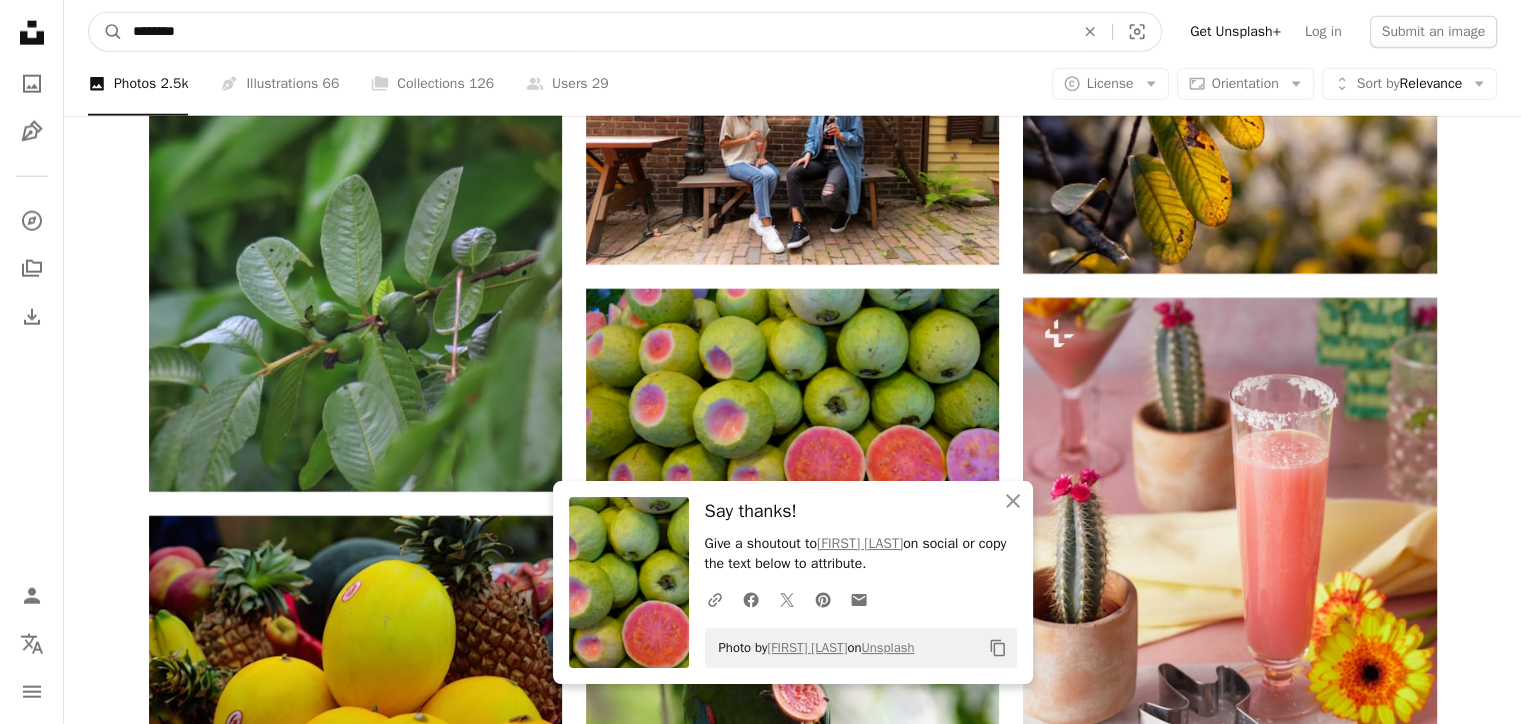type on "*******" 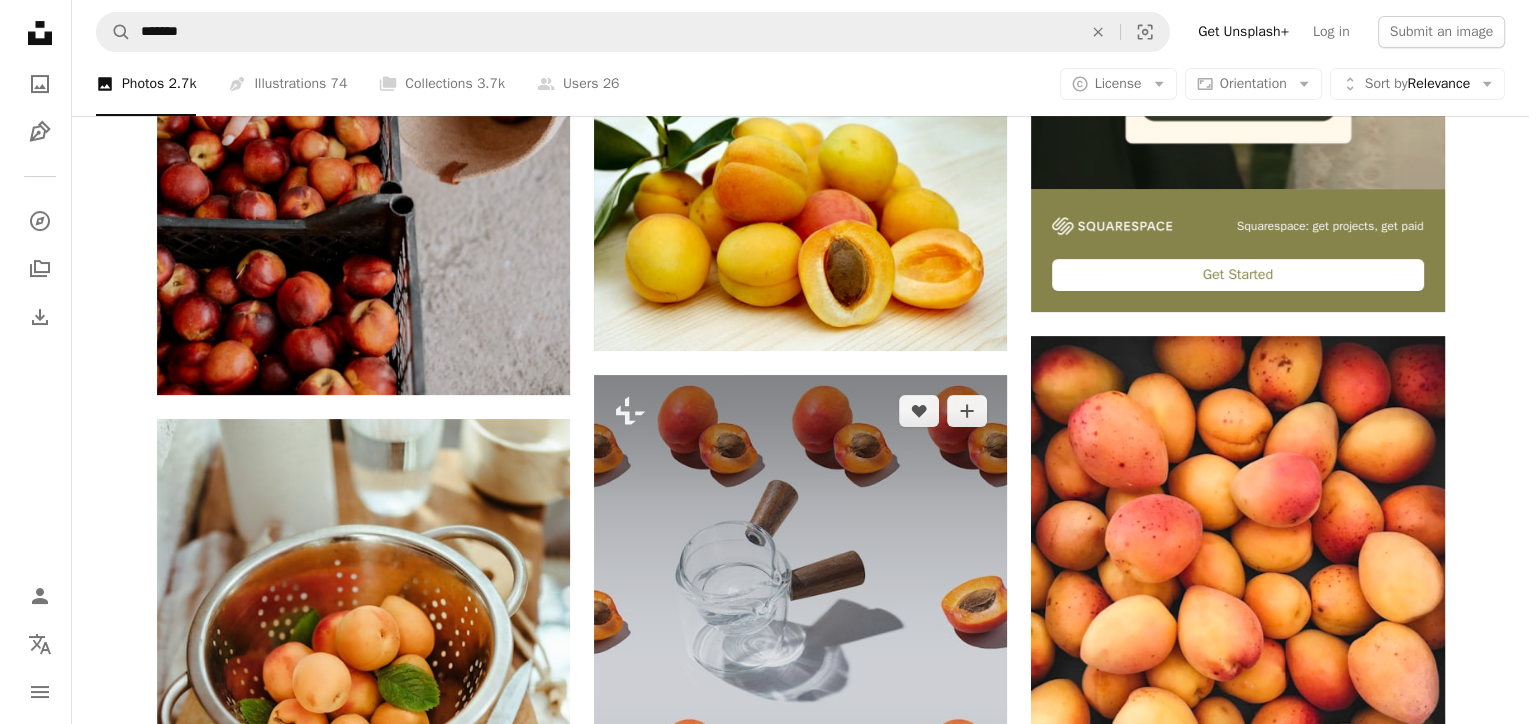 scroll, scrollTop: 333, scrollLeft: 0, axis: vertical 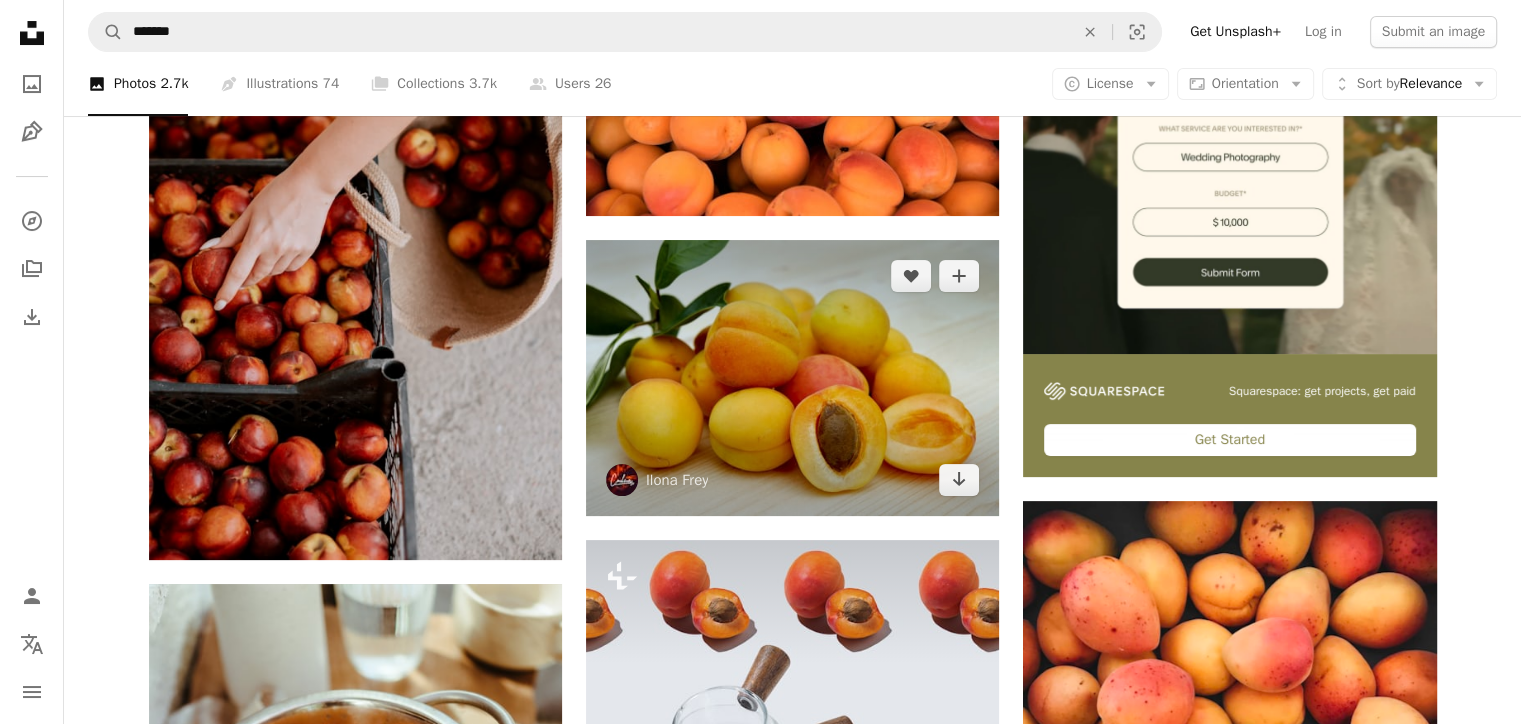 click at bounding box center [792, 377] 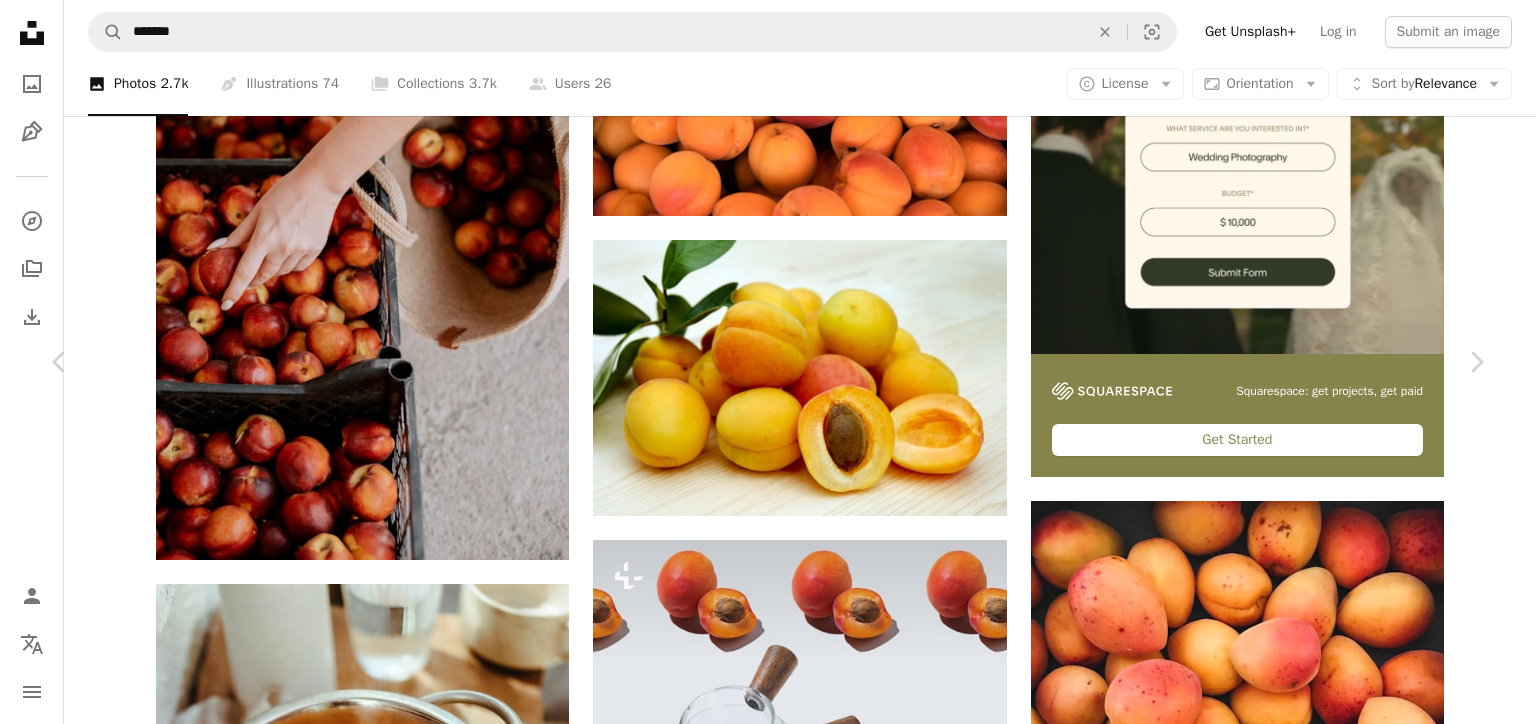click on "Chevron down" 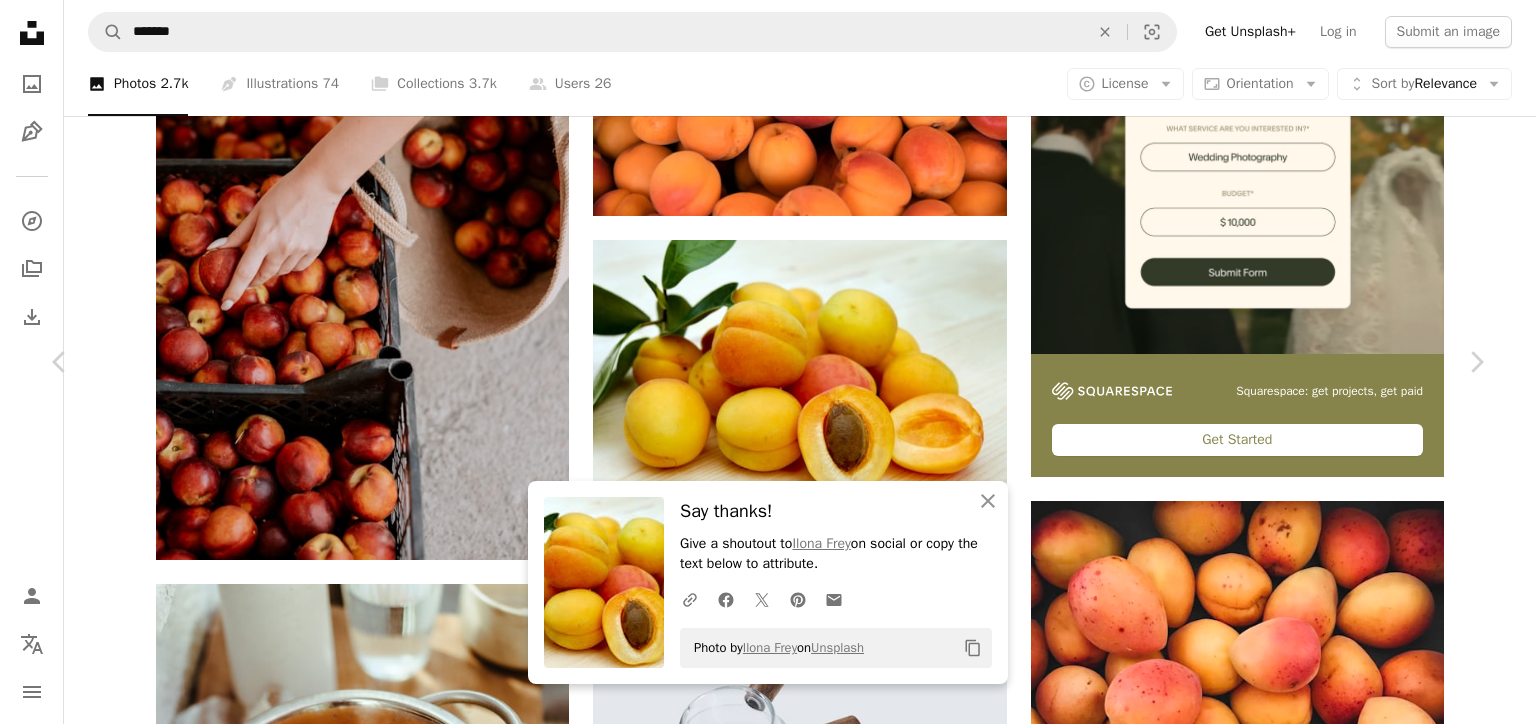 click at bounding box center (761, 5307) 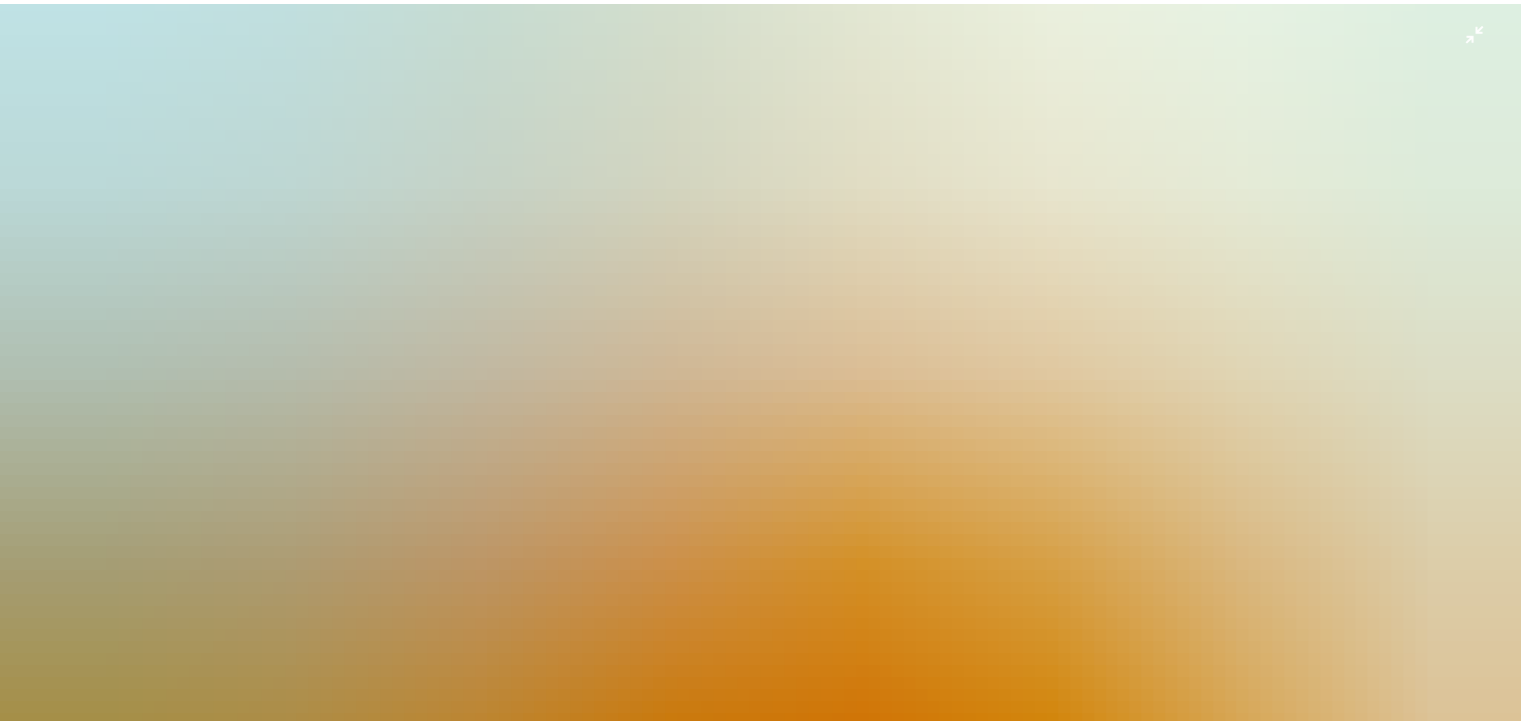 scroll, scrollTop: 0, scrollLeft: 0, axis: both 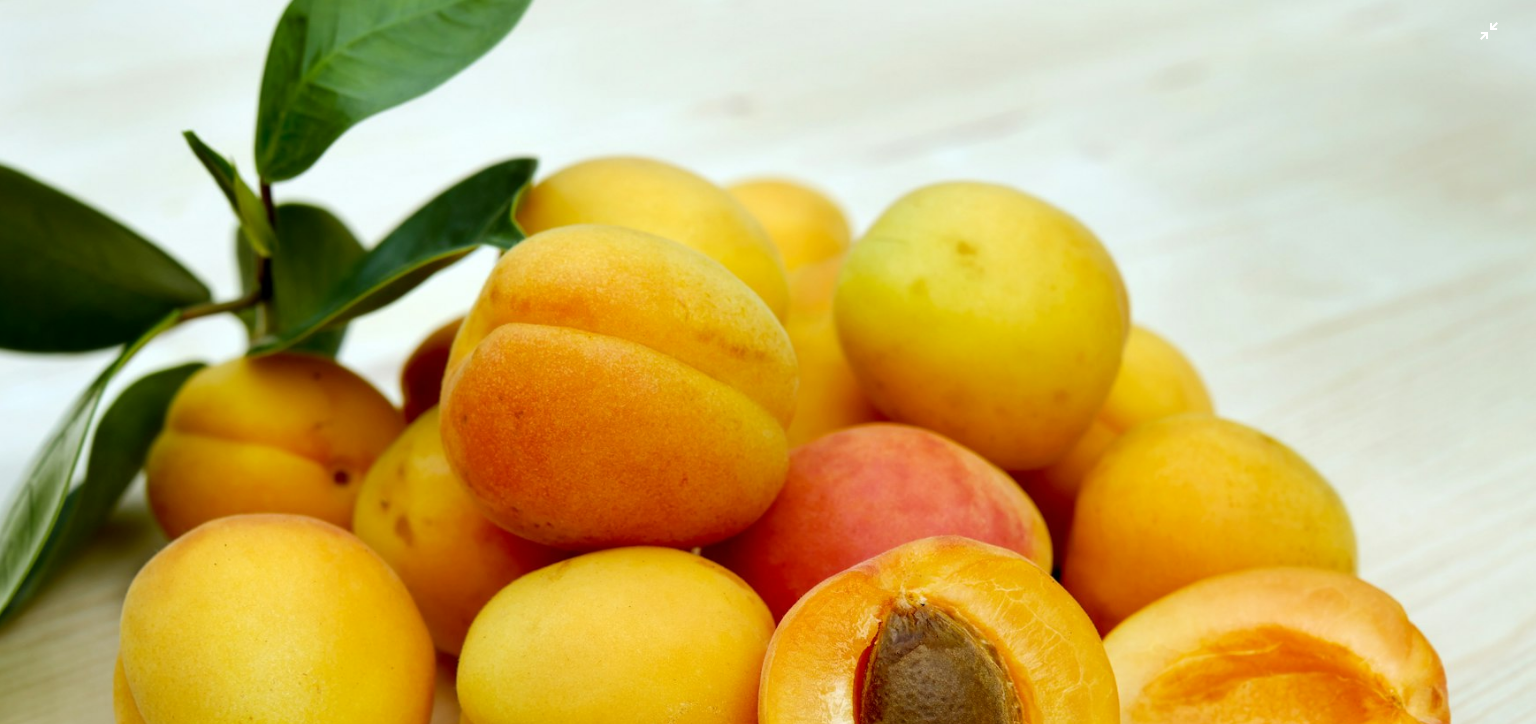 click at bounding box center [768, 511] 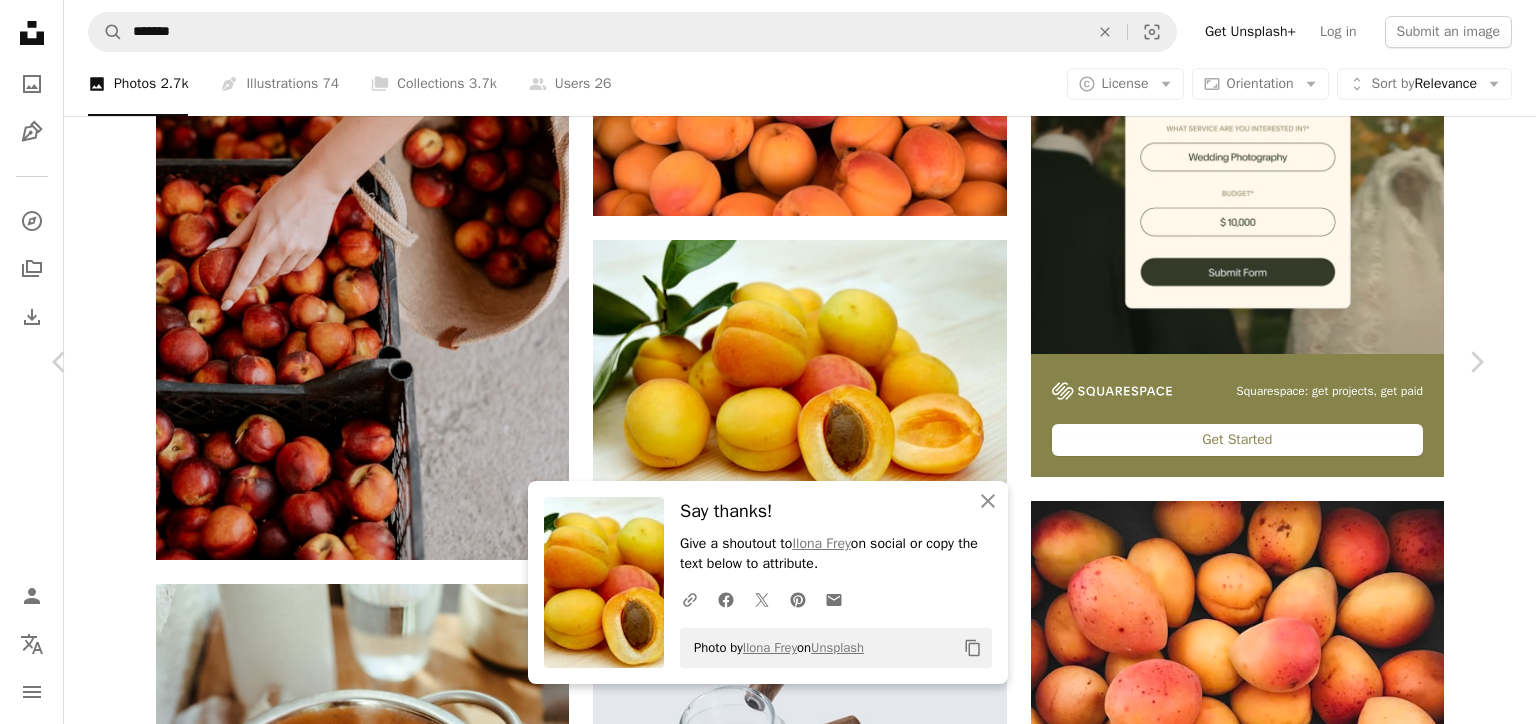 click on "Download free" at bounding box center (1287, 4976) 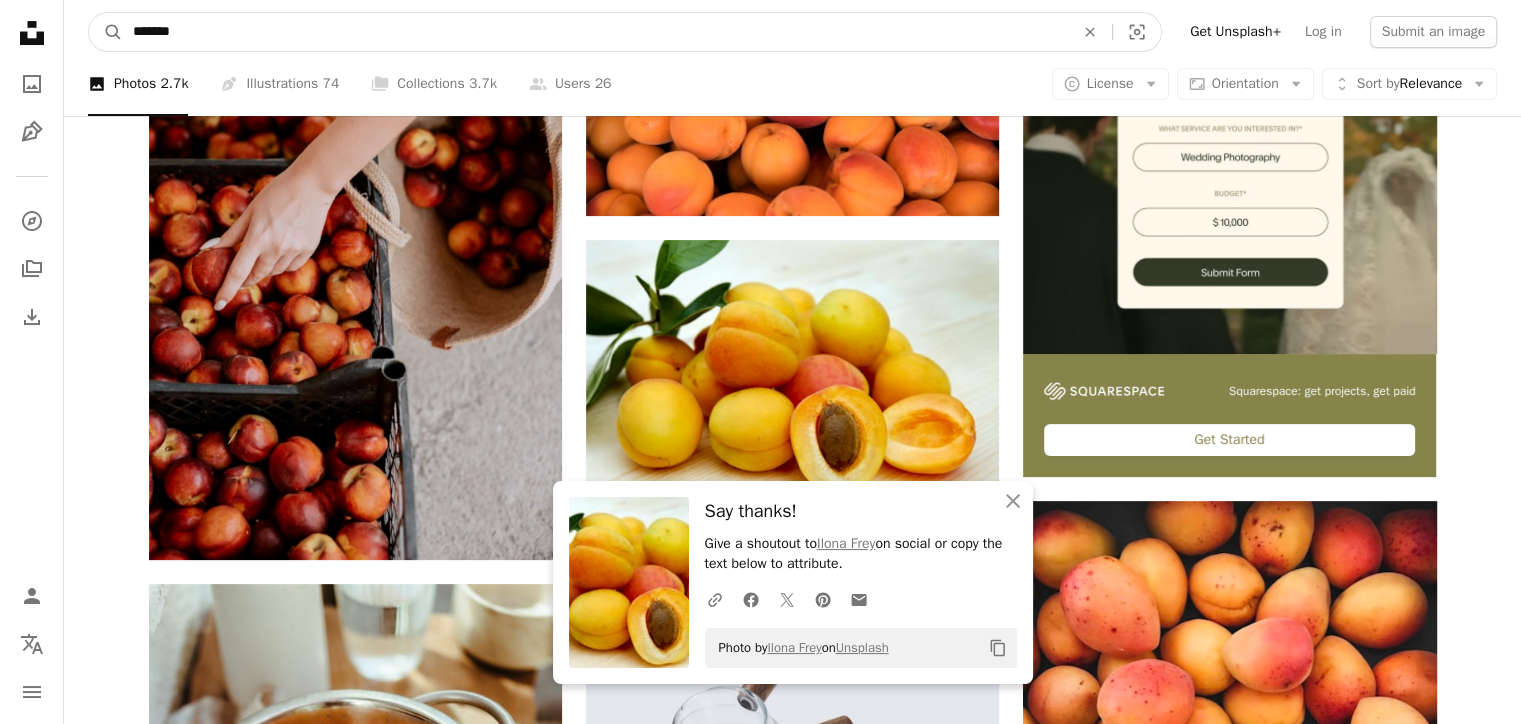 click on "*******" at bounding box center [595, 32] 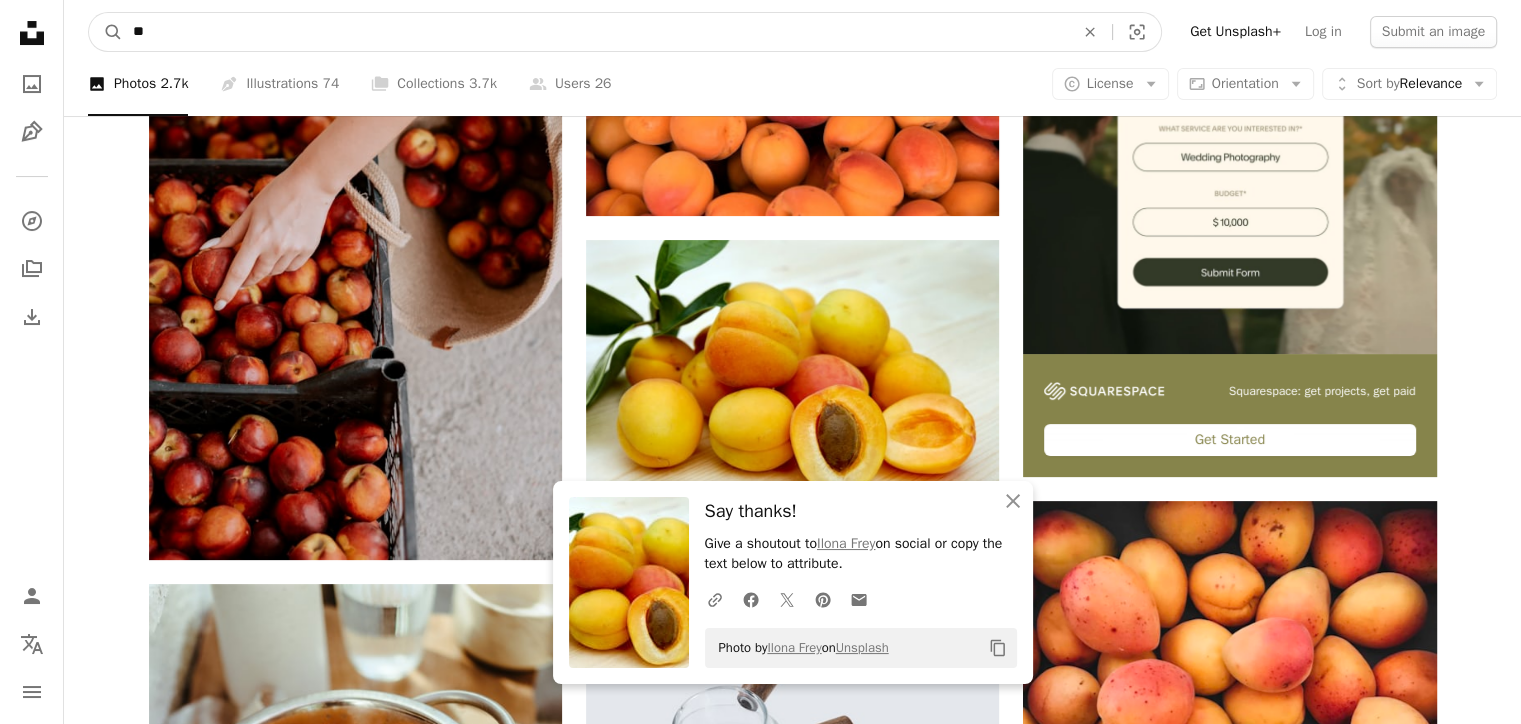 type on "*" 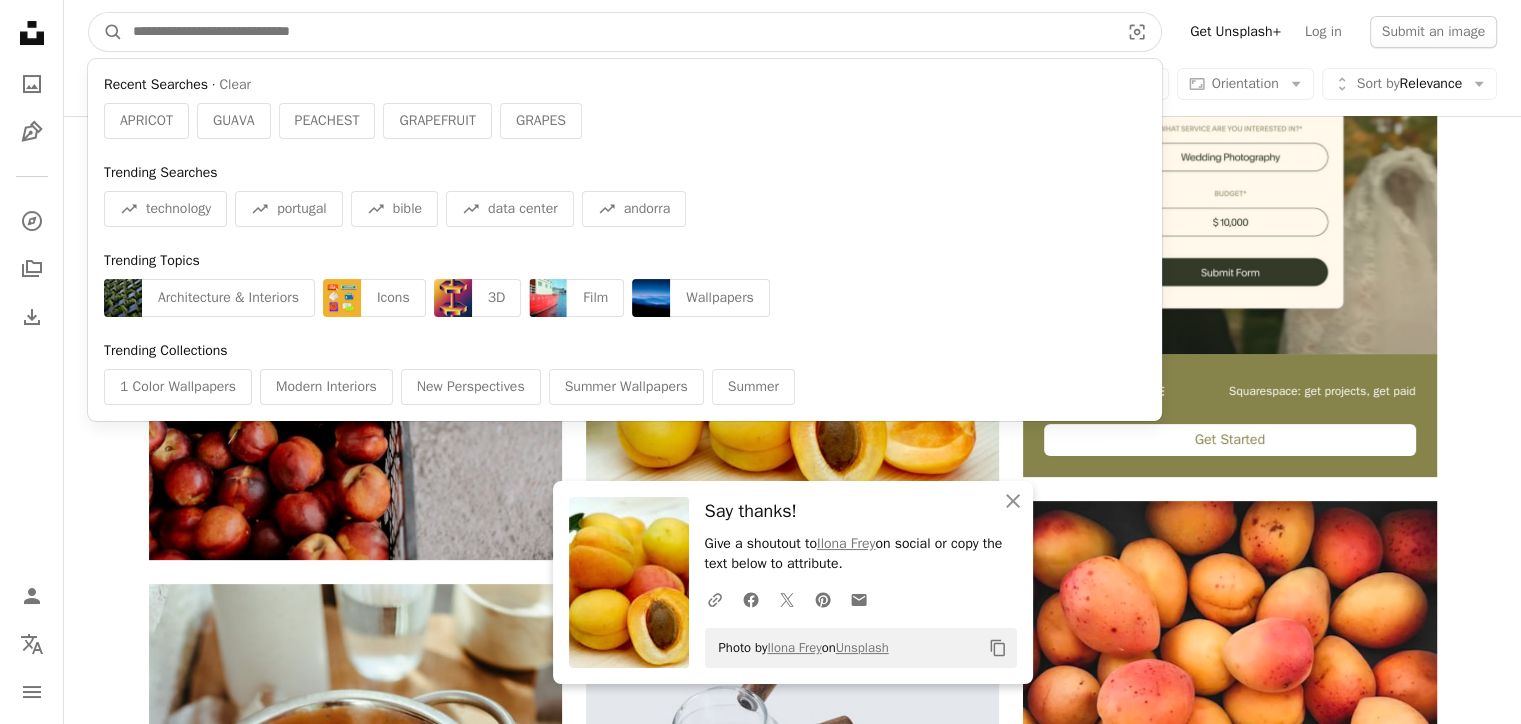 paste on "*****" 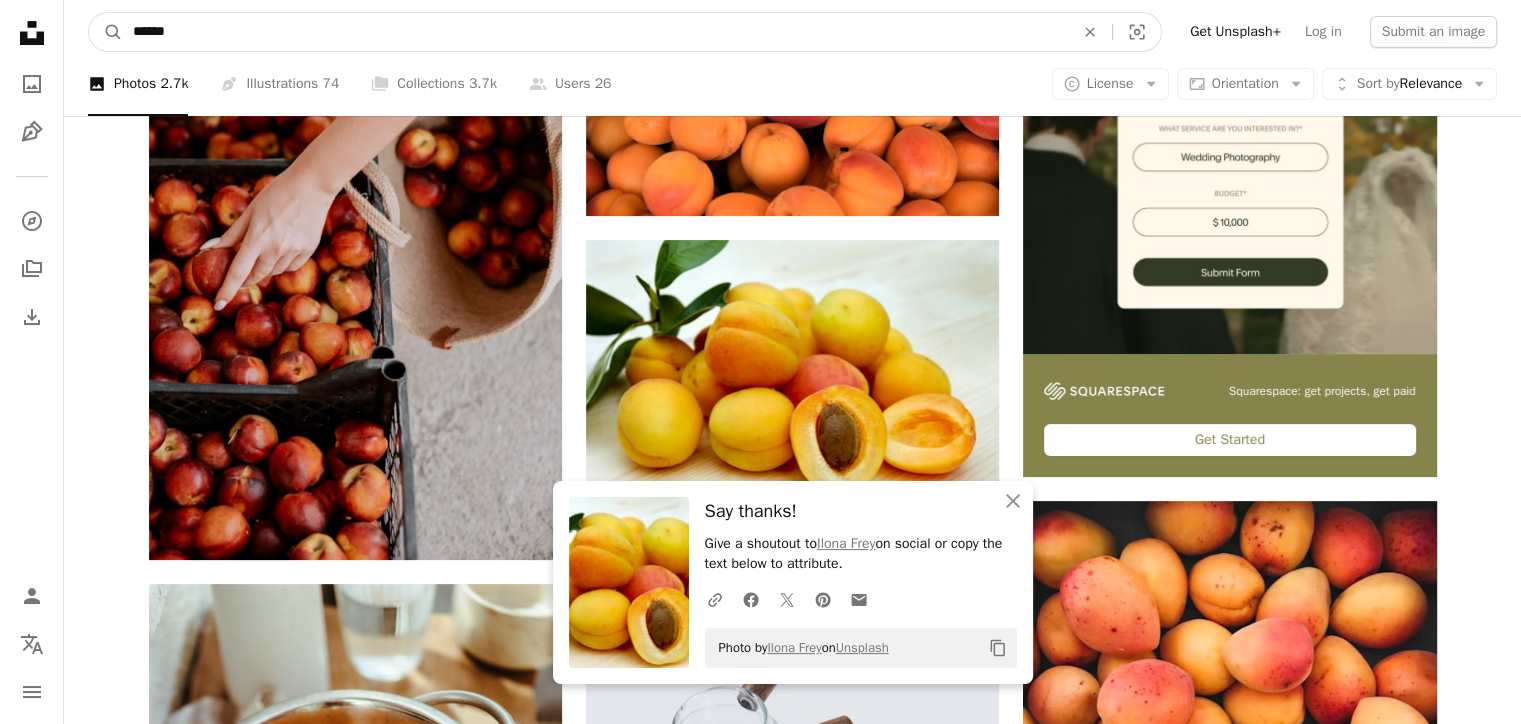 type on "*****" 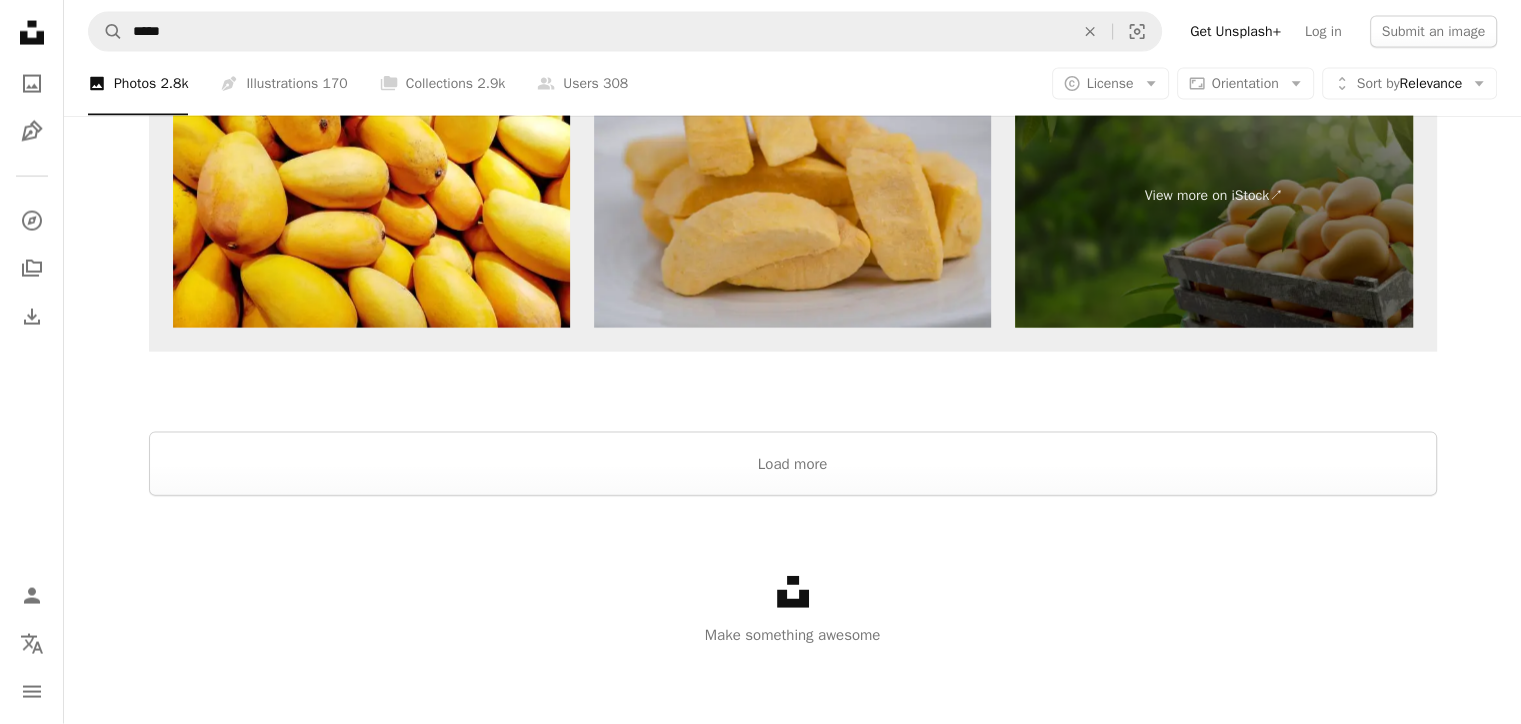 scroll, scrollTop: 4283, scrollLeft: 0, axis: vertical 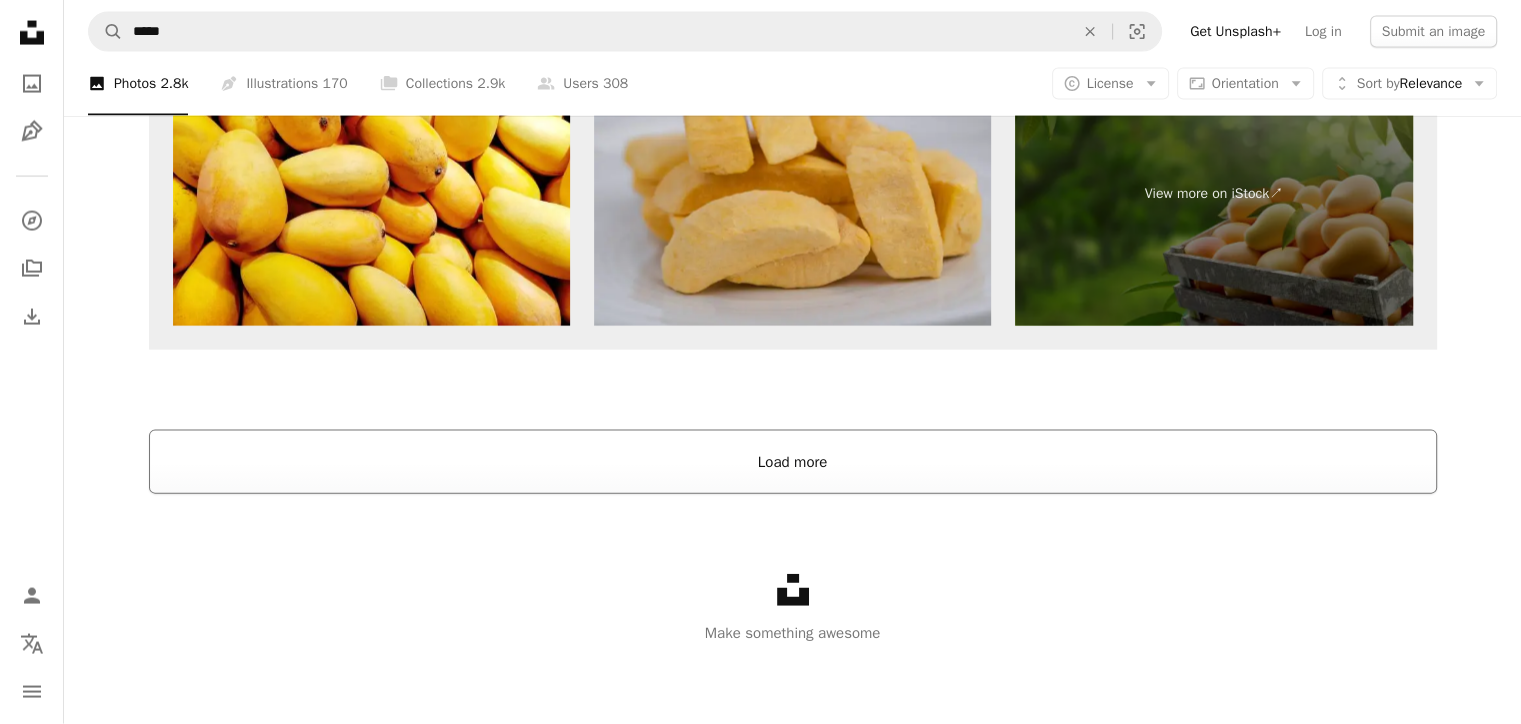 click on "Load more" at bounding box center (793, 462) 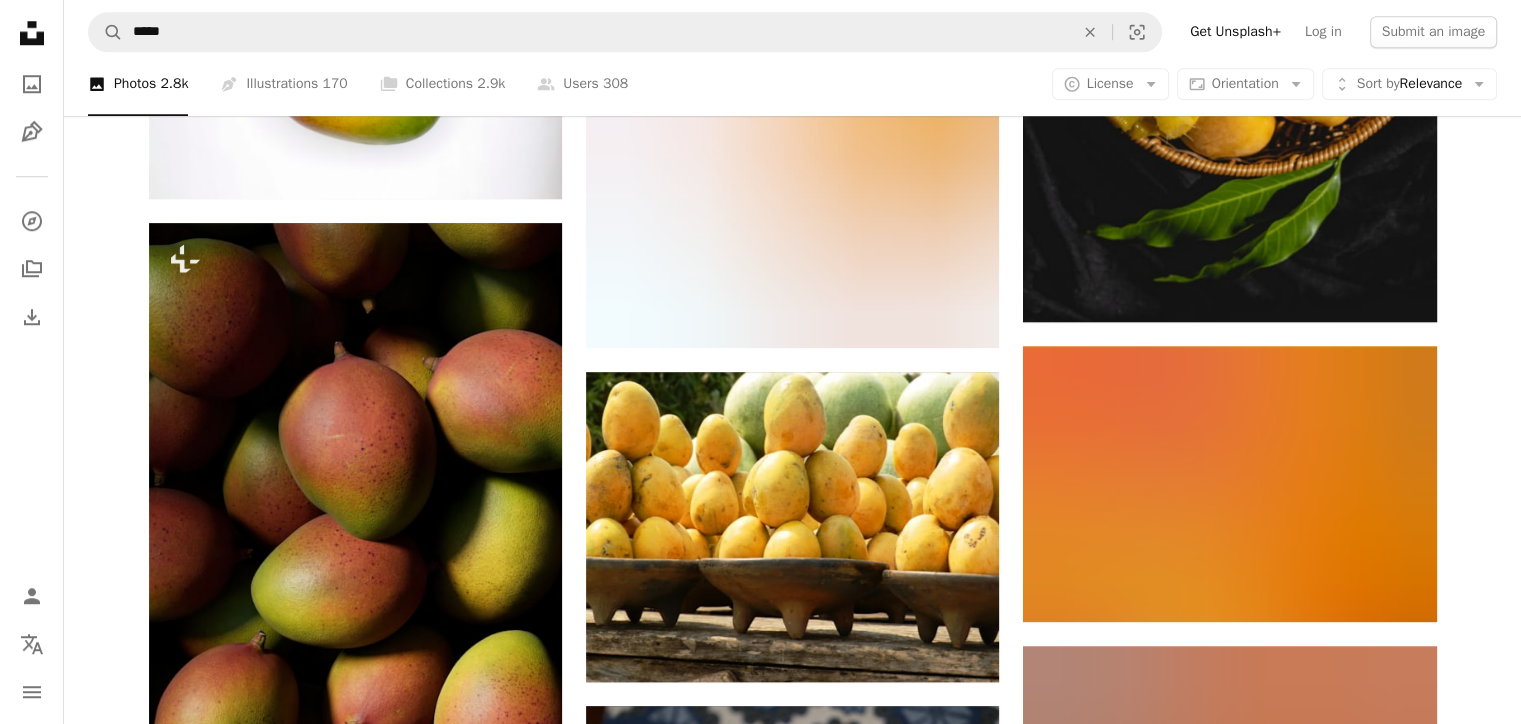 scroll, scrollTop: 1783, scrollLeft: 0, axis: vertical 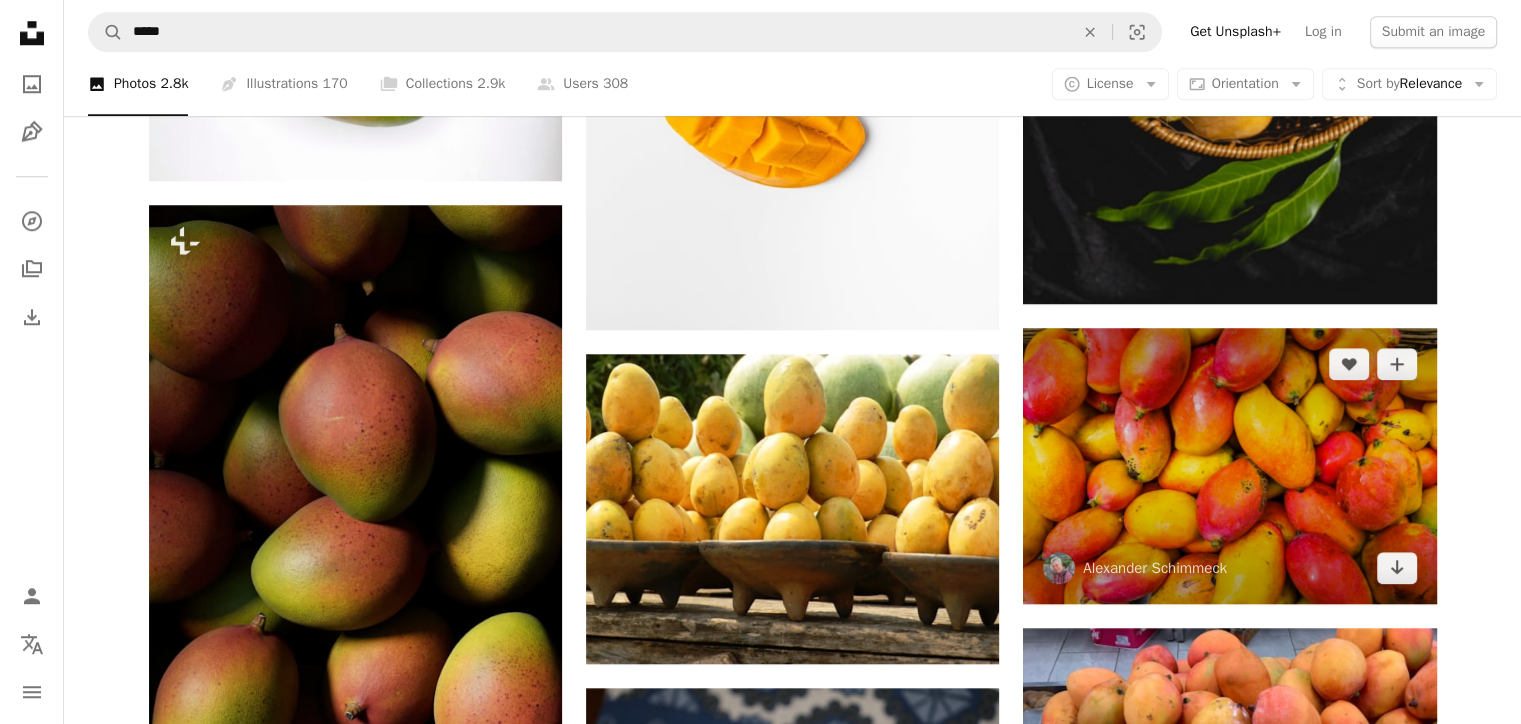 click at bounding box center [1229, 465] 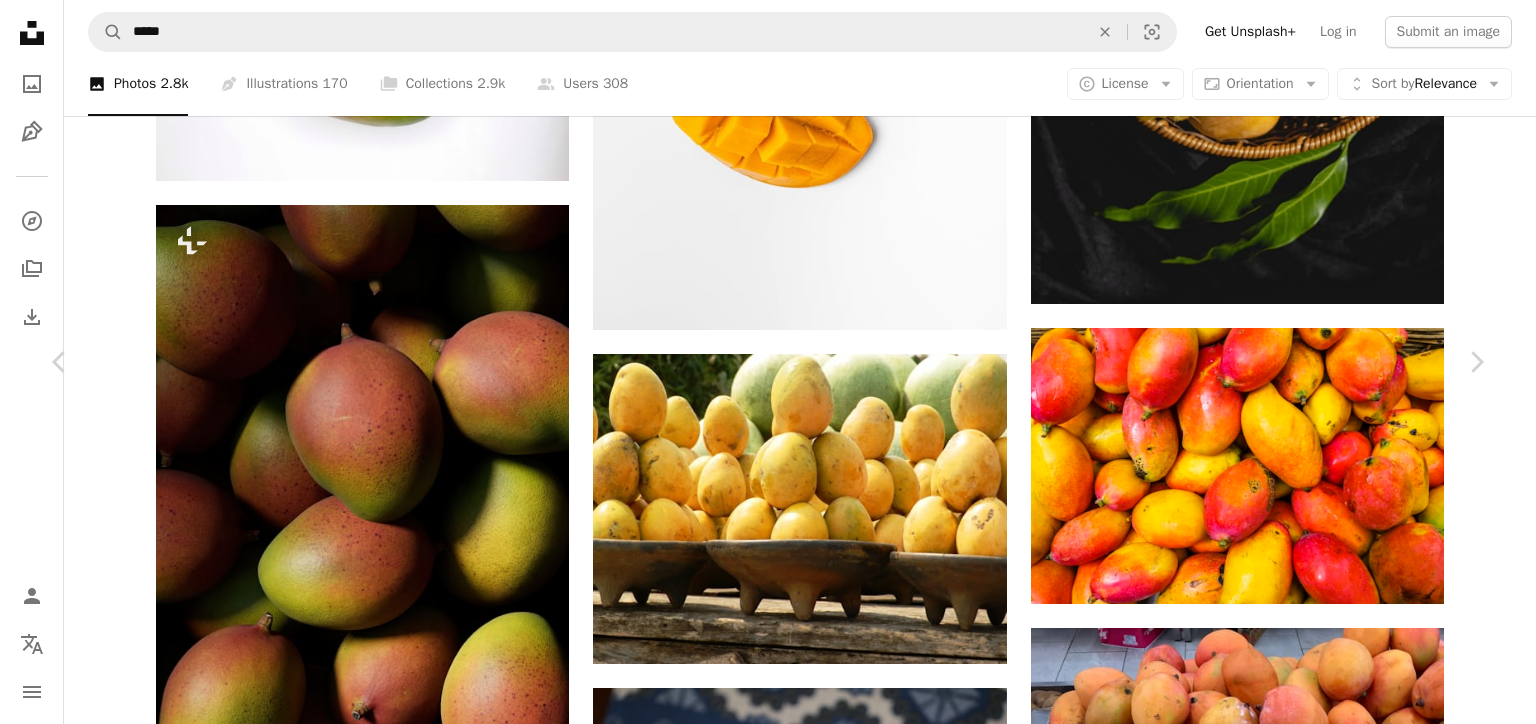 click on "An X shape" at bounding box center [20, 20] 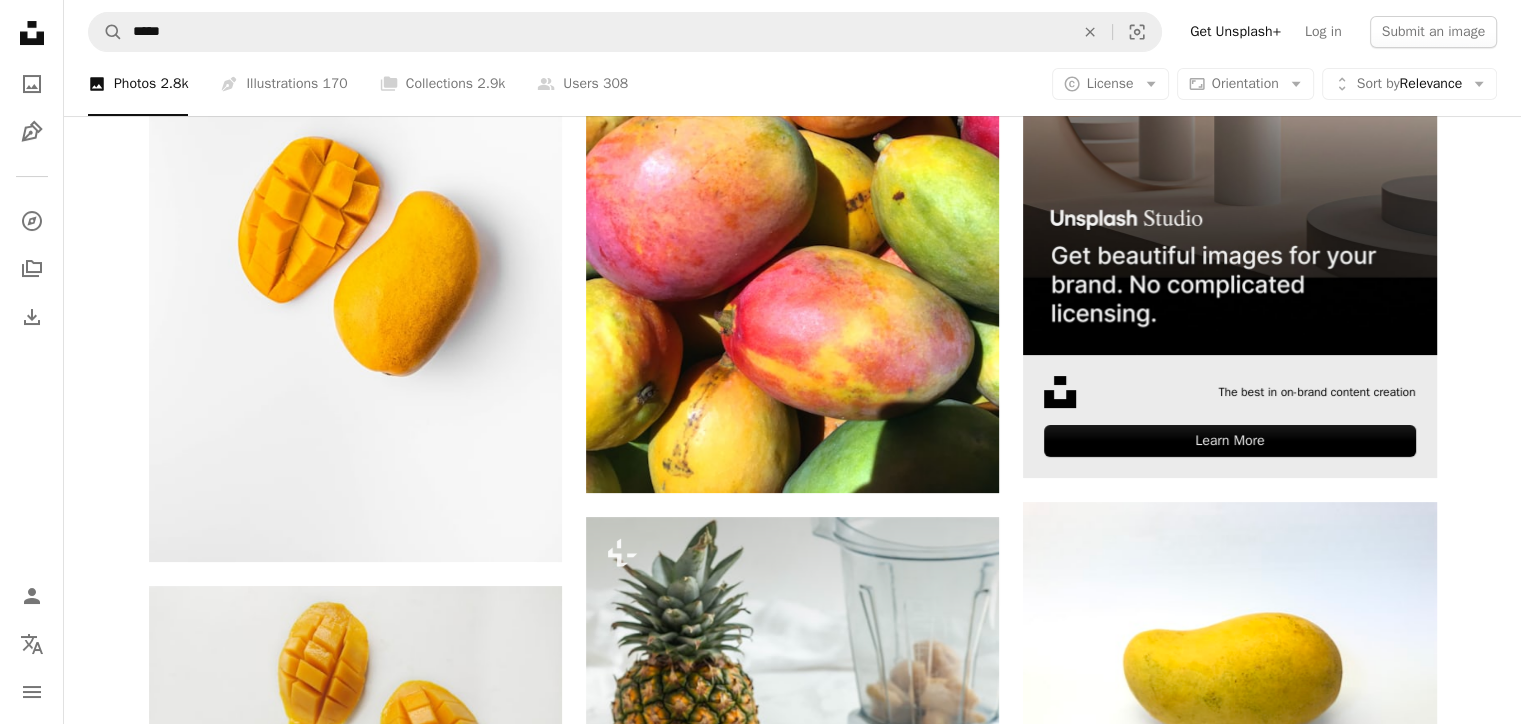 scroll, scrollTop: 333, scrollLeft: 0, axis: vertical 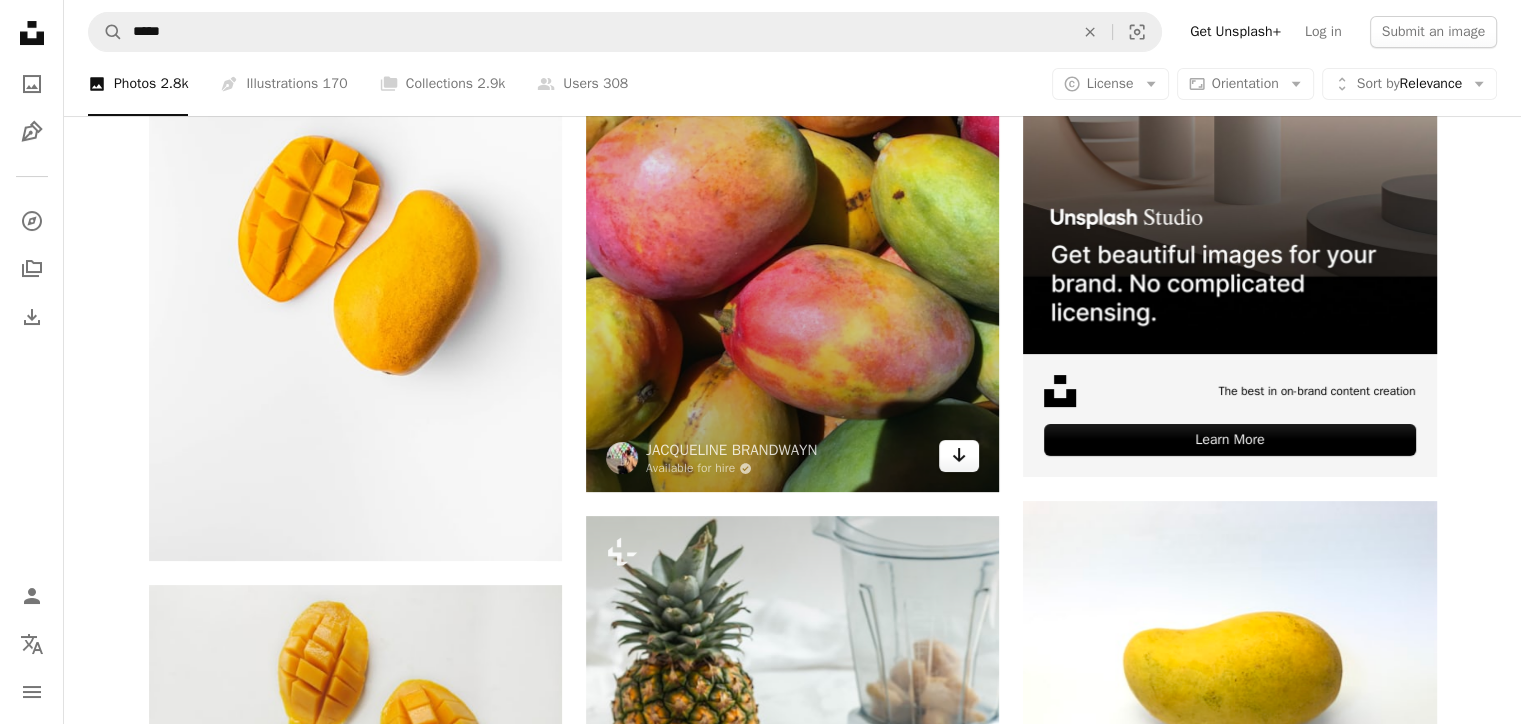 click on "Arrow pointing down" 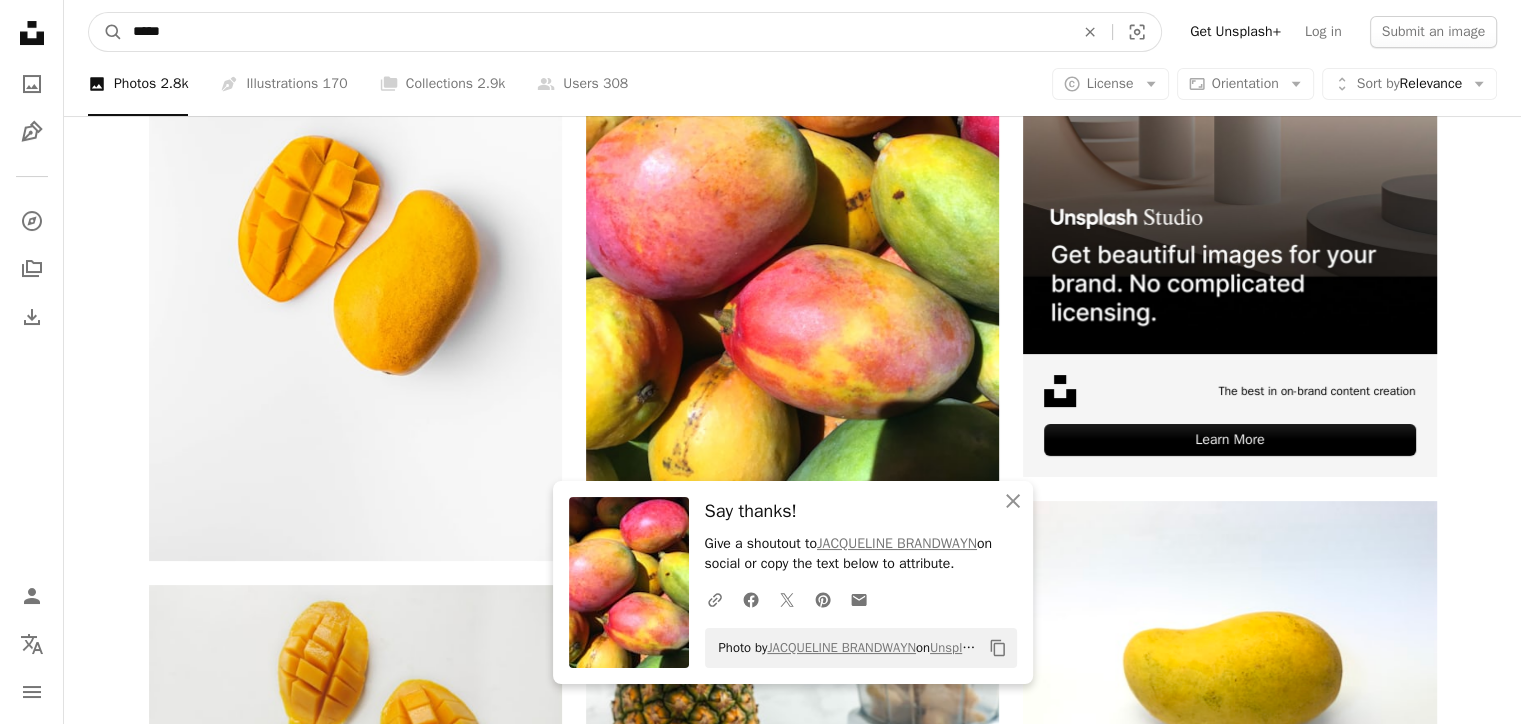 click on "*****" at bounding box center [595, 32] 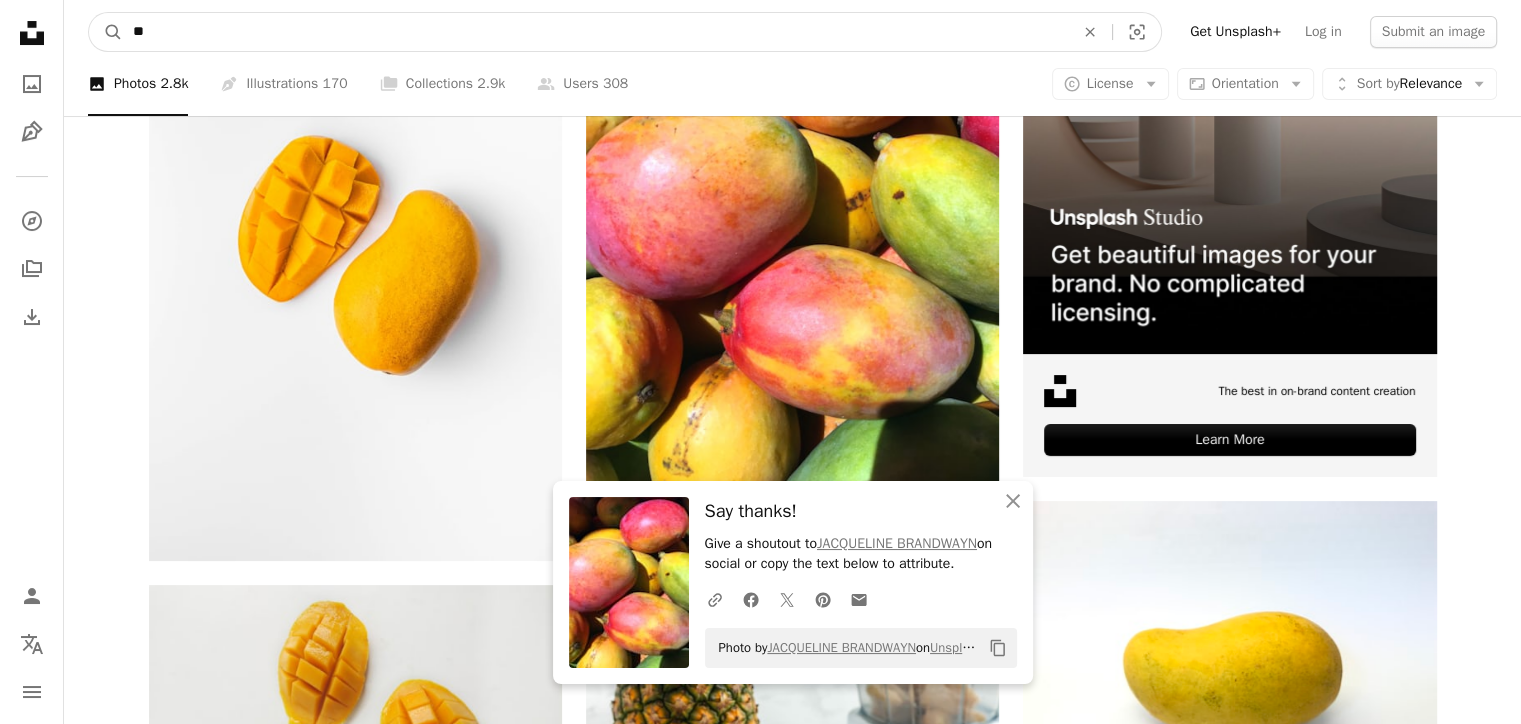type on "*" 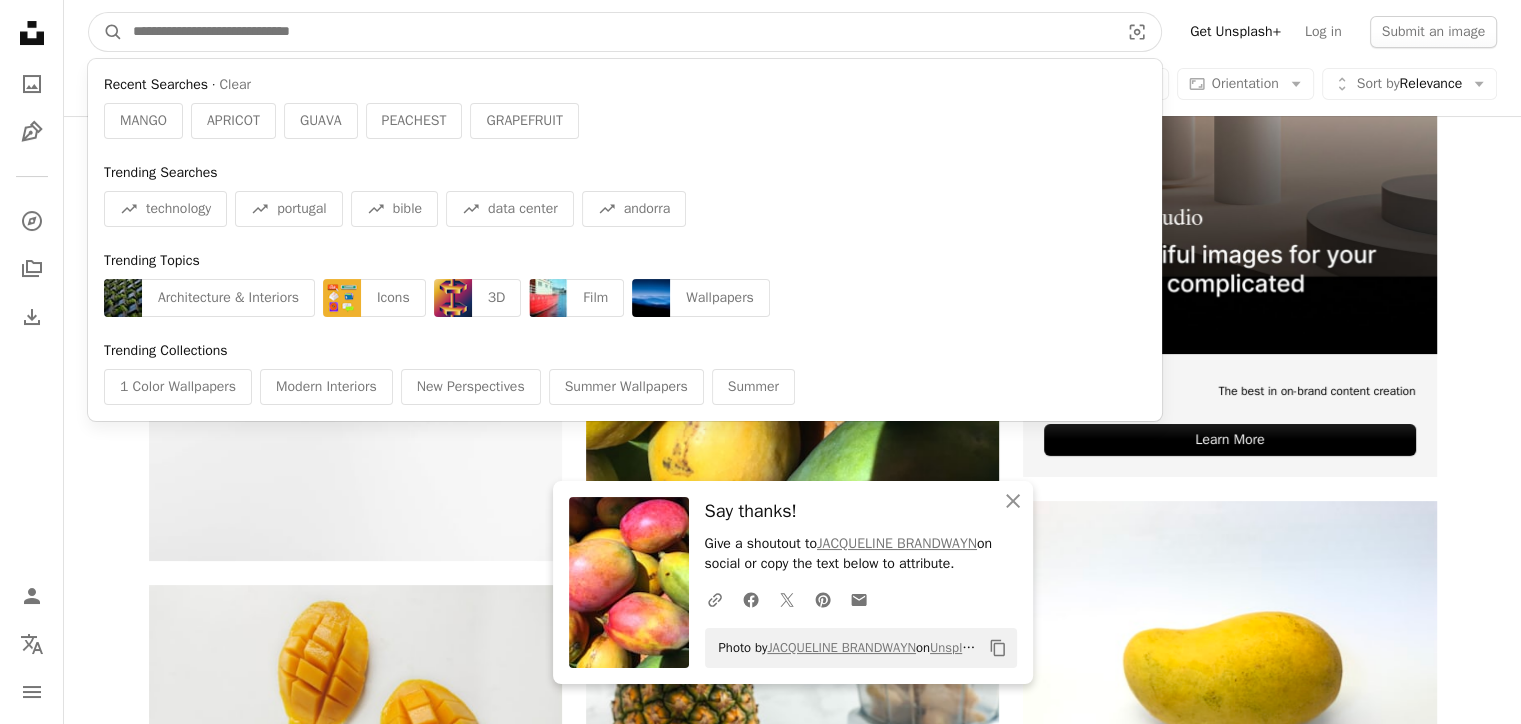 paste on "********" 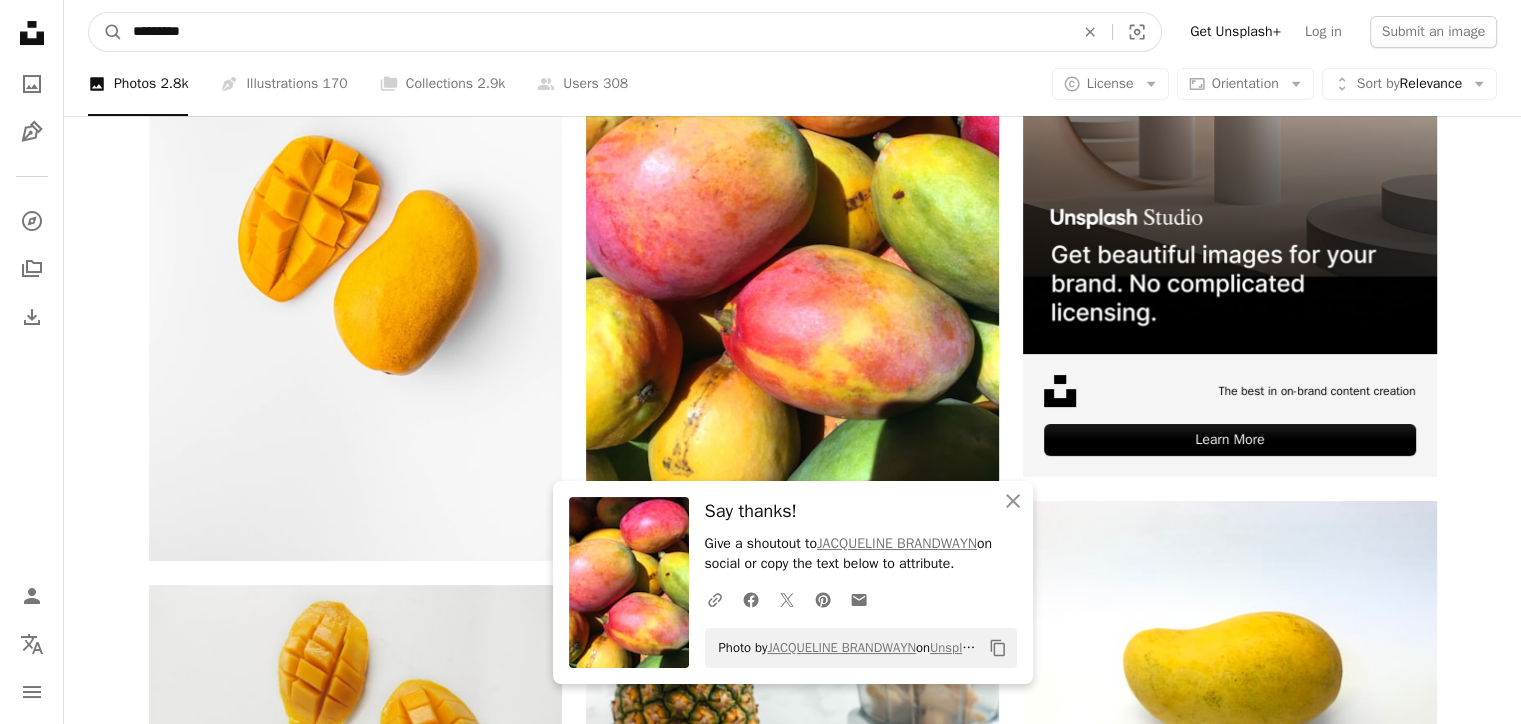 type on "********" 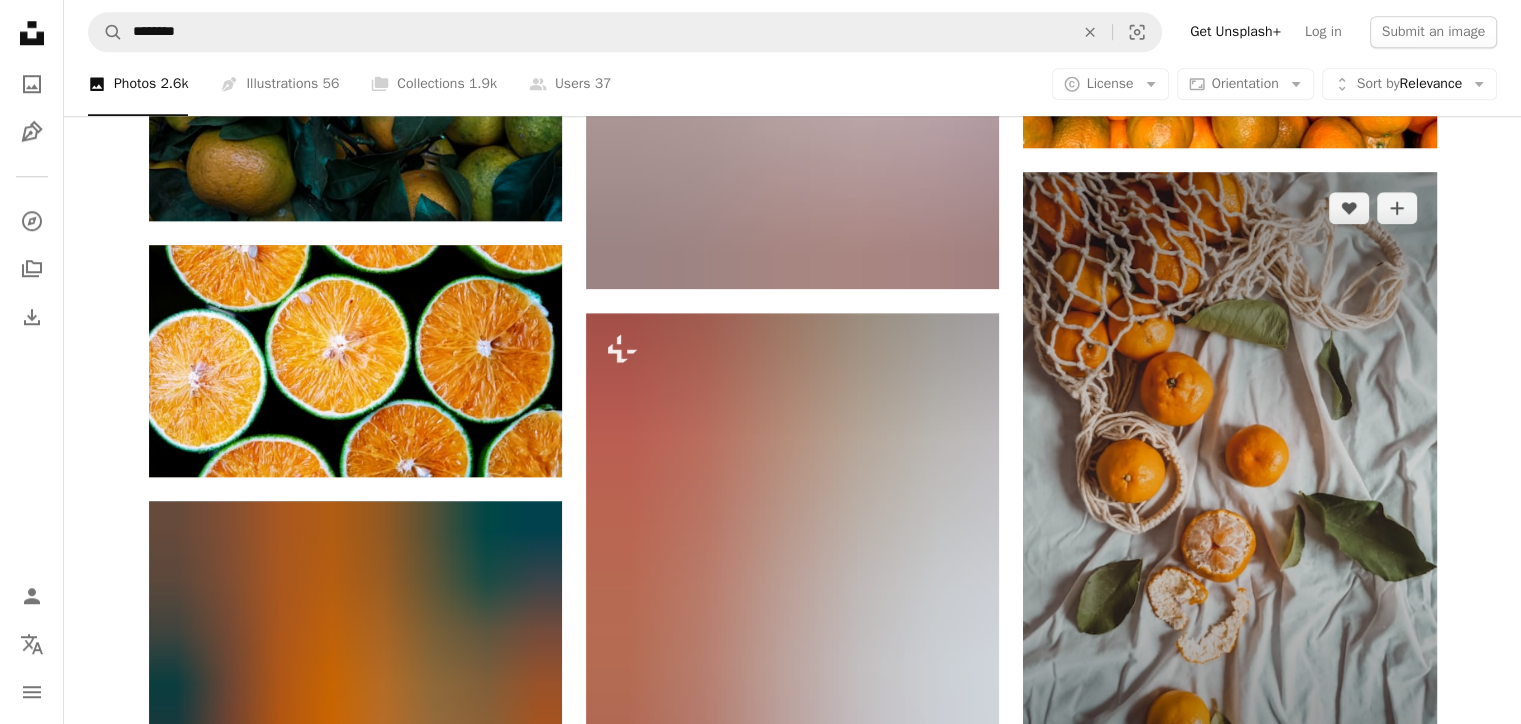 scroll, scrollTop: 2166, scrollLeft: 0, axis: vertical 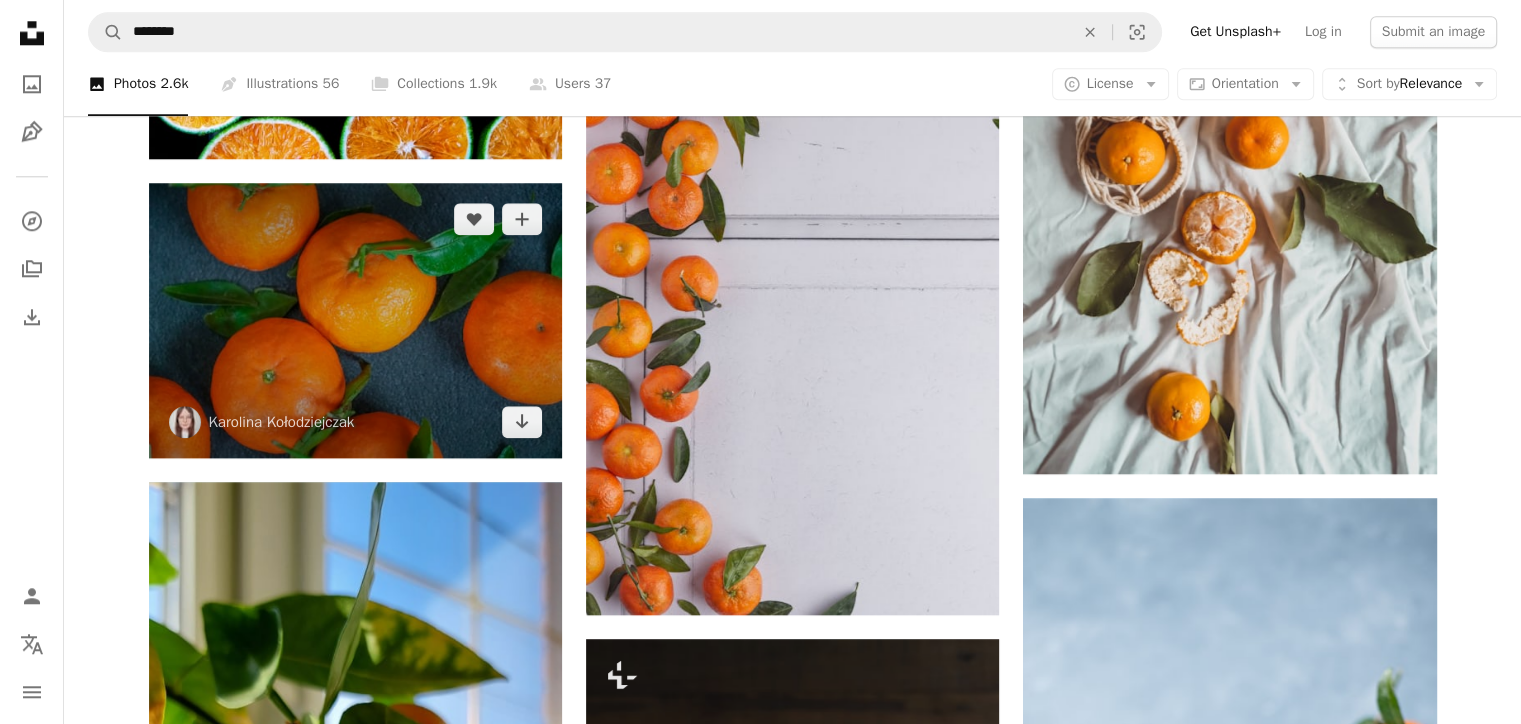 click on "Karolina Kołodziejczak" at bounding box center [262, 422] 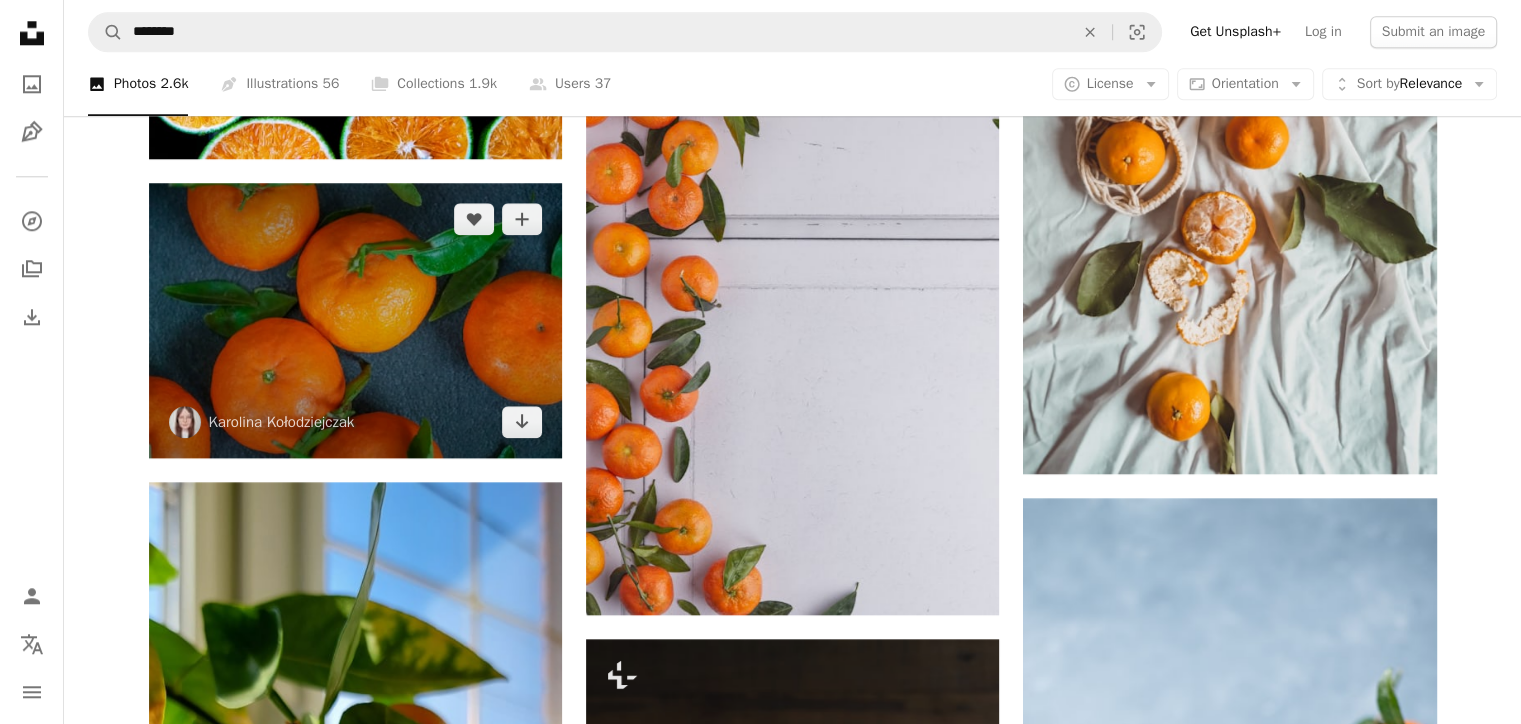 click at bounding box center (355, 320) 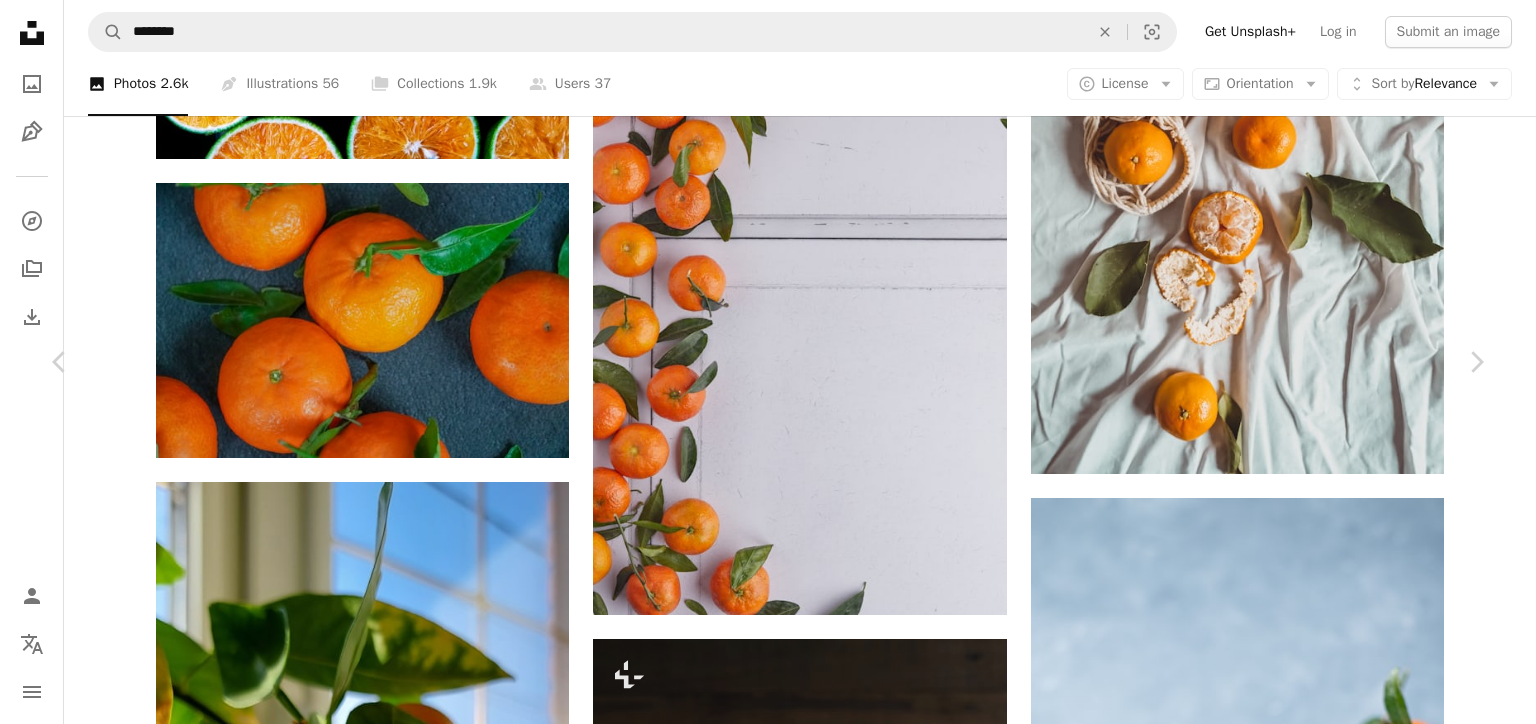 click on "Download free" at bounding box center (1287, 6372) 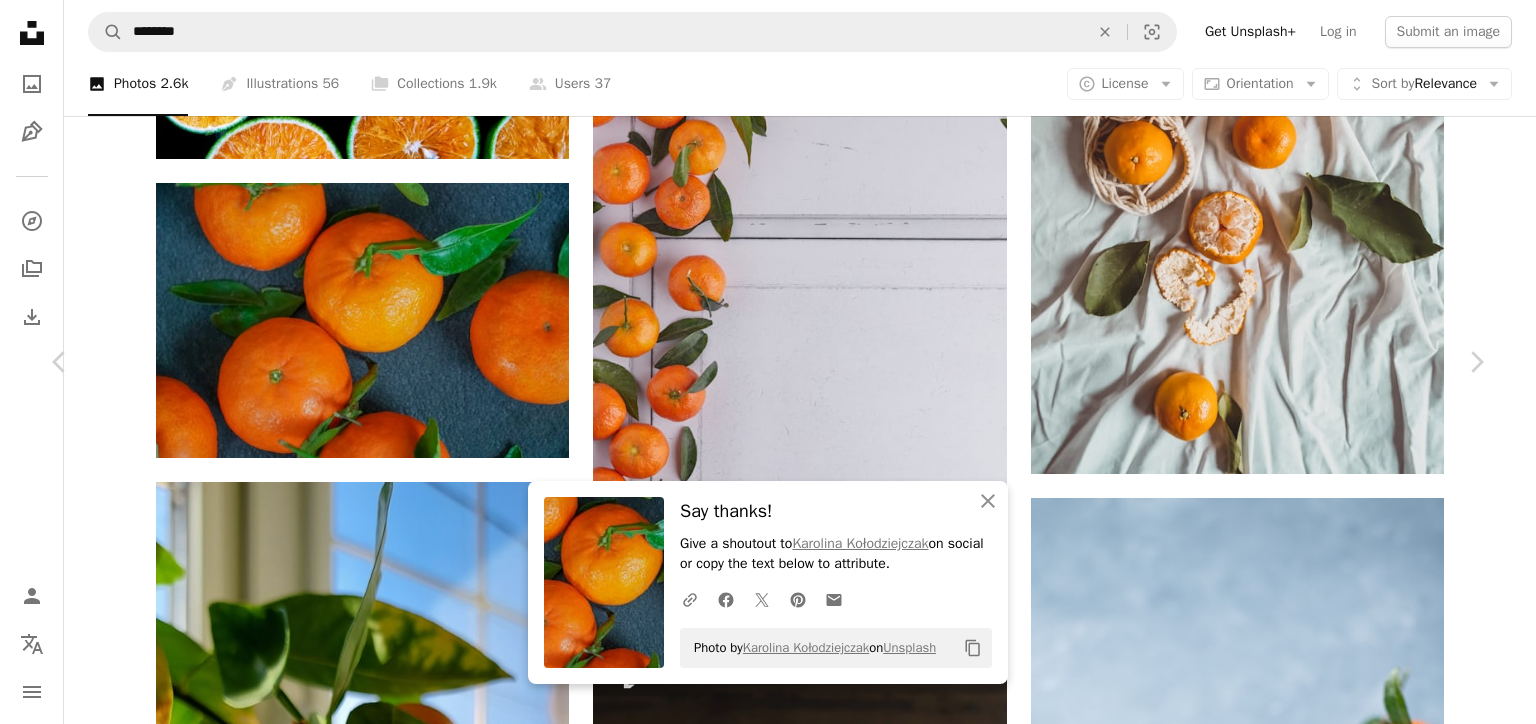 click on "An X shape" at bounding box center [20, 20] 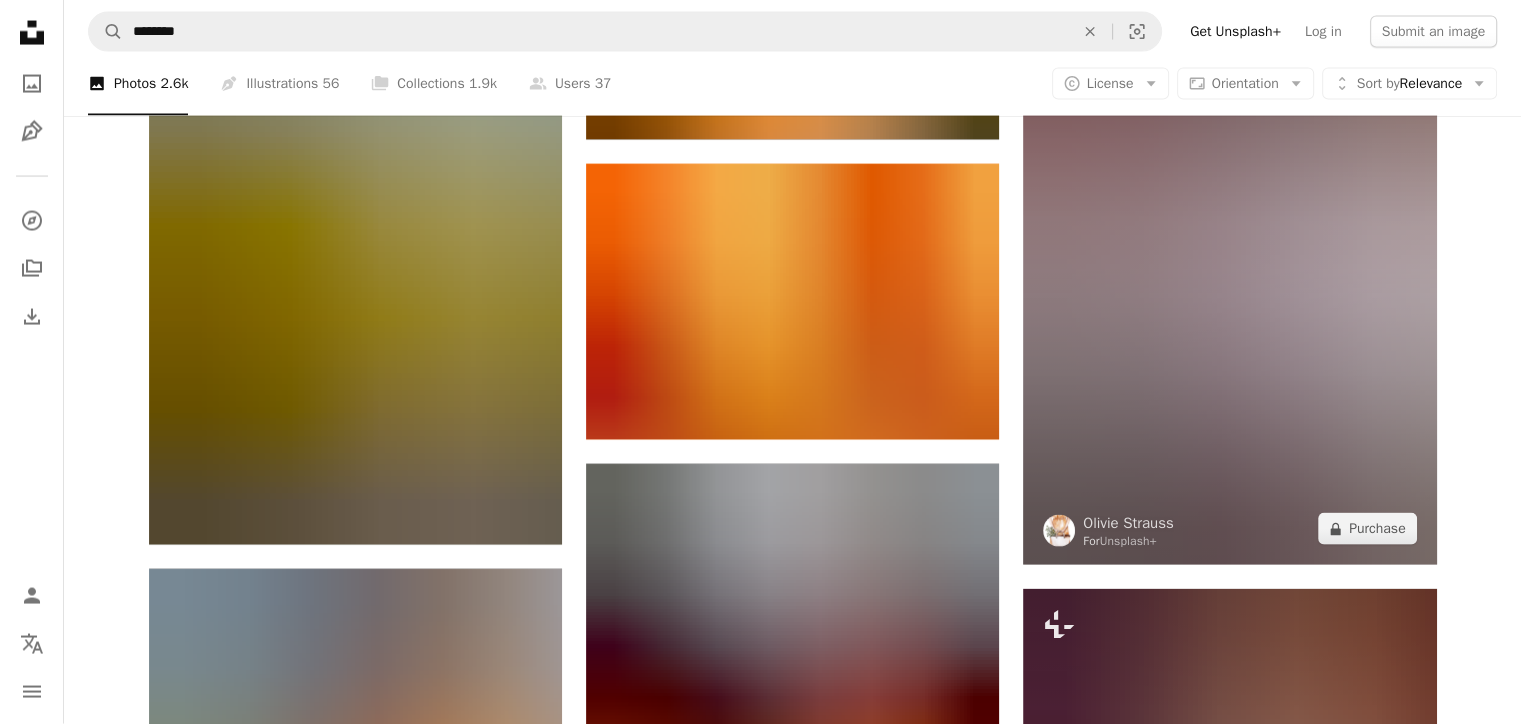 scroll, scrollTop: 4166, scrollLeft: 0, axis: vertical 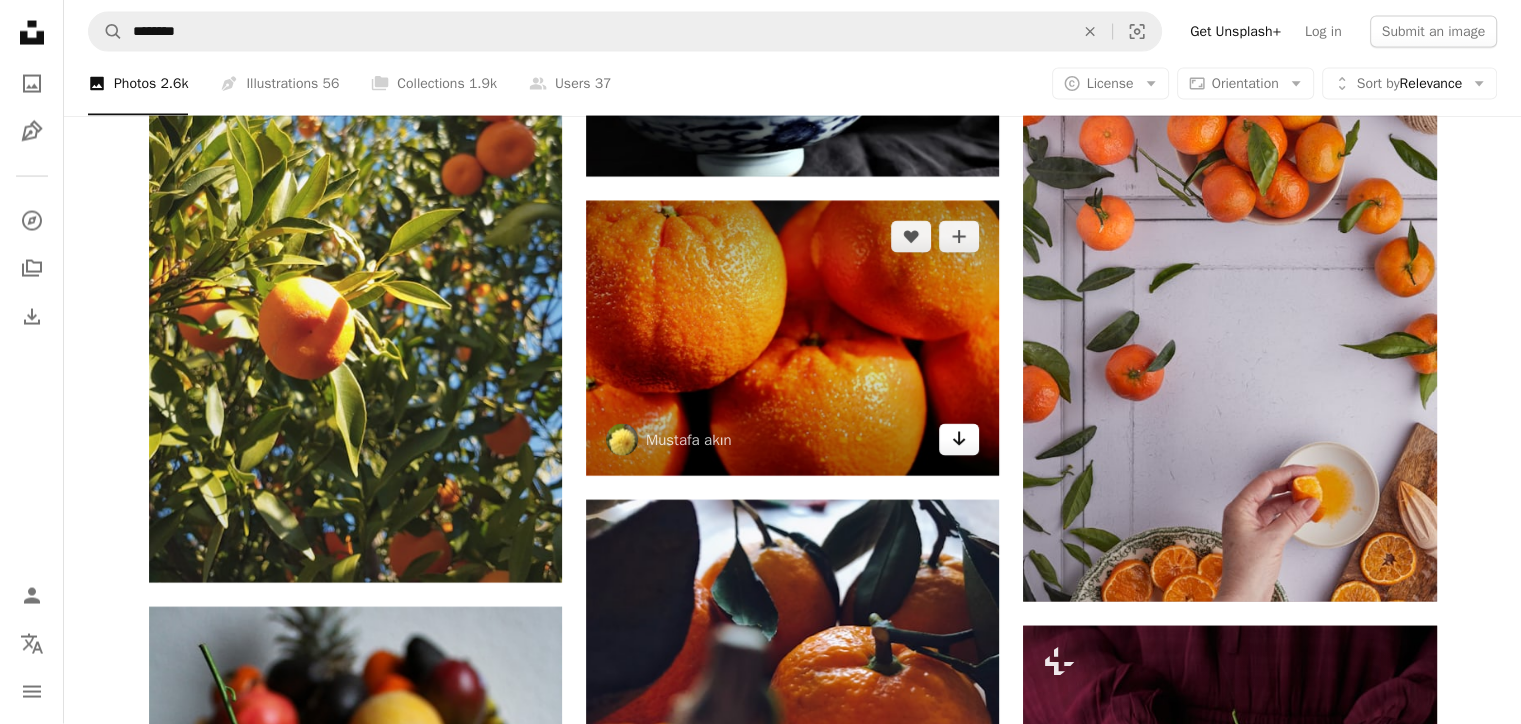 click on "Arrow pointing down" 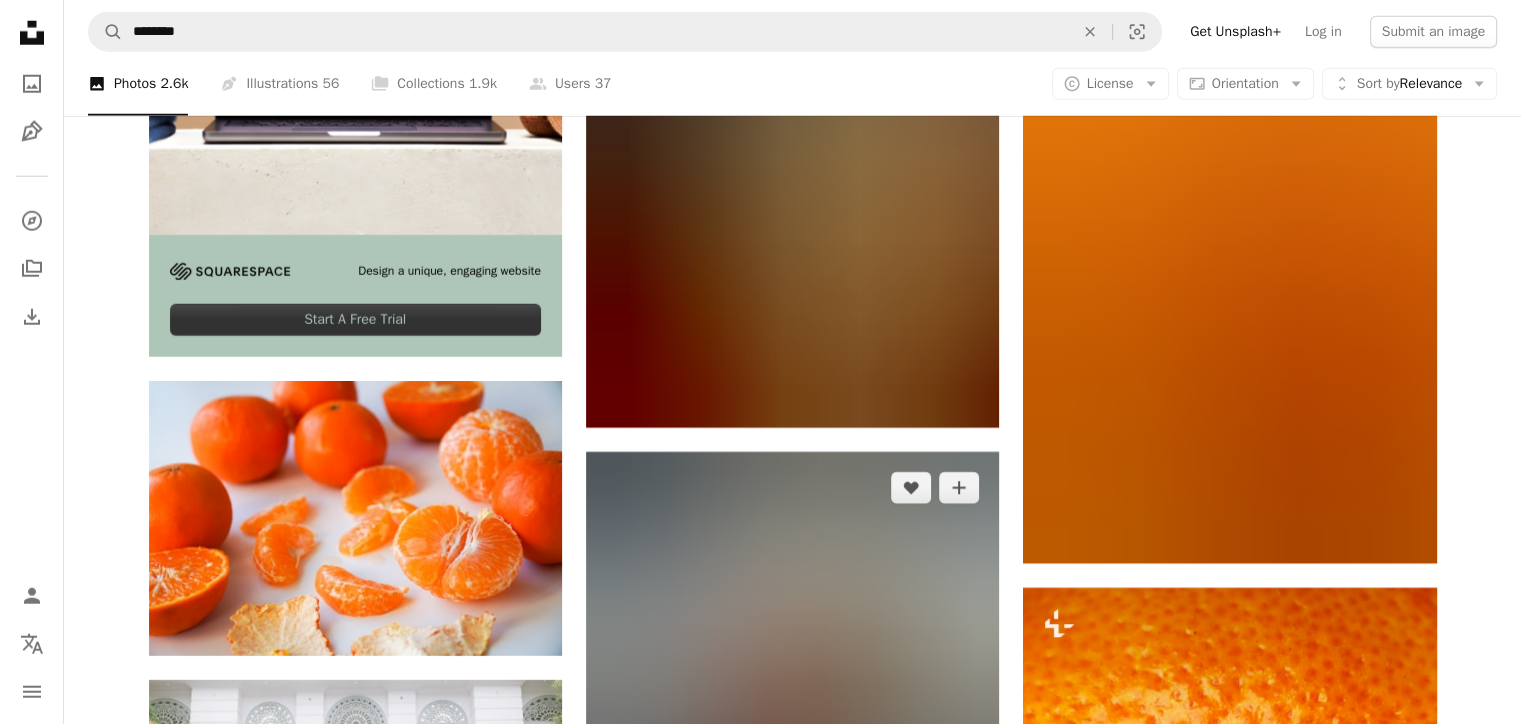 scroll, scrollTop: 5833, scrollLeft: 0, axis: vertical 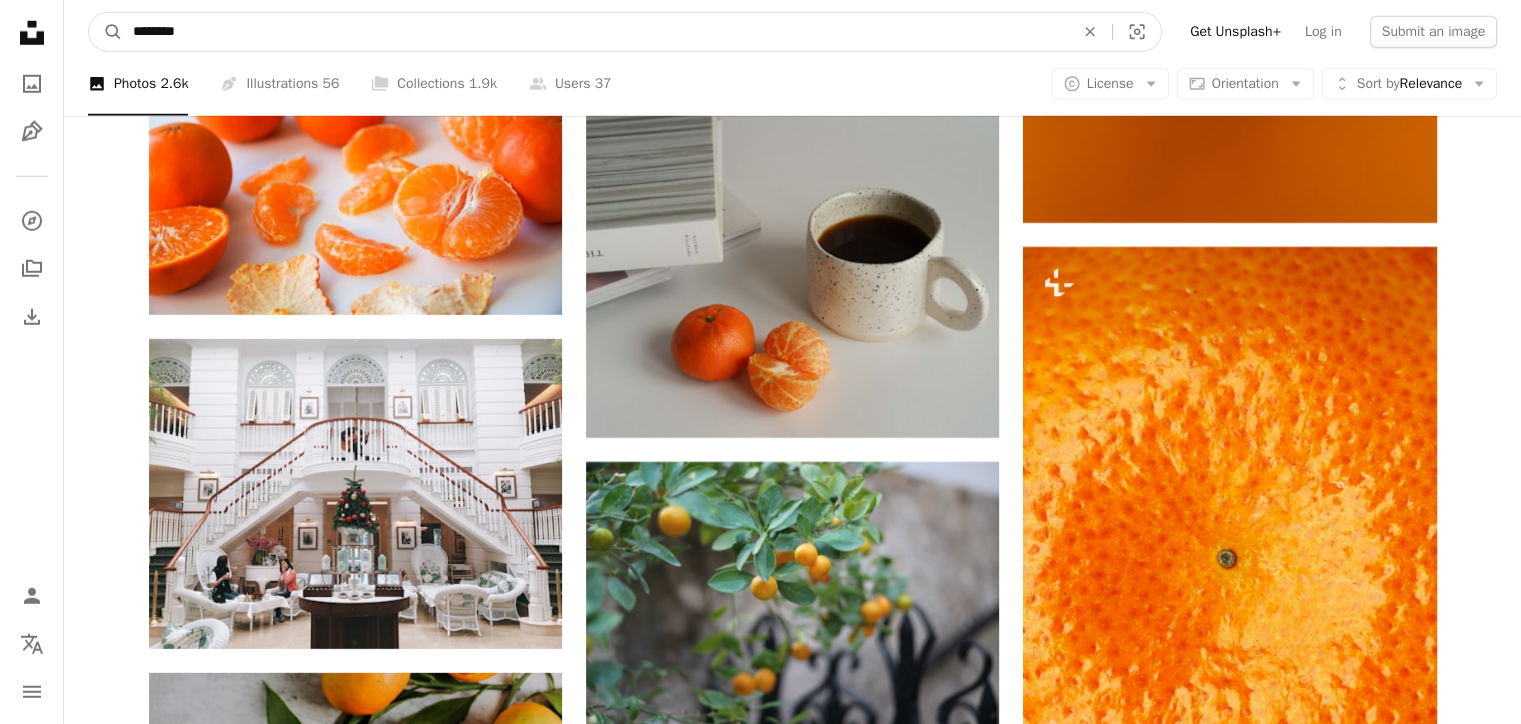 click on "********" at bounding box center (595, 32) 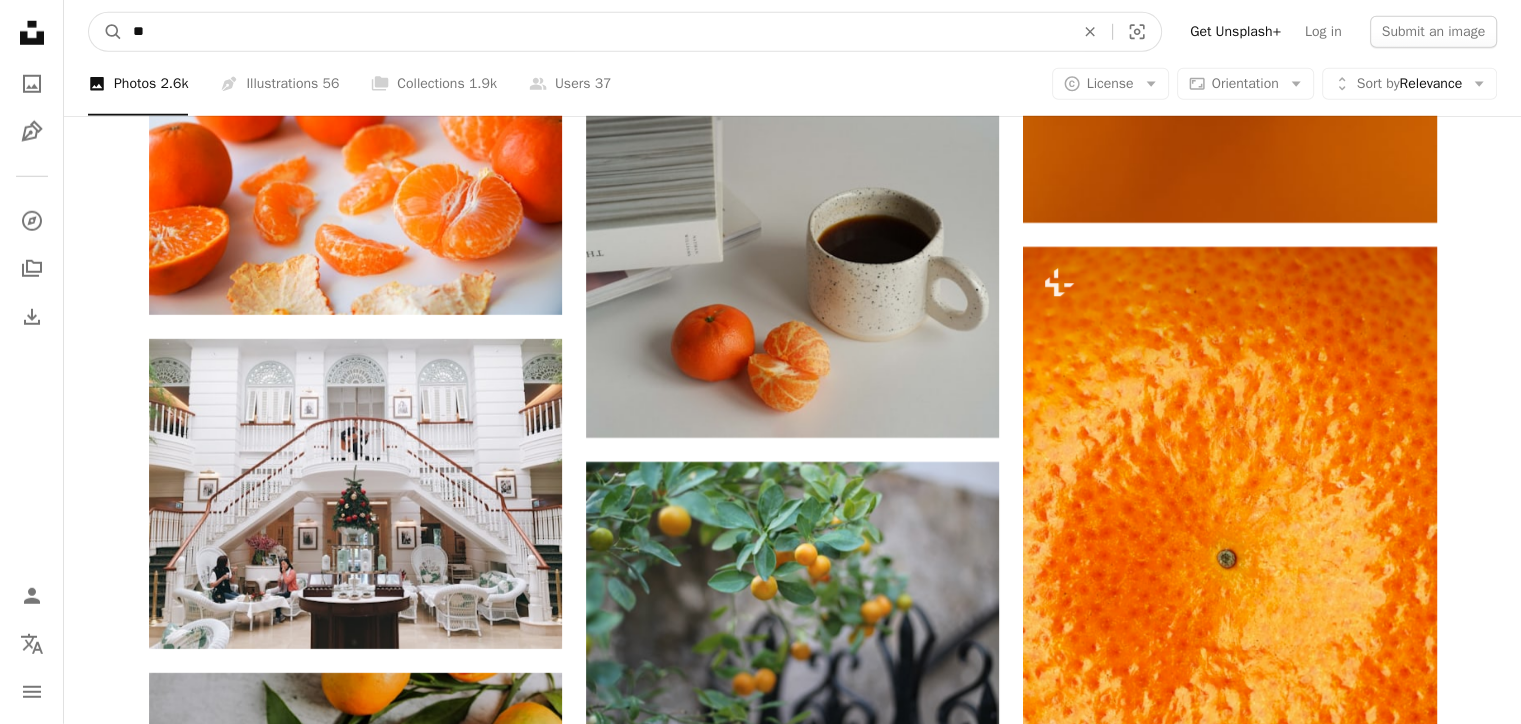 type on "*" 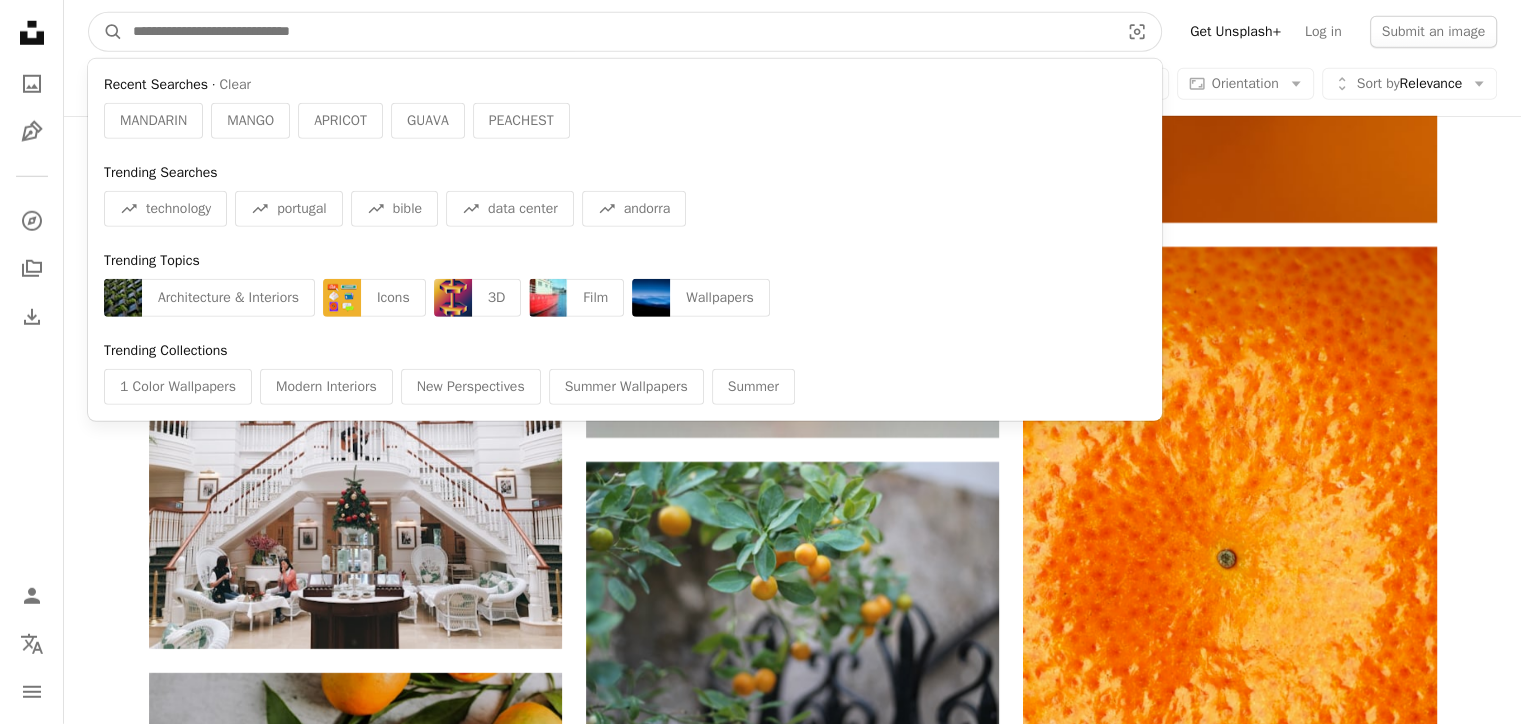 paste on "**********" 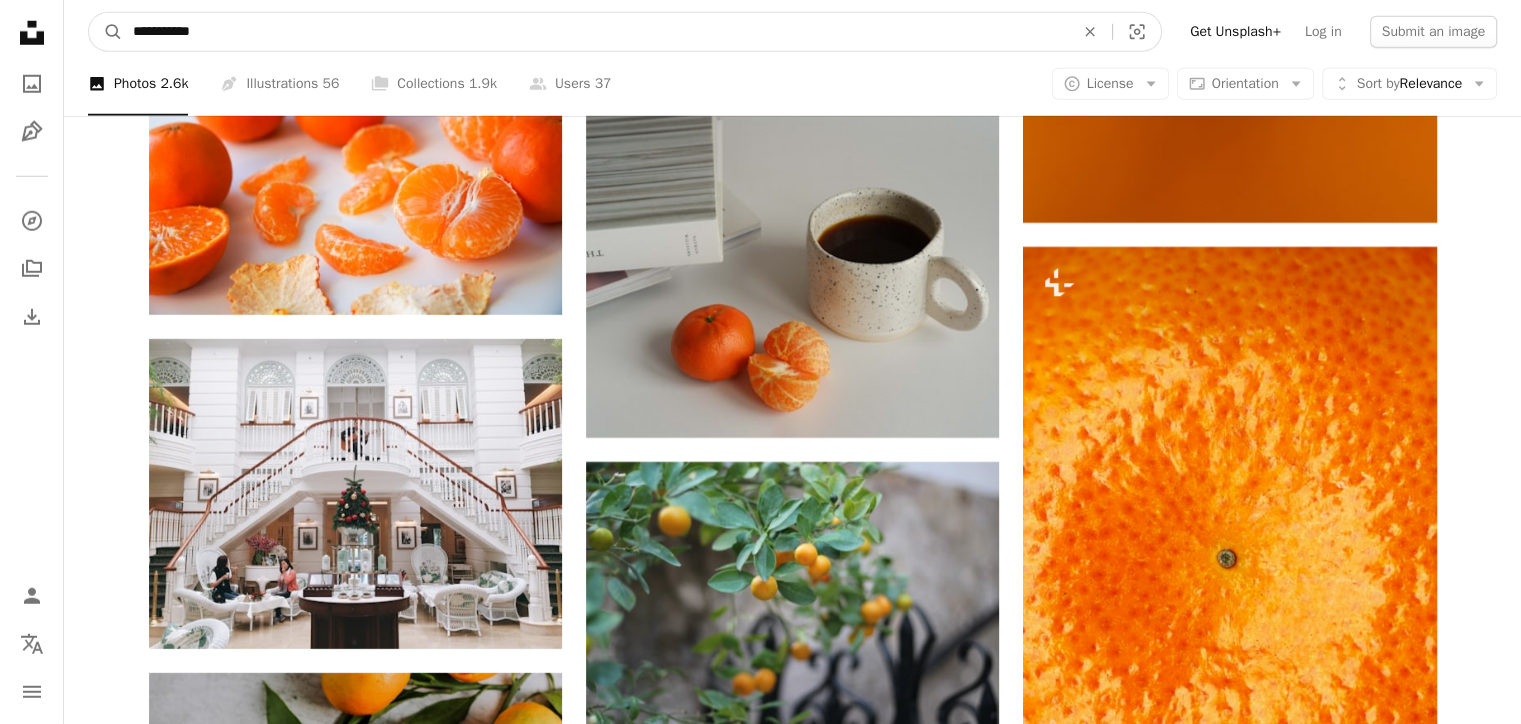 type on "**********" 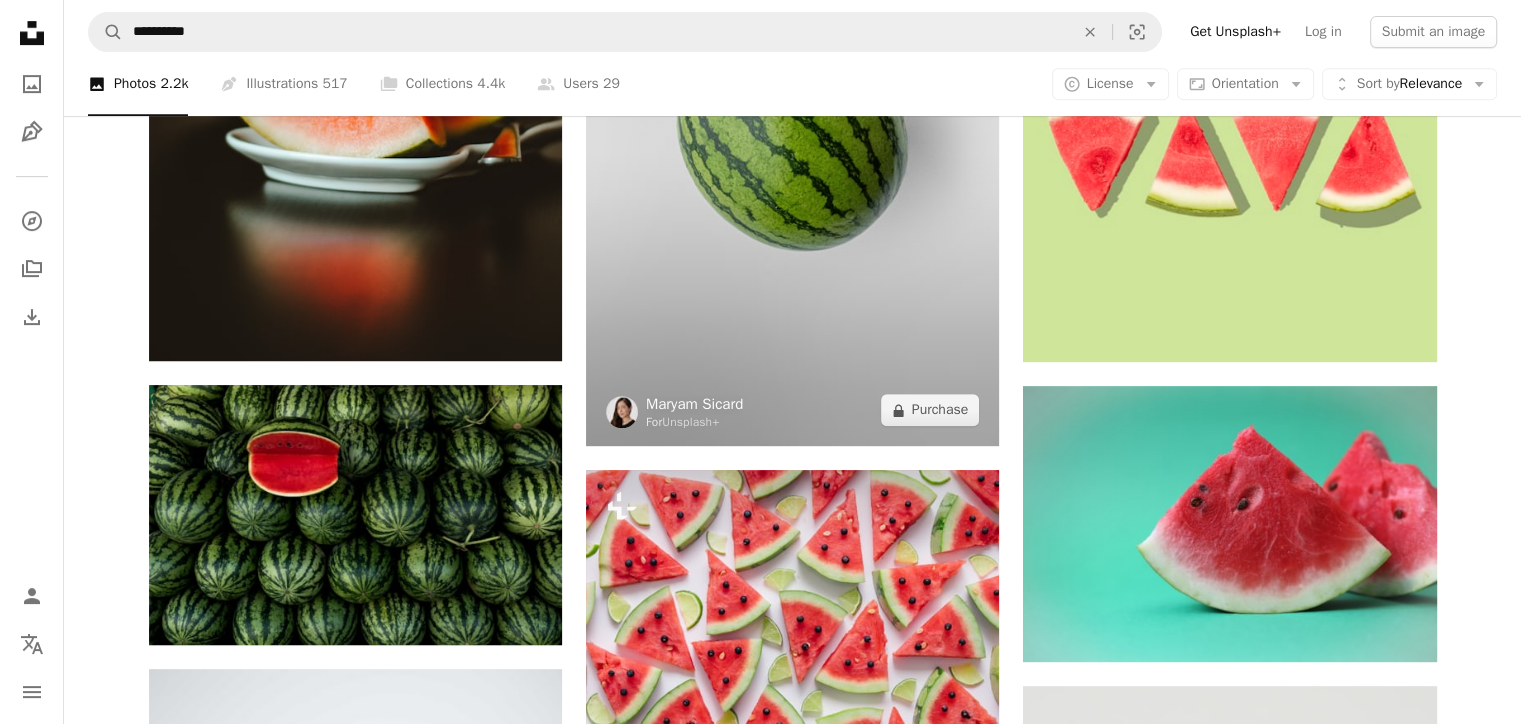 scroll, scrollTop: 1000, scrollLeft: 0, axis: vertical 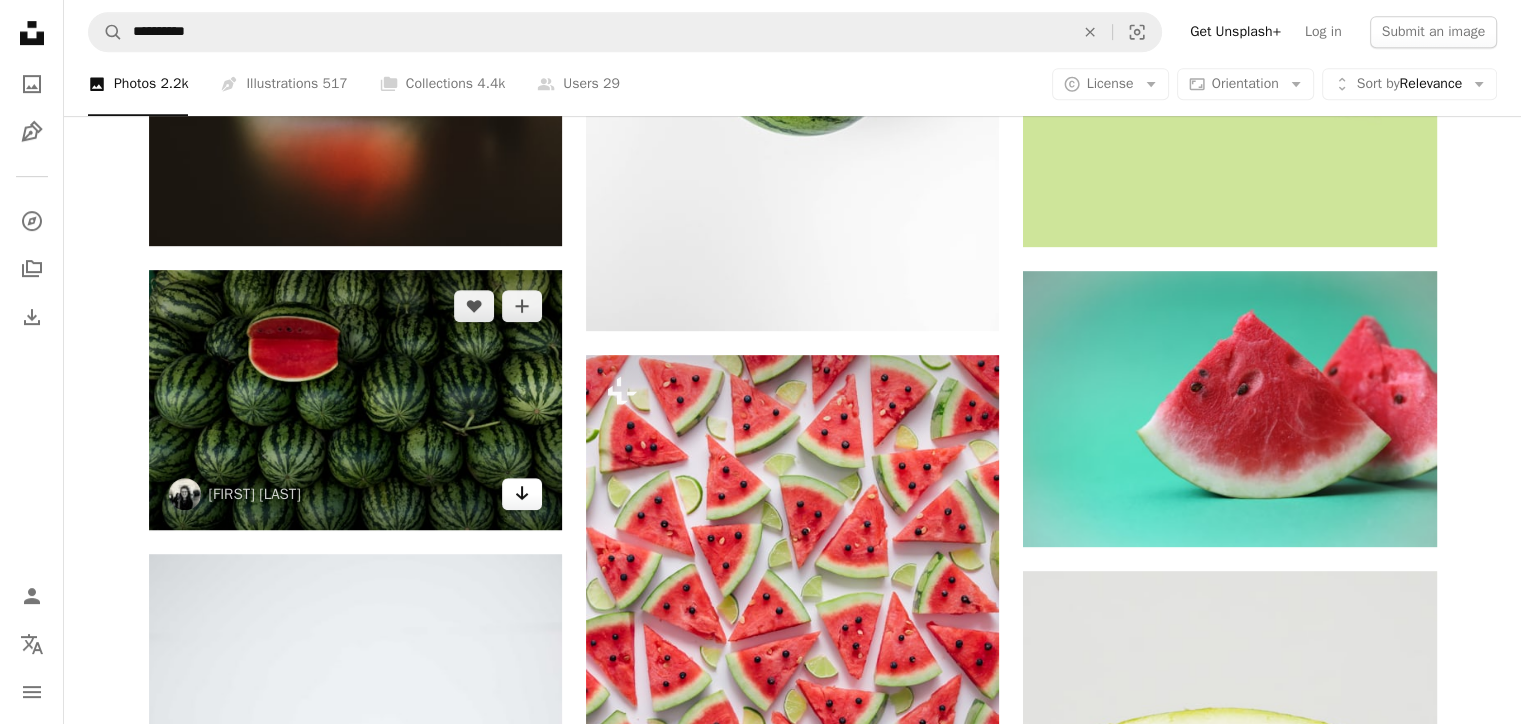 click on "Arrow pointing down" 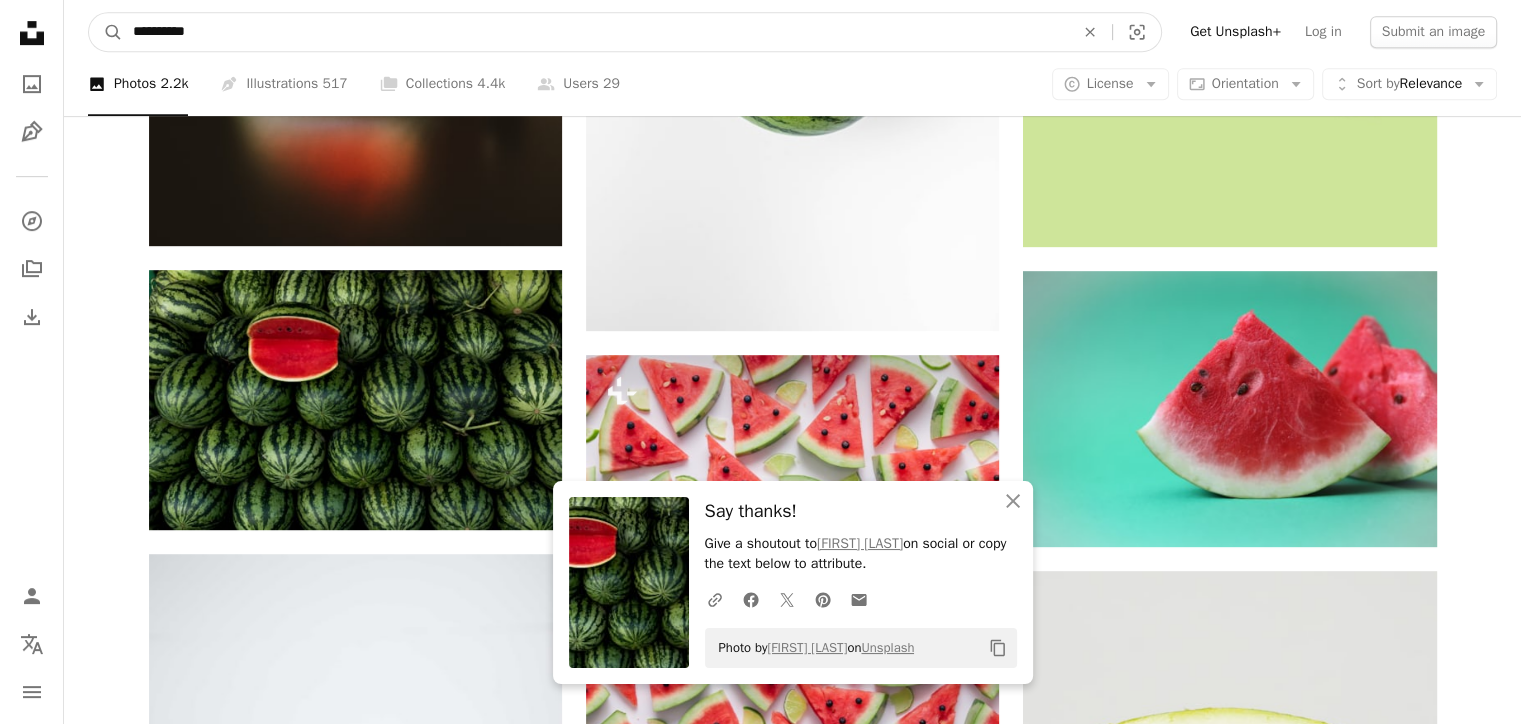 click on "**********" at bounding box center [595, 32] 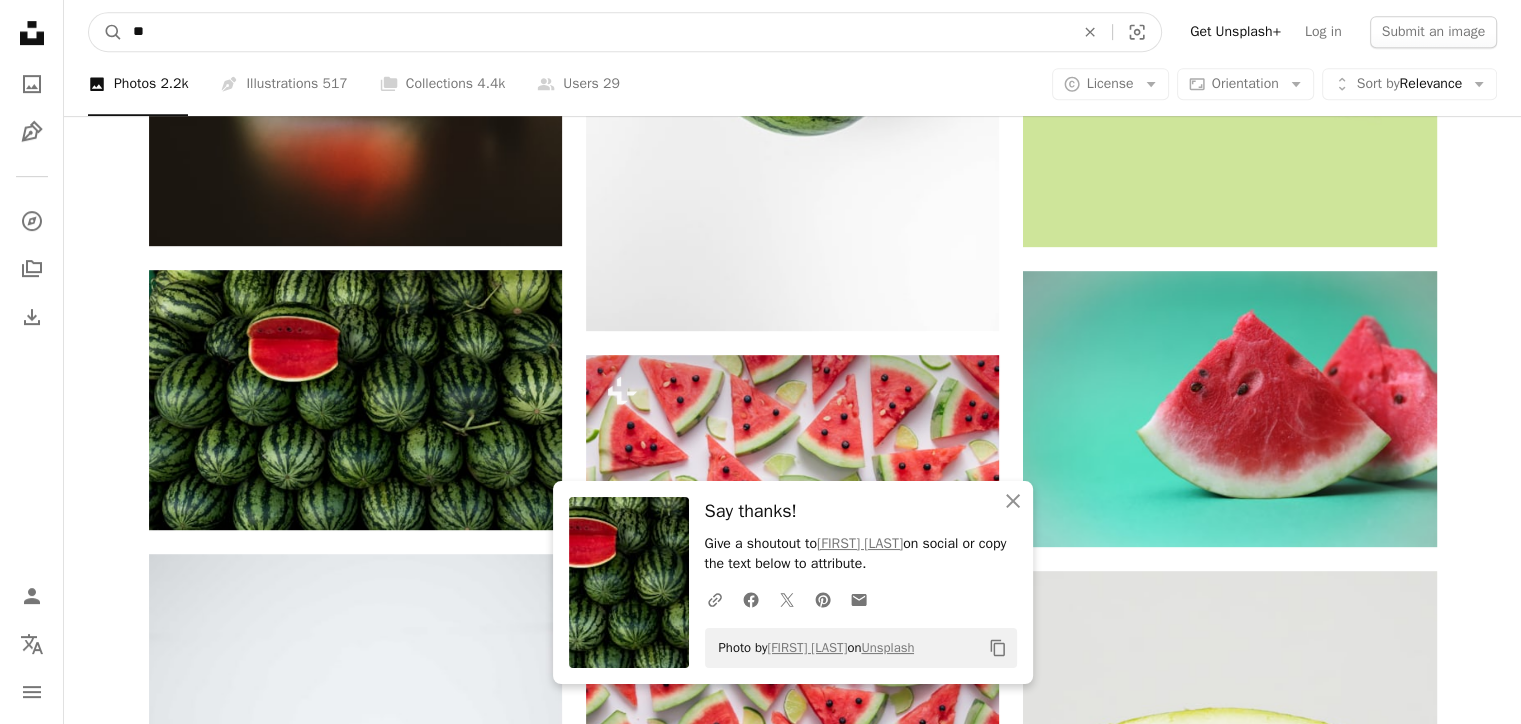 type on "*" 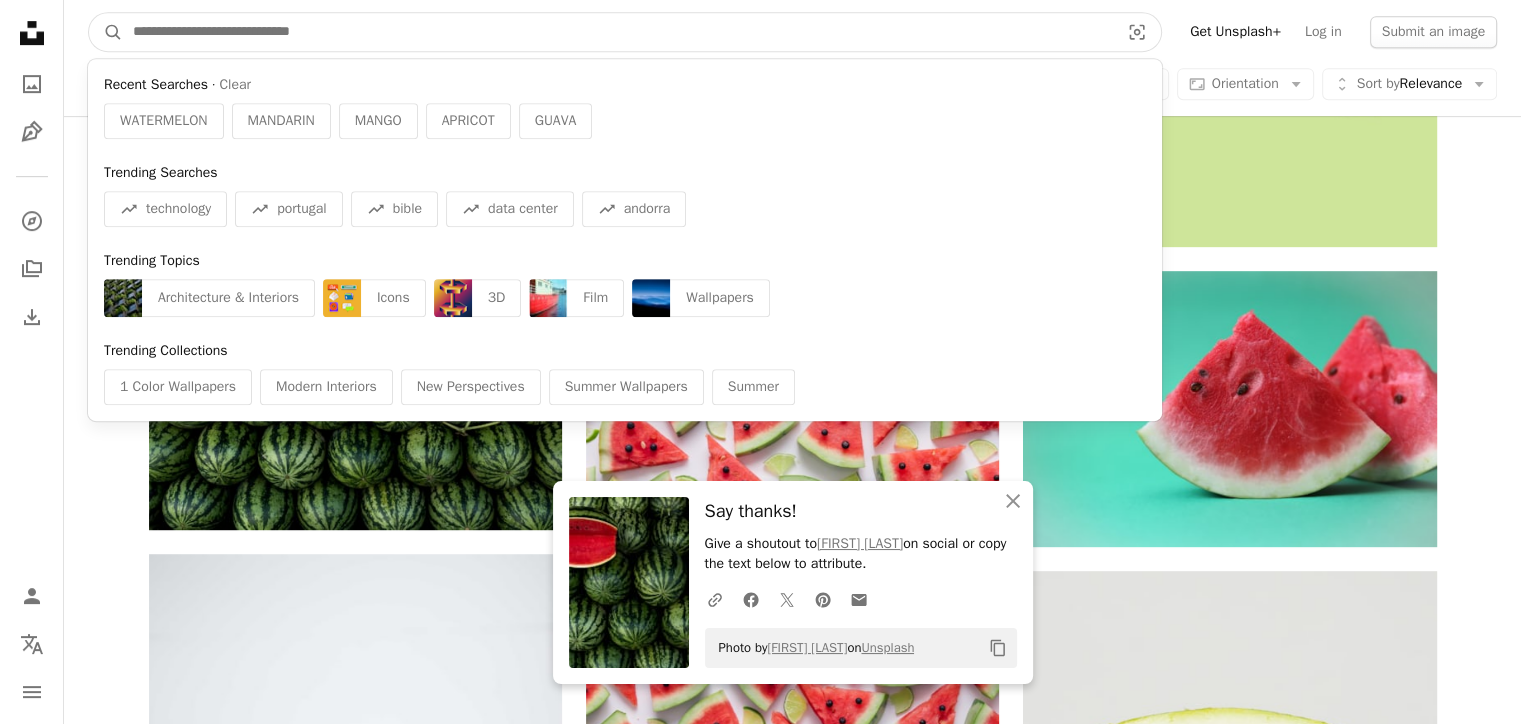 paste on "**********" 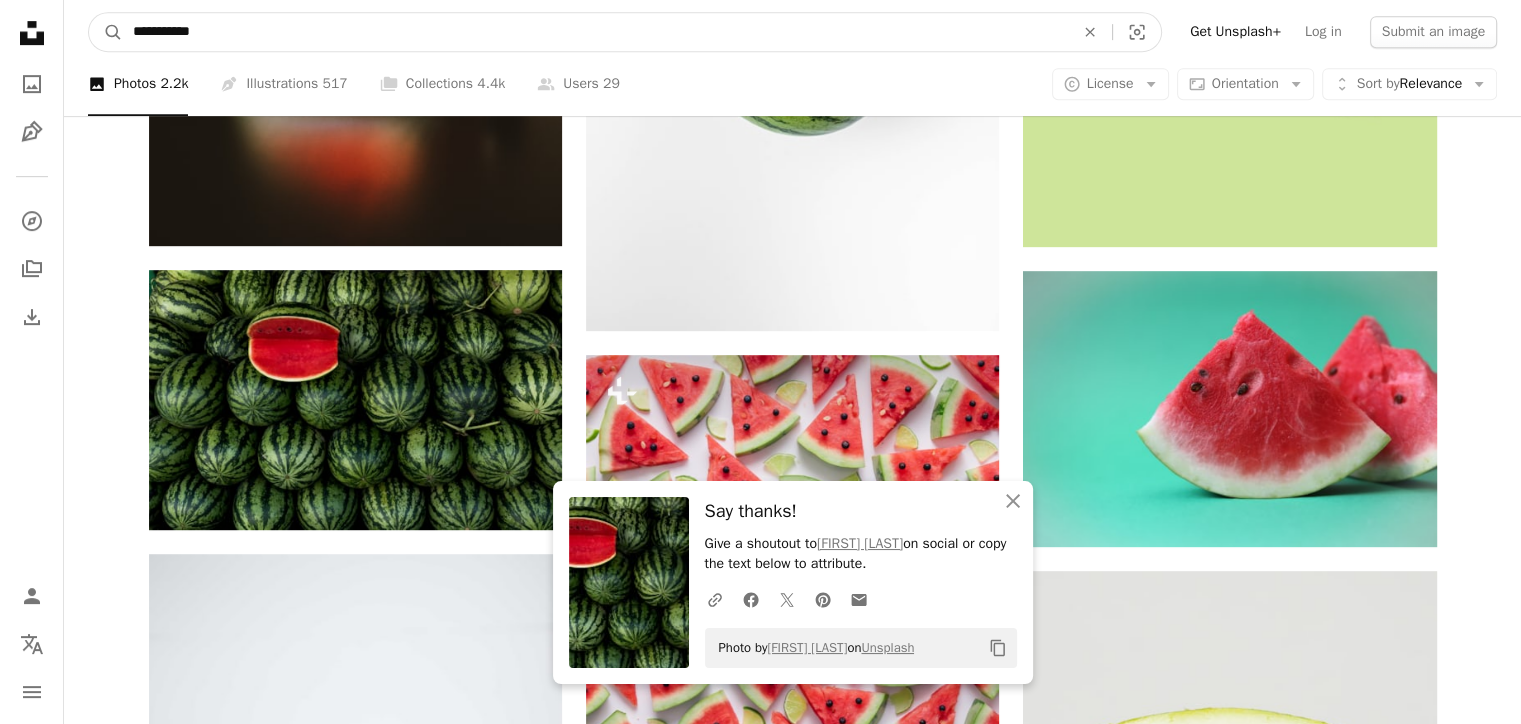 click on "A magnifying glass" at bounding box center [106, 32] 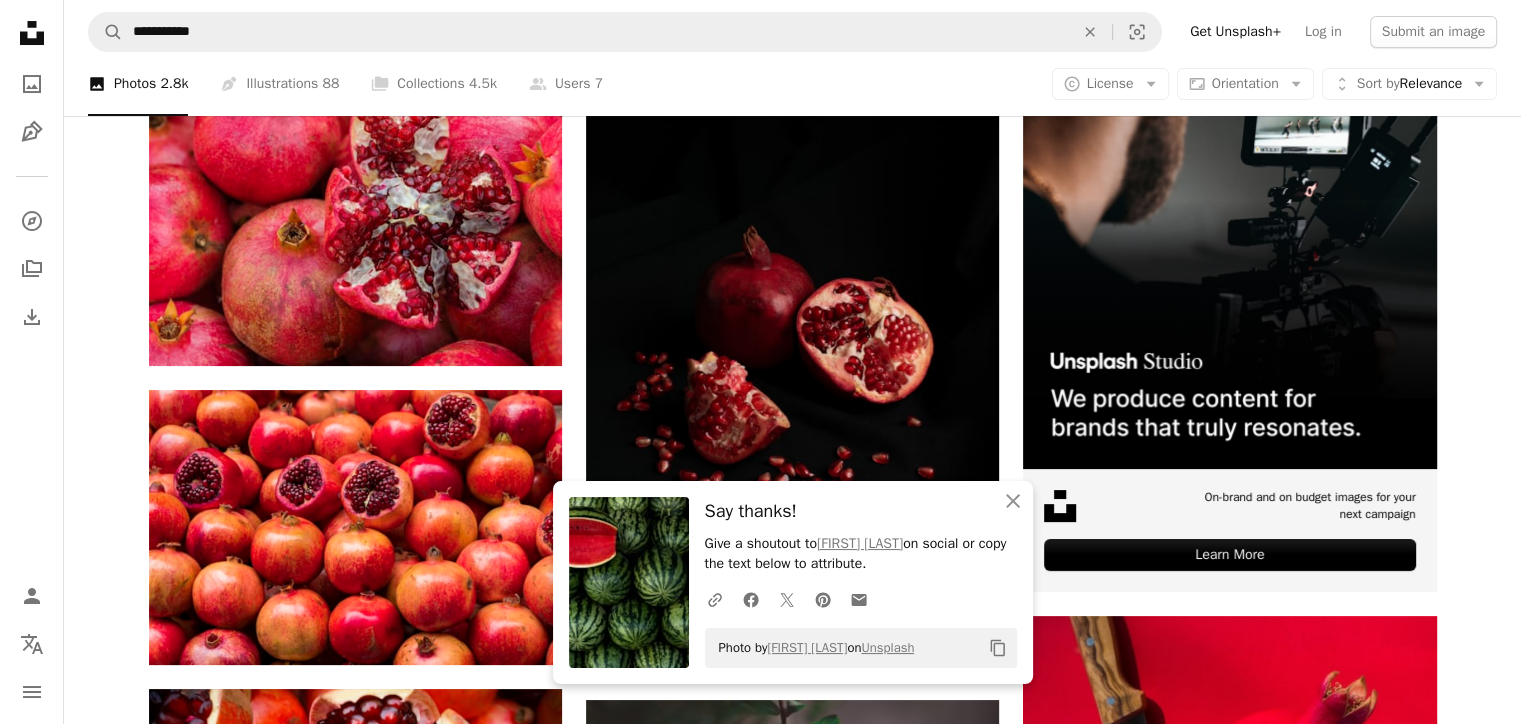 scroll, scrollTop: 333, scrollLeft: 0, axis: vertical 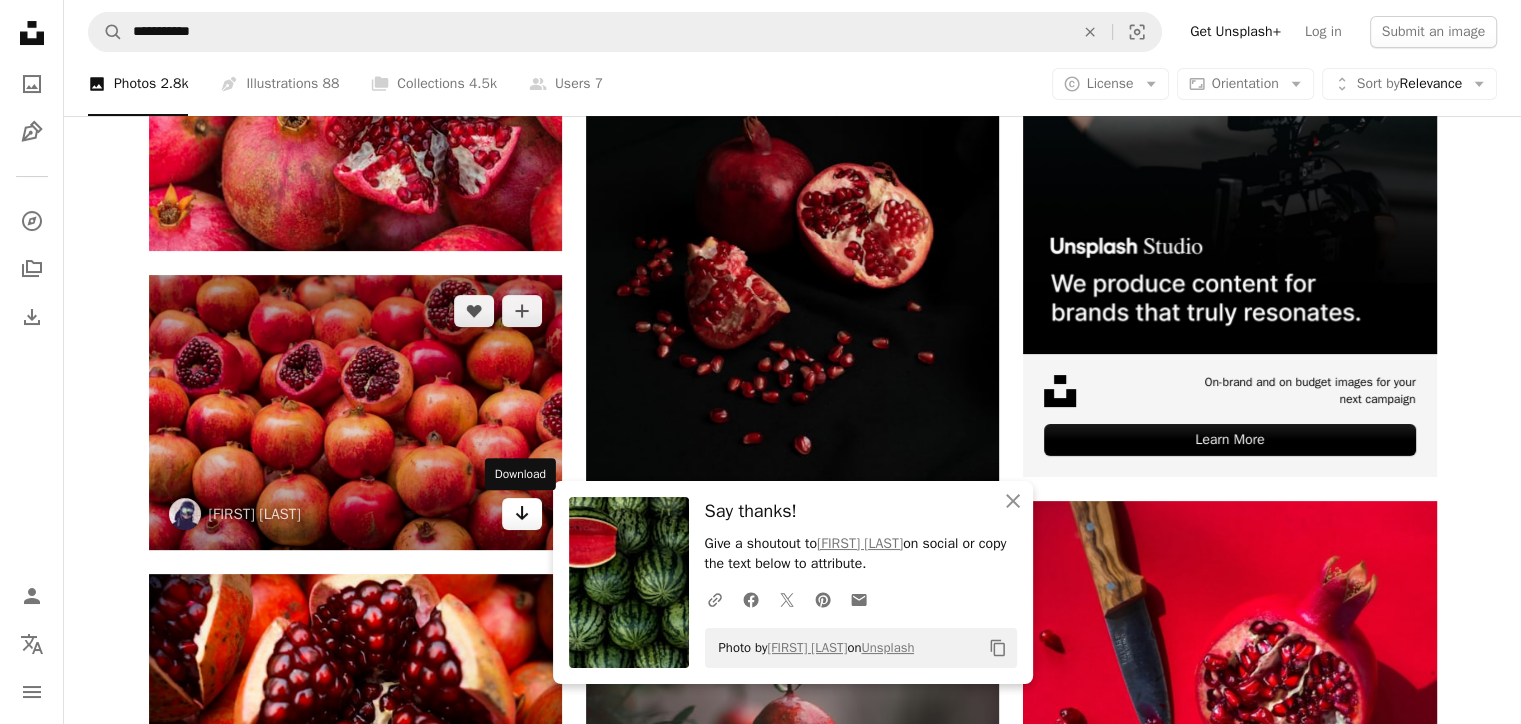 click on "Arrow pointing down" 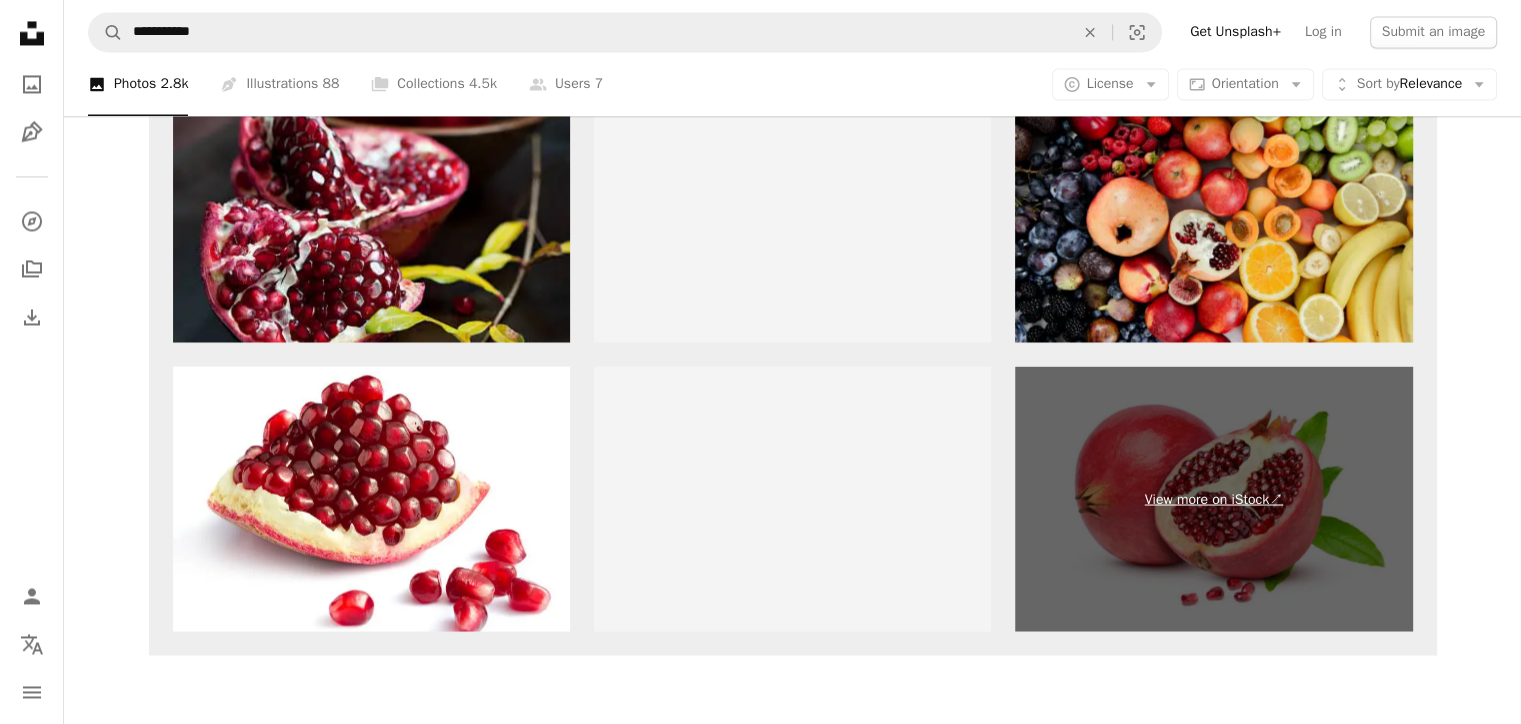 scroll, scrollTop: 3500, scrollLeft: 0, axis: vertical 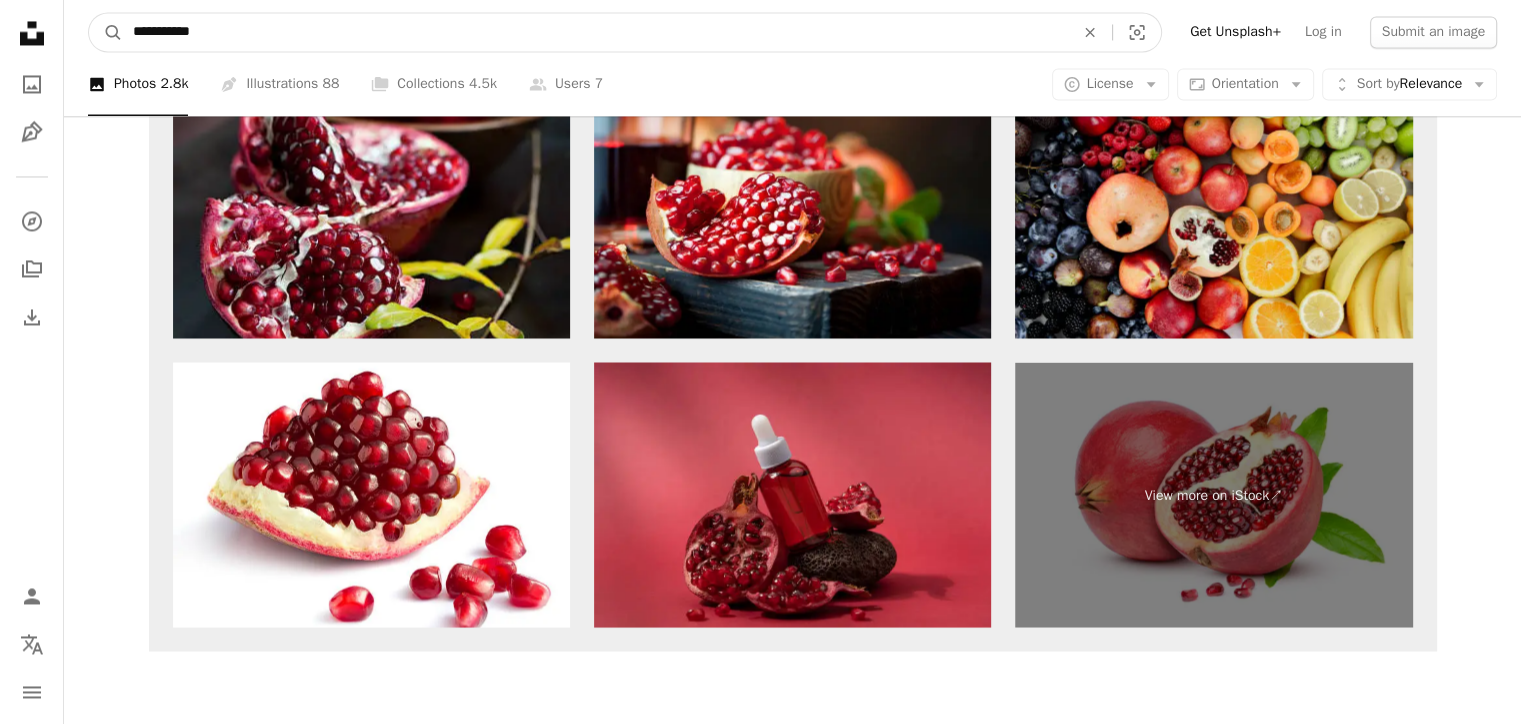 click on "**********" at bounding box center (595, 32) 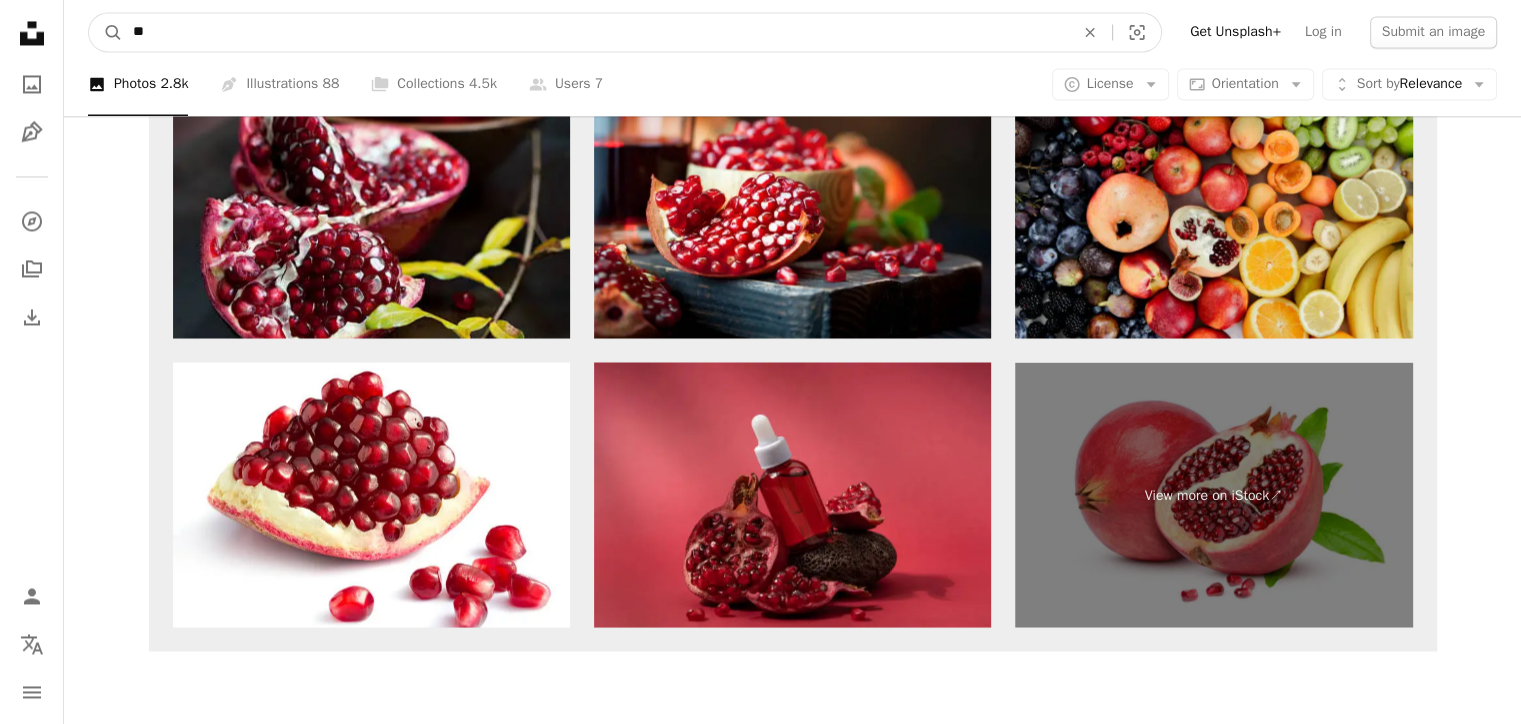 type on "*" 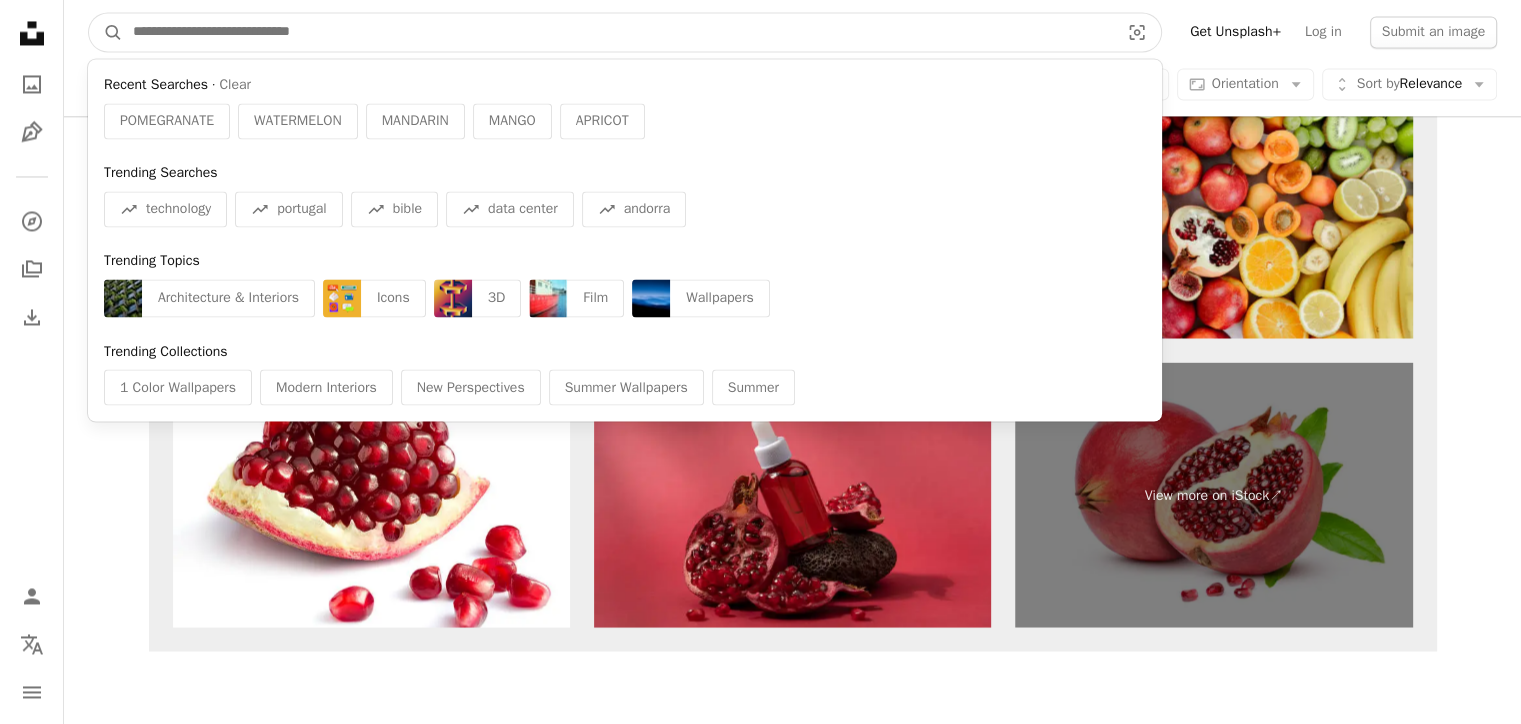 paste on "**********" 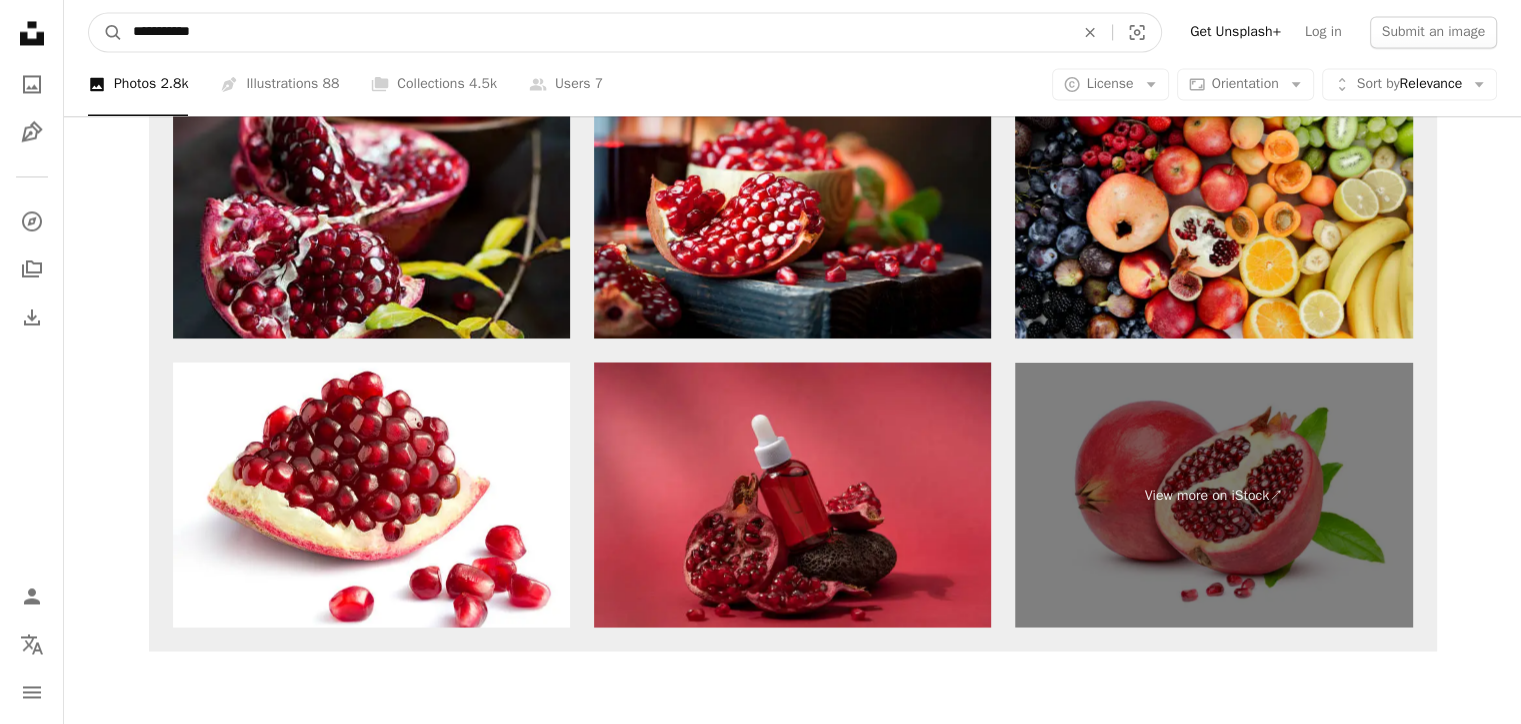 type on "**********" 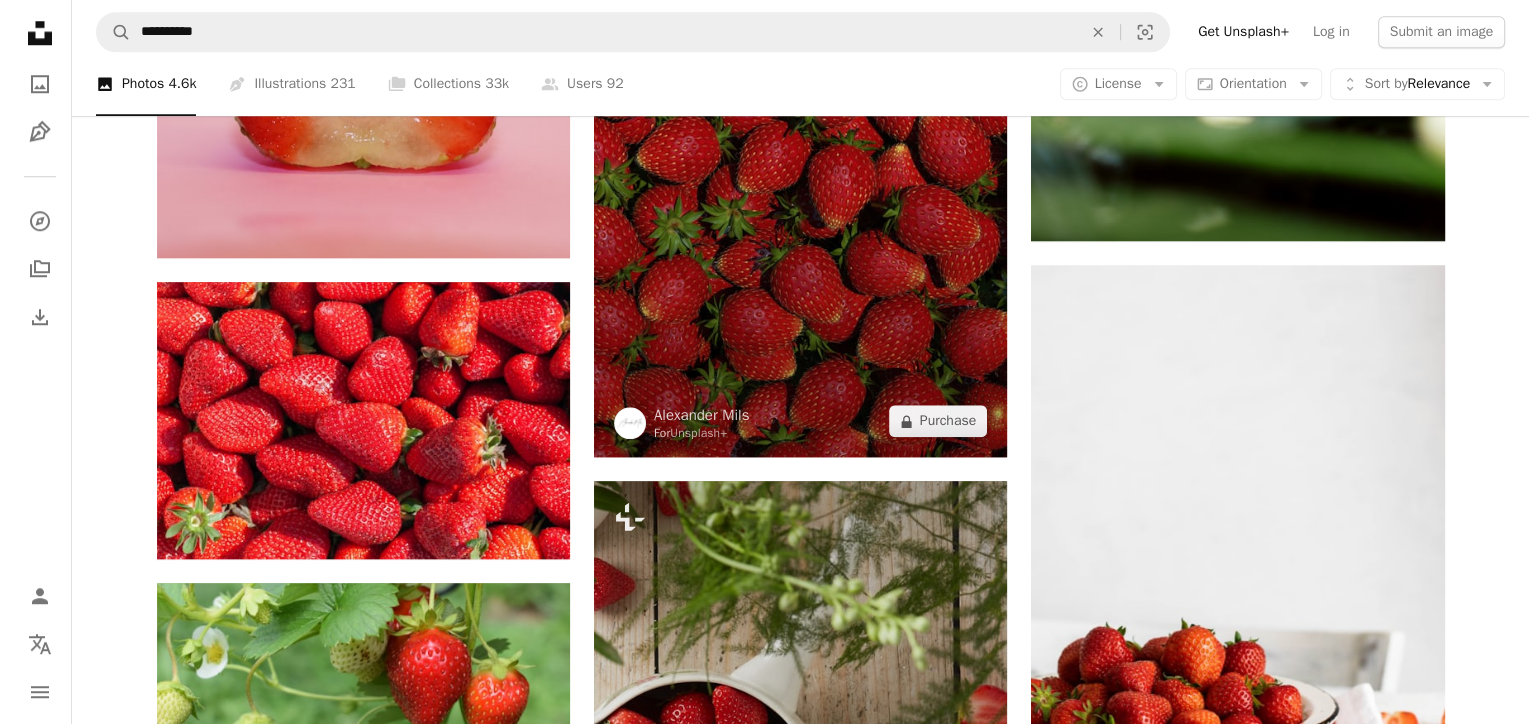 scroll, scrollTop: 1833, scrollLeft: 0, axis: vertical 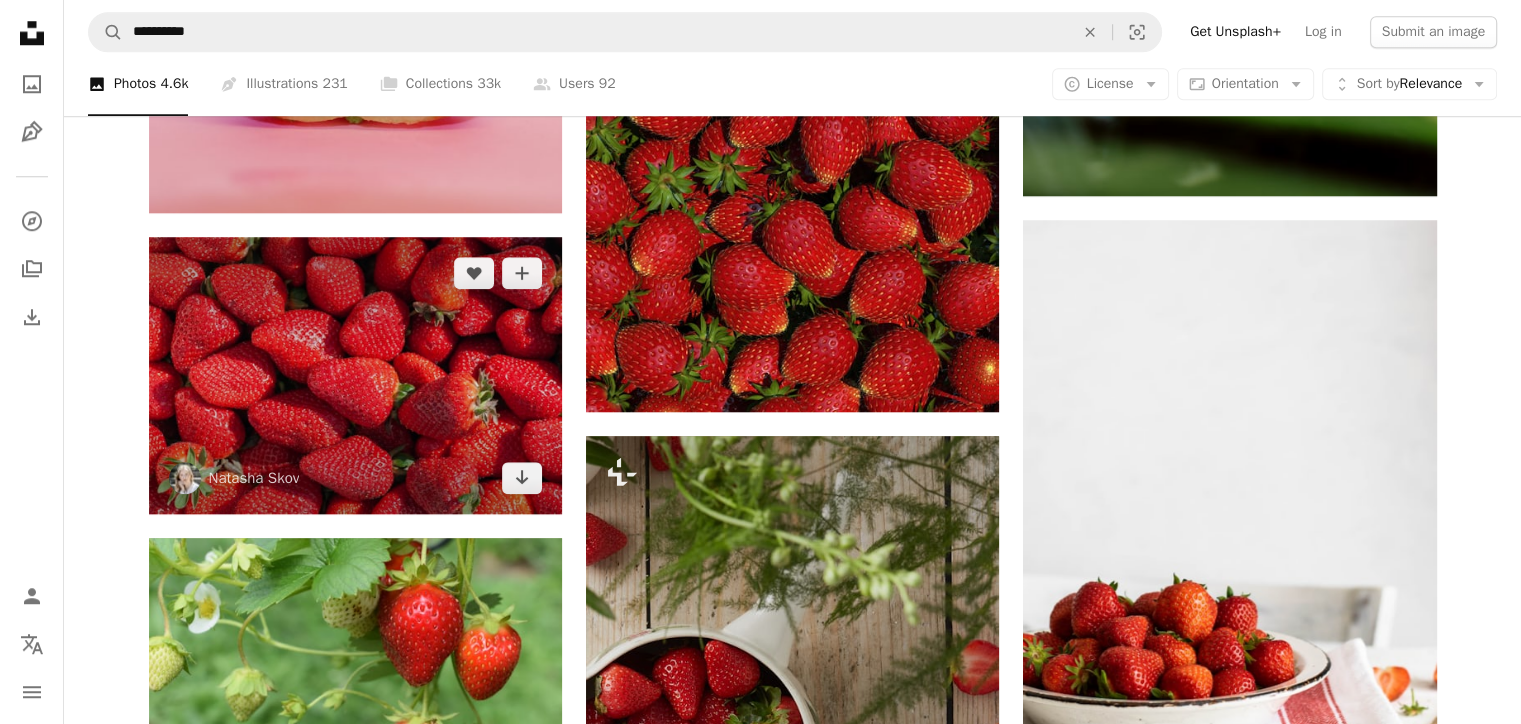 click at bounding box center (355, 375) 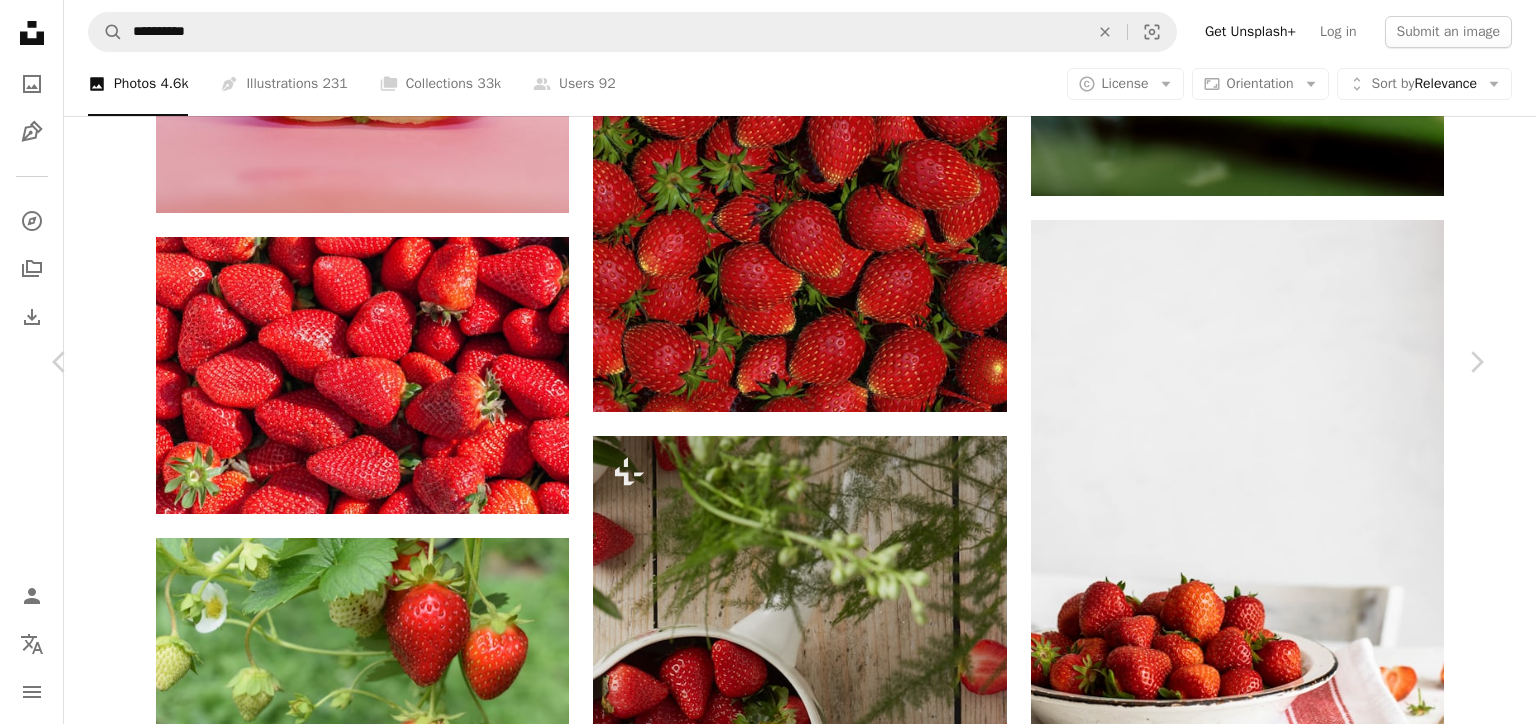 drag, startPoint x: 1354, startPoint y: 53, endPoint x: 1348, endPoint y: 63, distance: 11.661903 